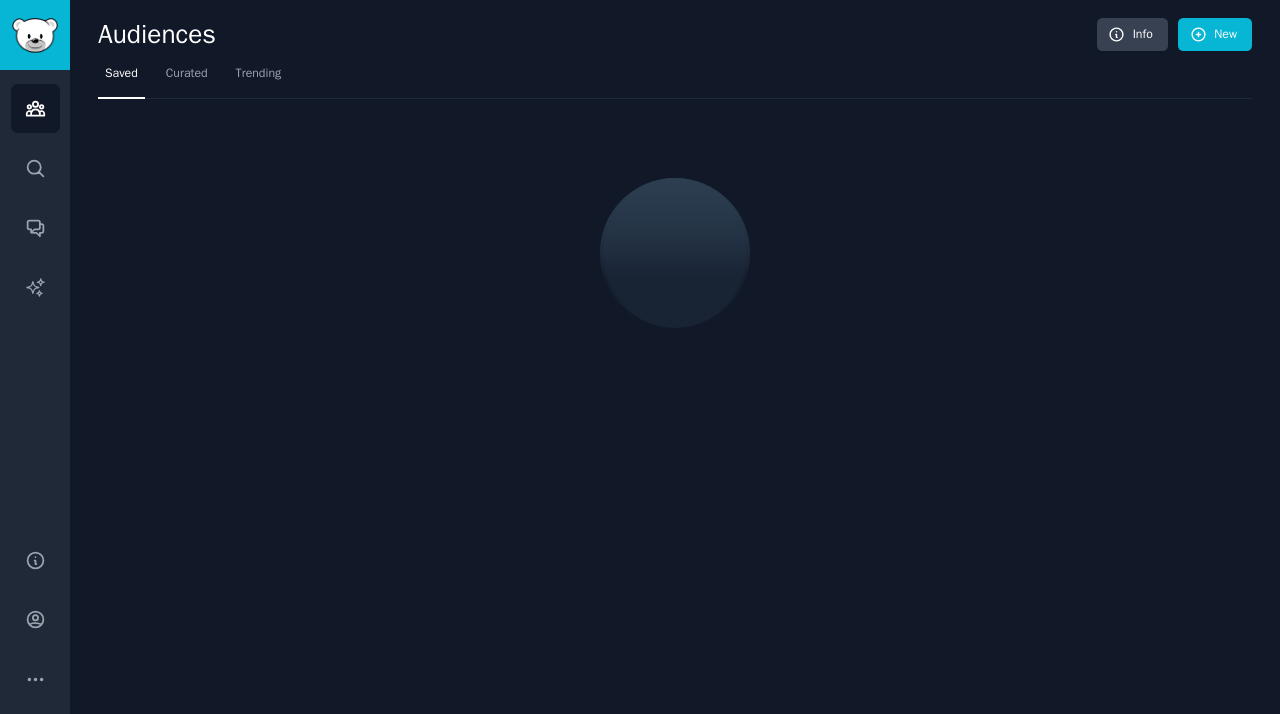 scroll, scrollTop: 0, scrollLeft: 0, axis: both 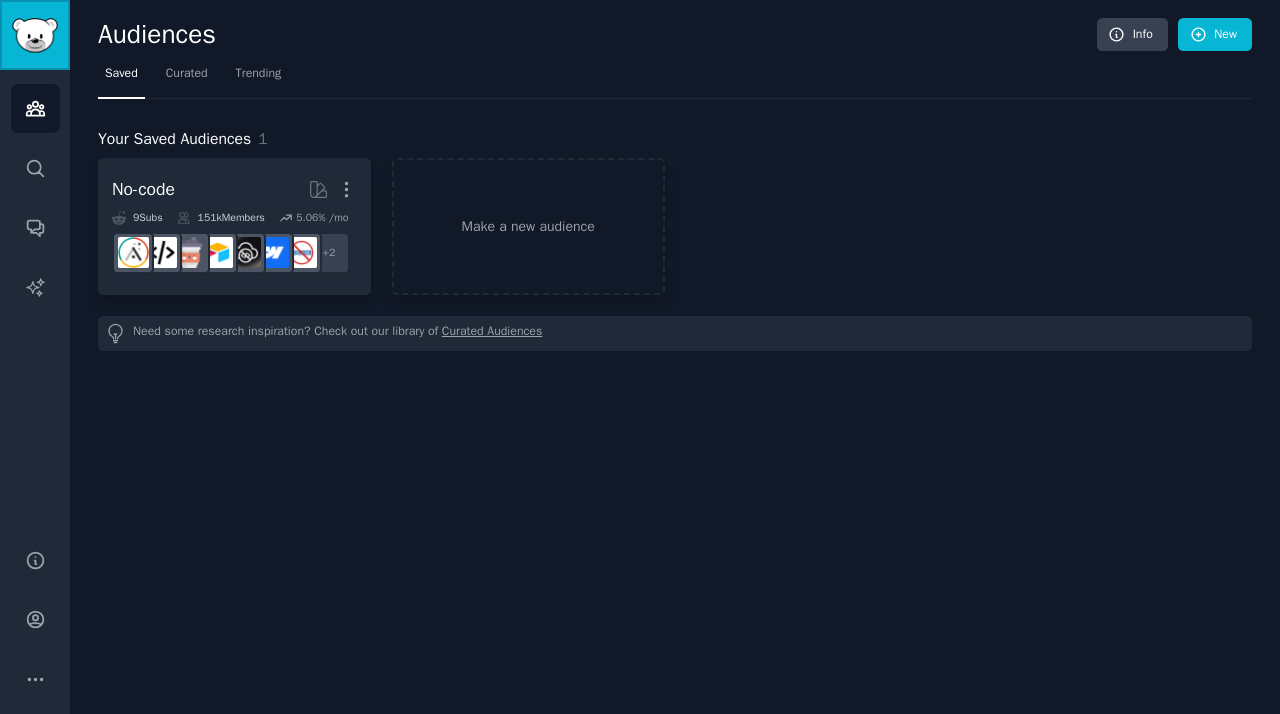 click at bounding box center [35, 35] 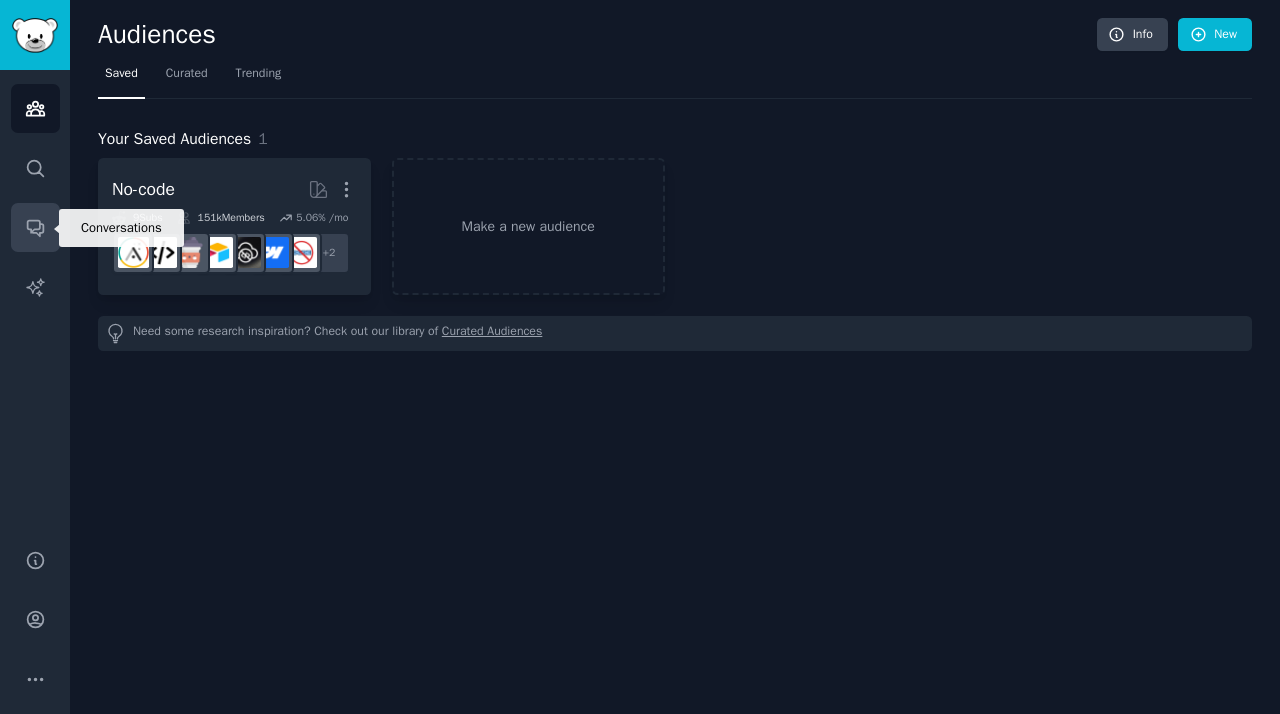 click 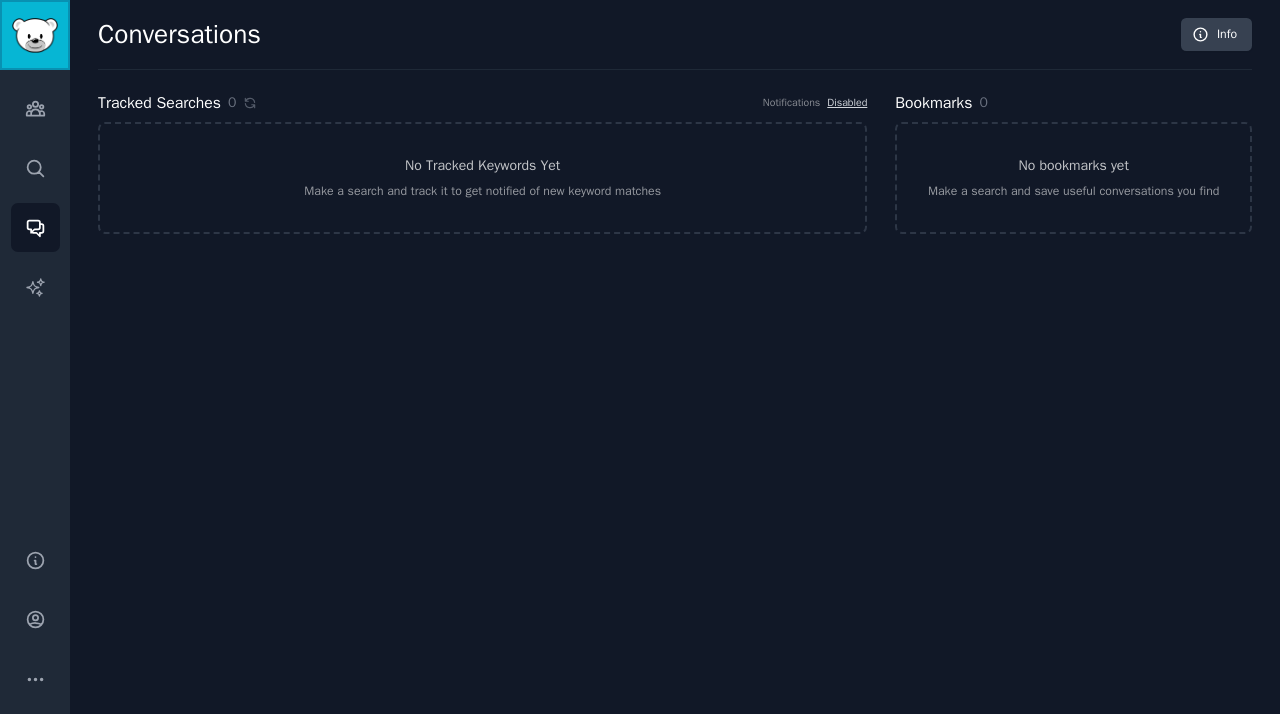 click at bounding box center (35, 35) 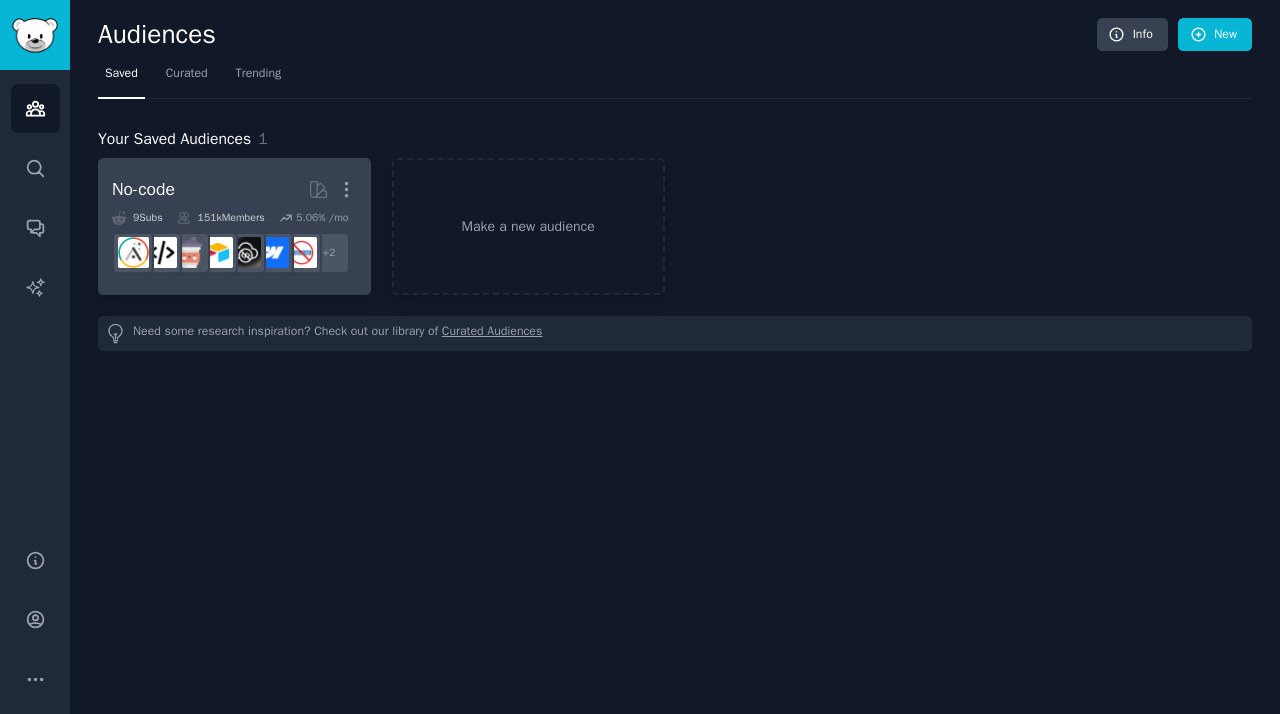 click on "9  Sub s 151k  Members 5.06 % /mo" at bounding box center [234, 218] 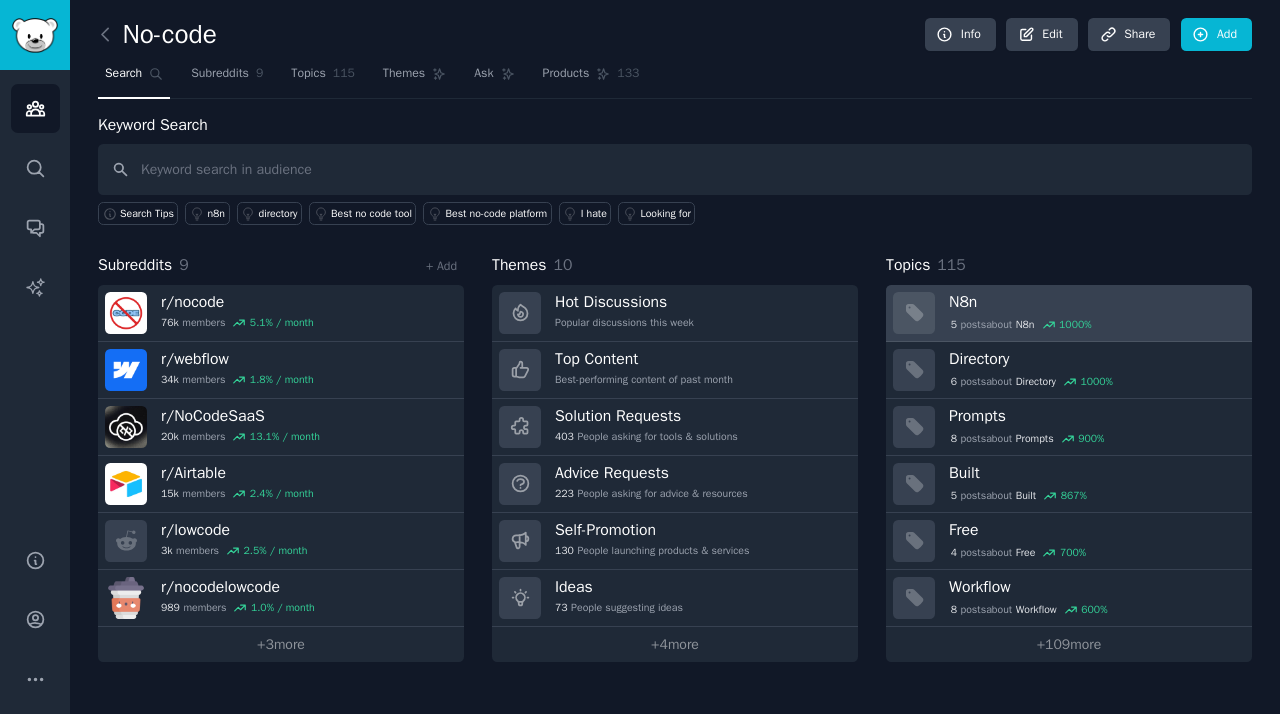 click on "N8n" at bounding box center [1093, 302] 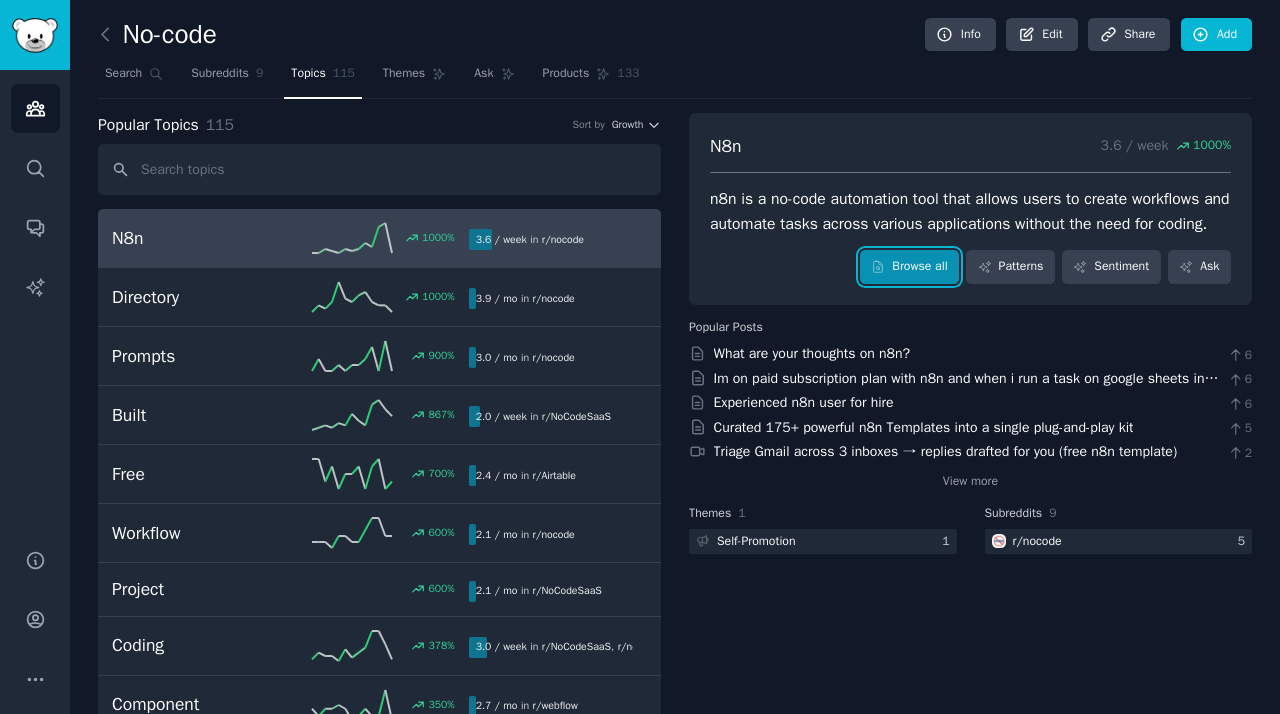 click on "Browse all" at bounding box center (909, 267) 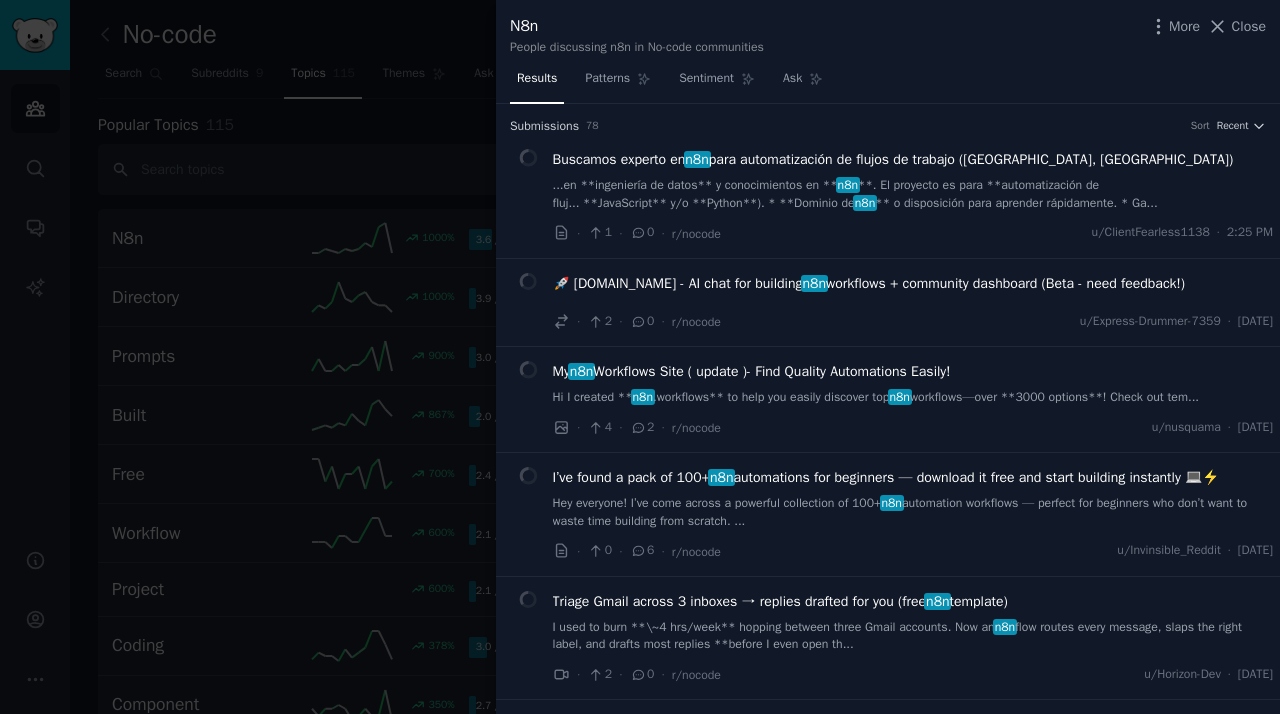 scroll, scrollTop: 2, scrollLeft: 0, axis: vertical 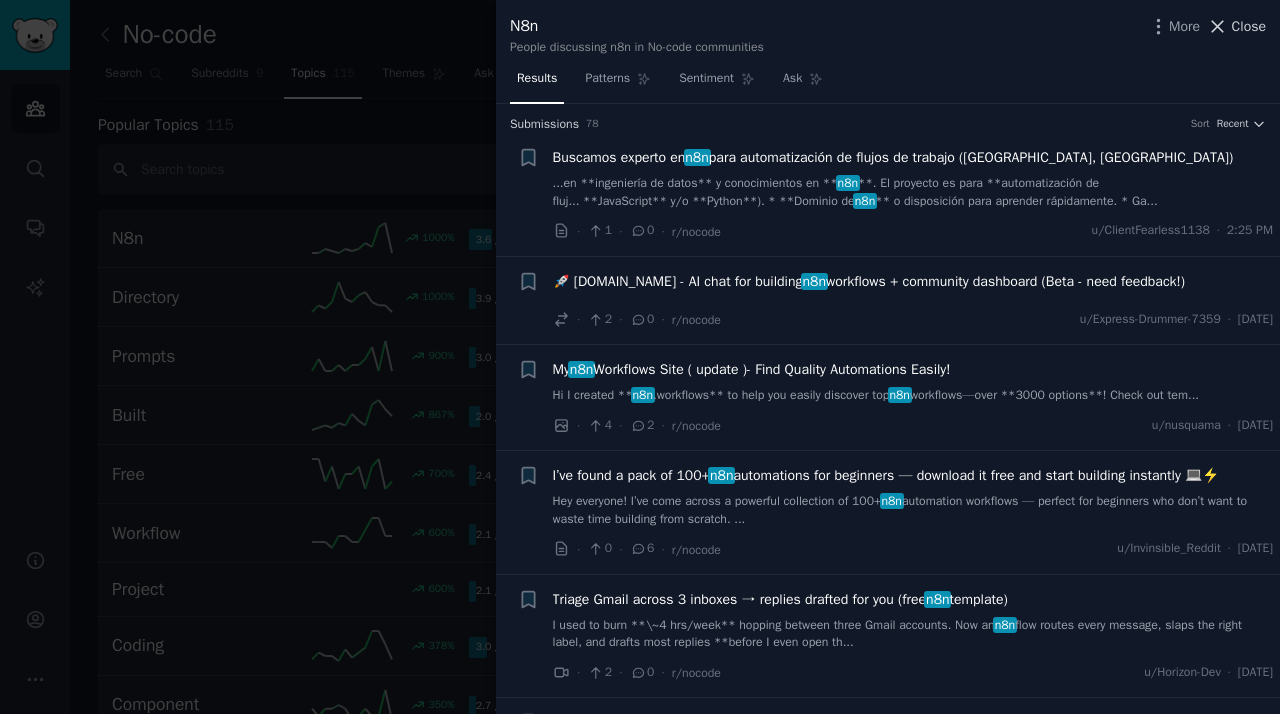 click on "Close" at bounding box center (1249, 26) 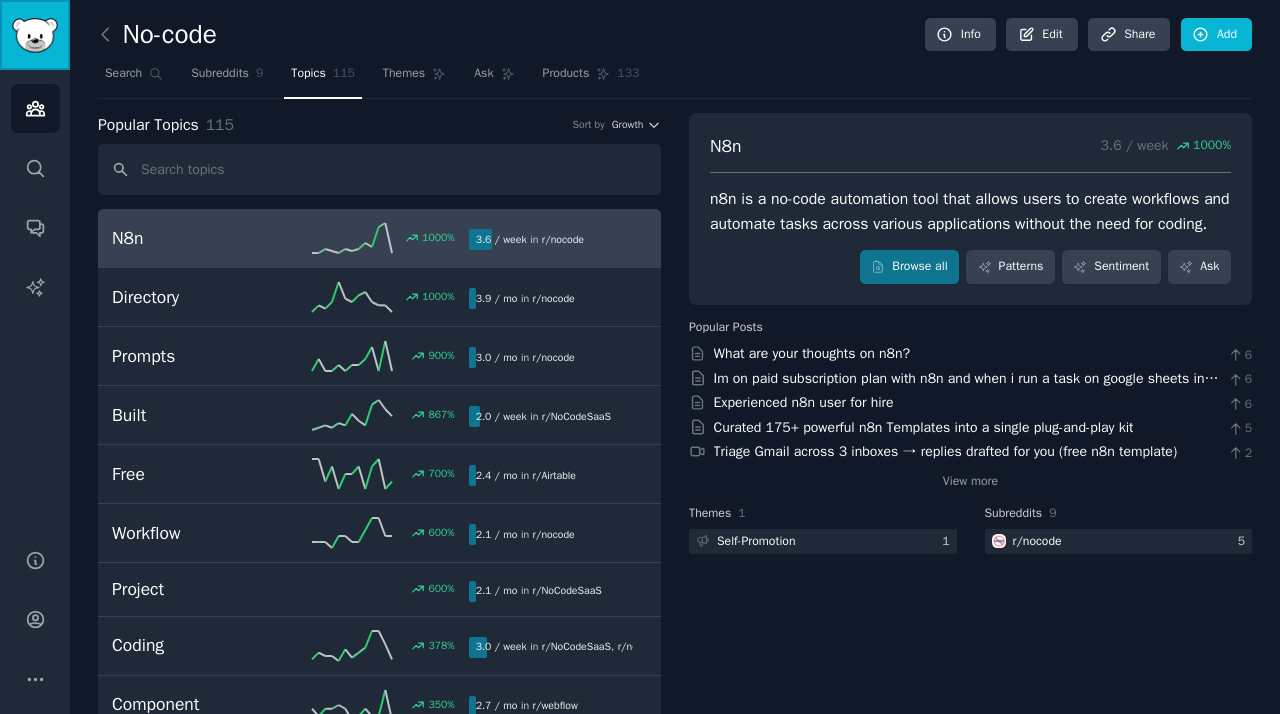 click at bounding box center (35, 35) 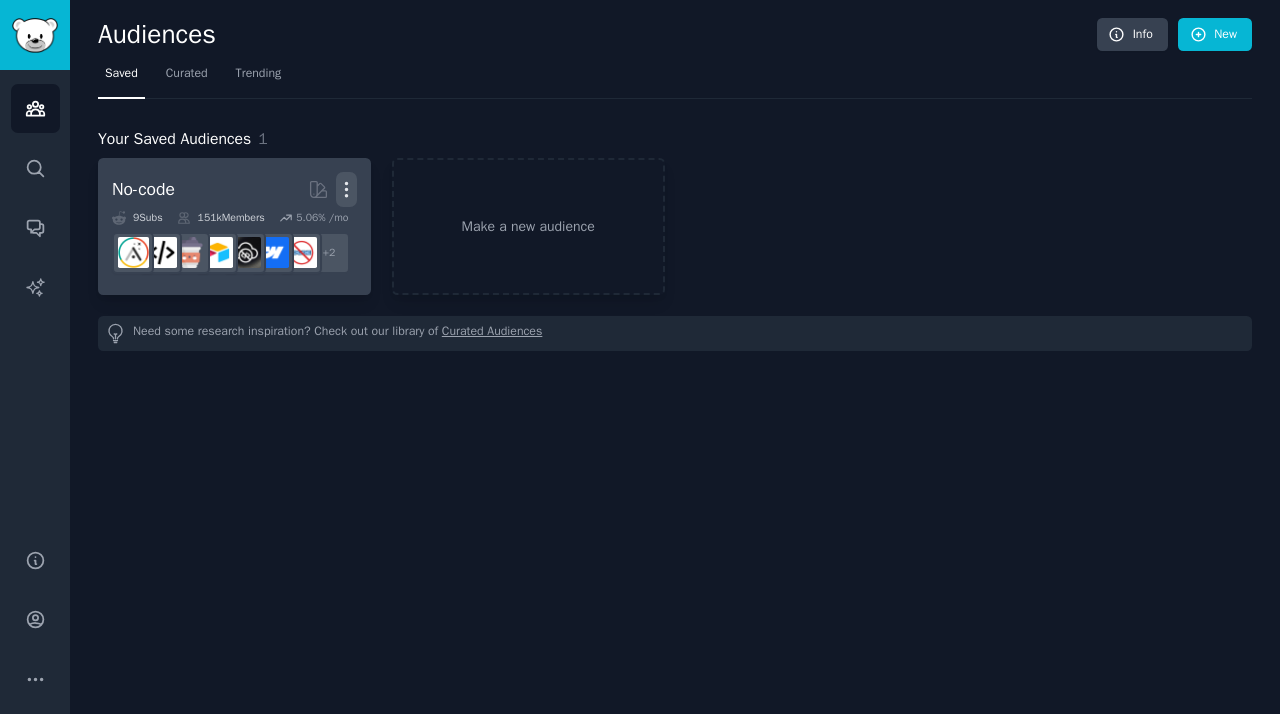 click 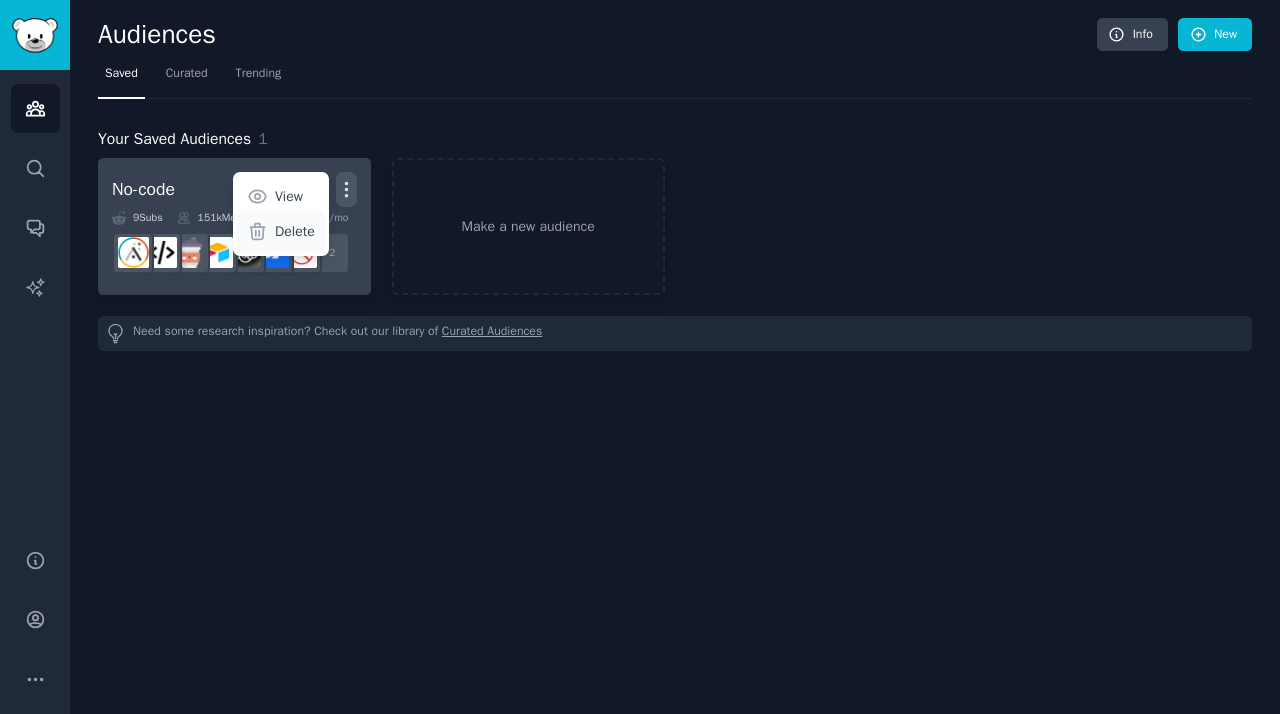 click on "Delete" at bounding box center [295, 231] 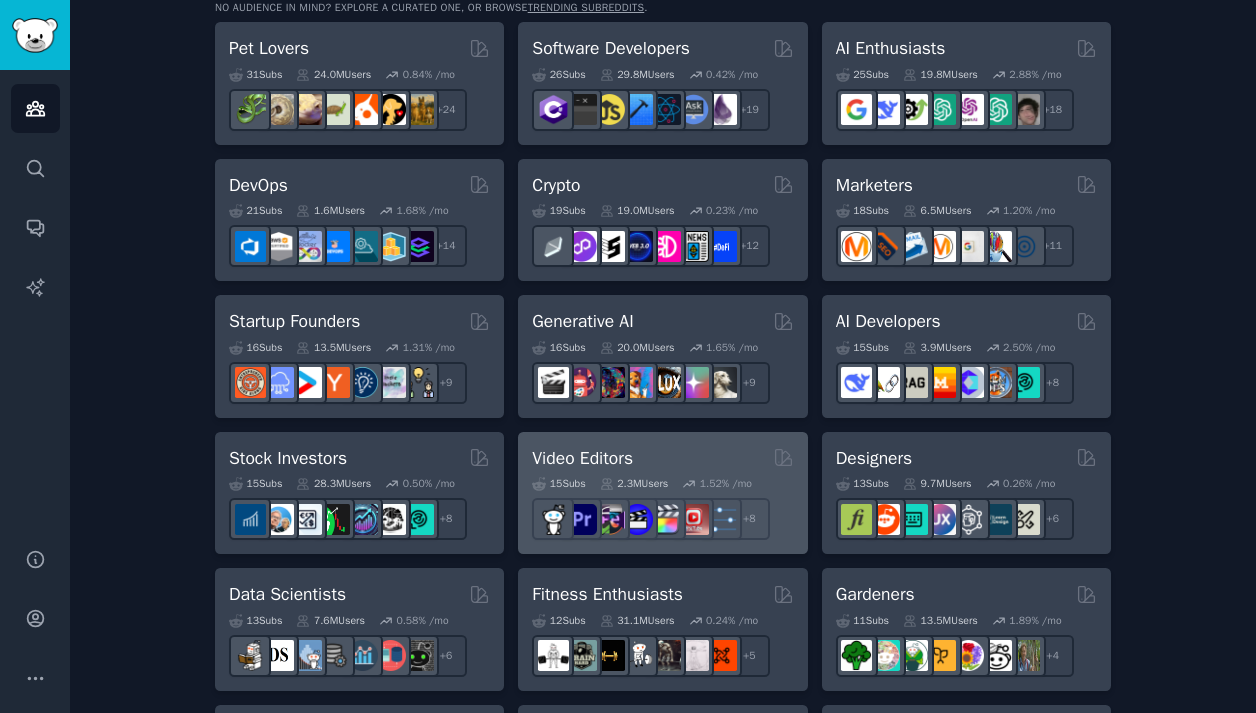 scroll, scrollTop: 363, scrollLeft: 0, axis: vertical 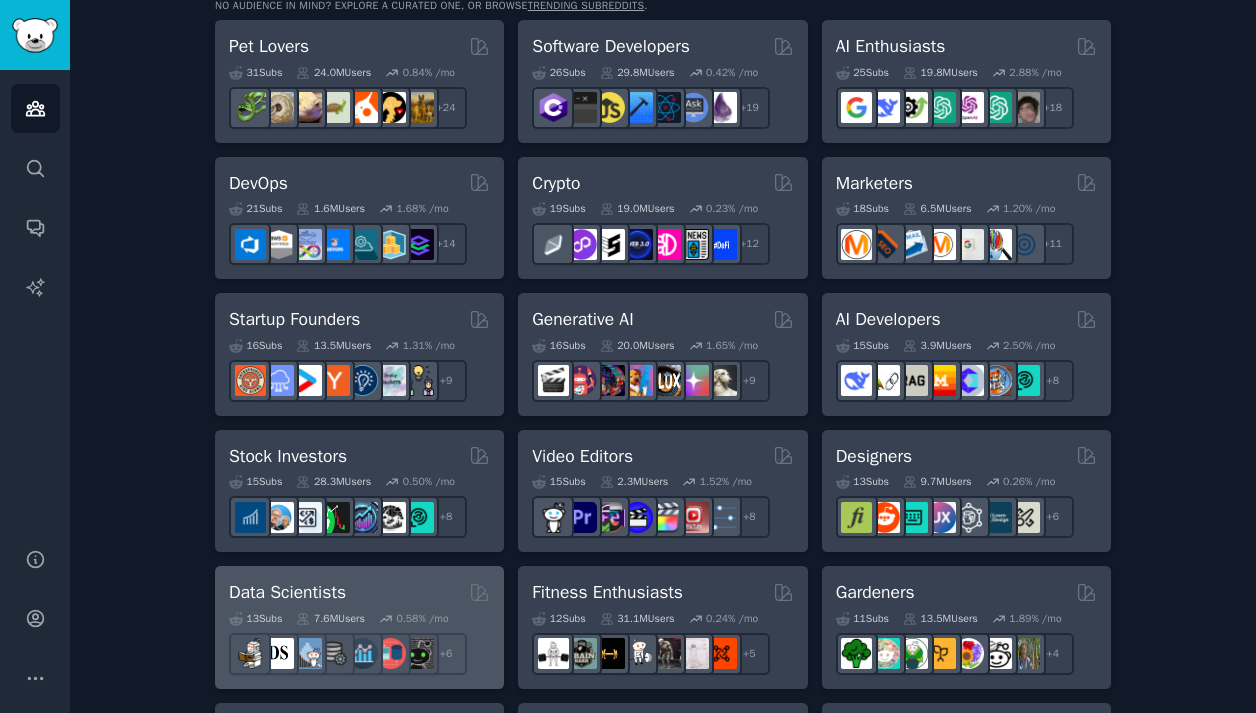 click on "Data Scientists" at bounding box center [359, 592] 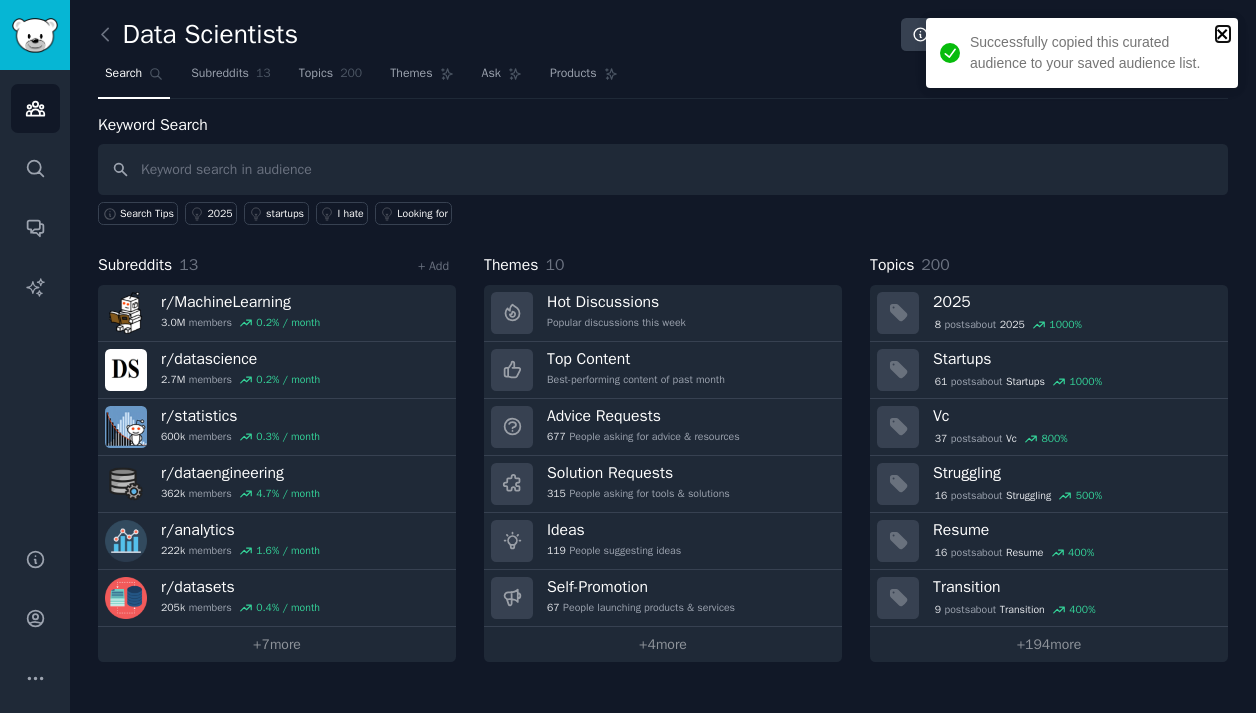 click 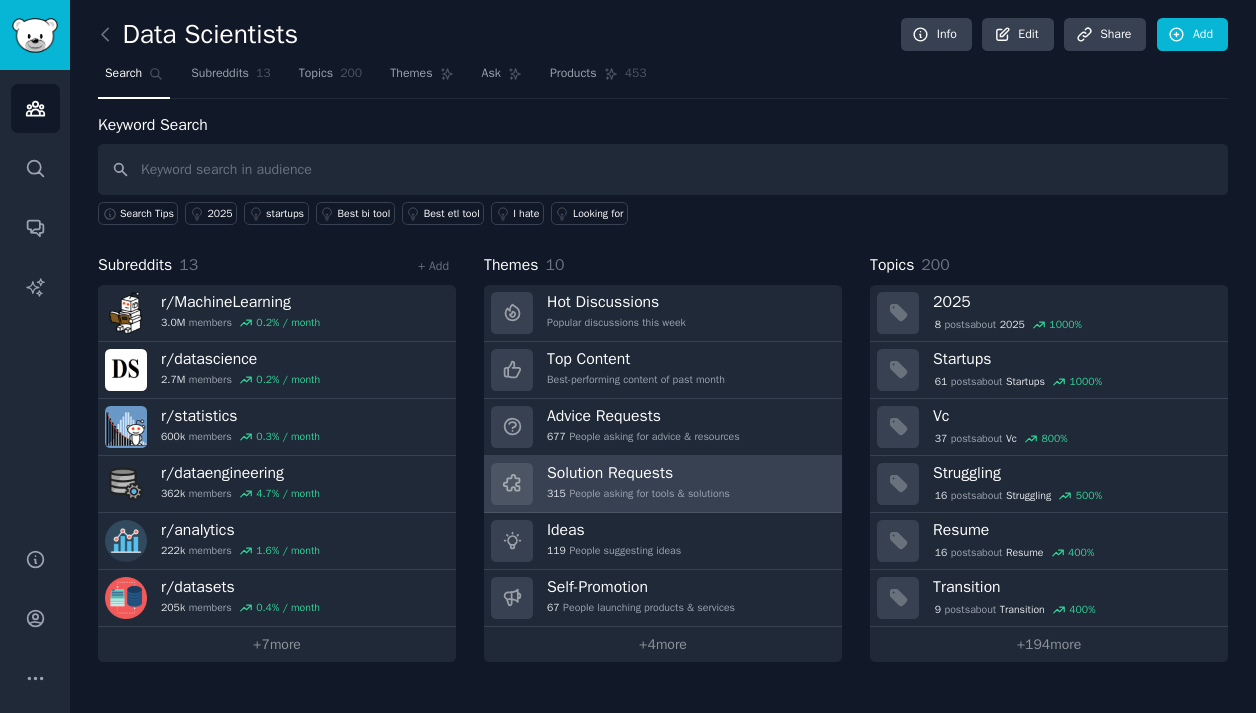 click on "315 People asking for tools & solutions" at bounding box center (638, 494) 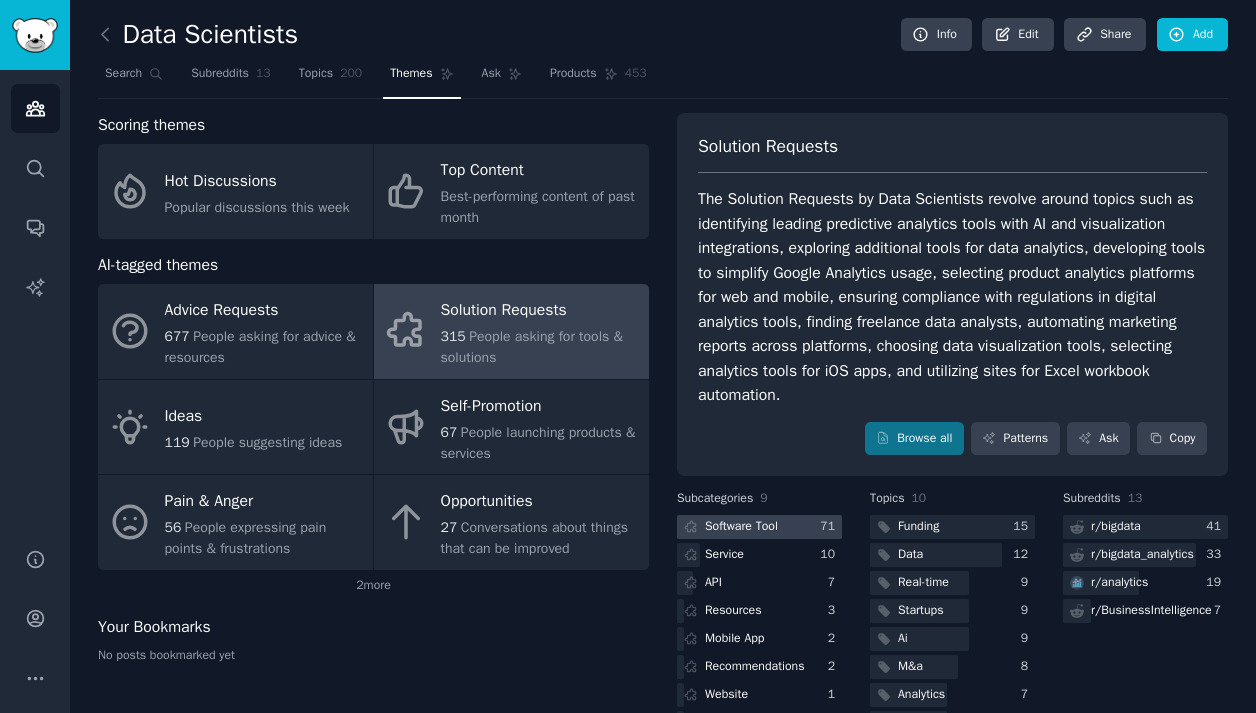 click on "Software Tool" at bounding box center [741, 527] 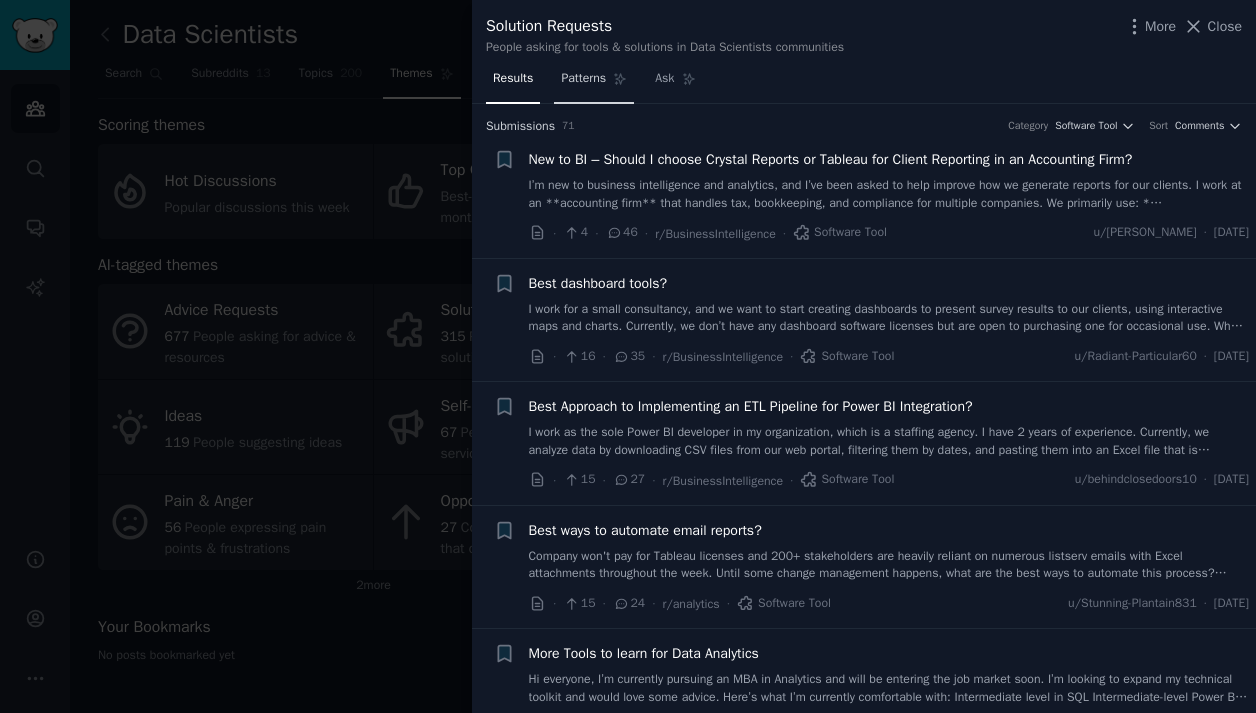 click on "Patterns" at bounding box center [583, 79] 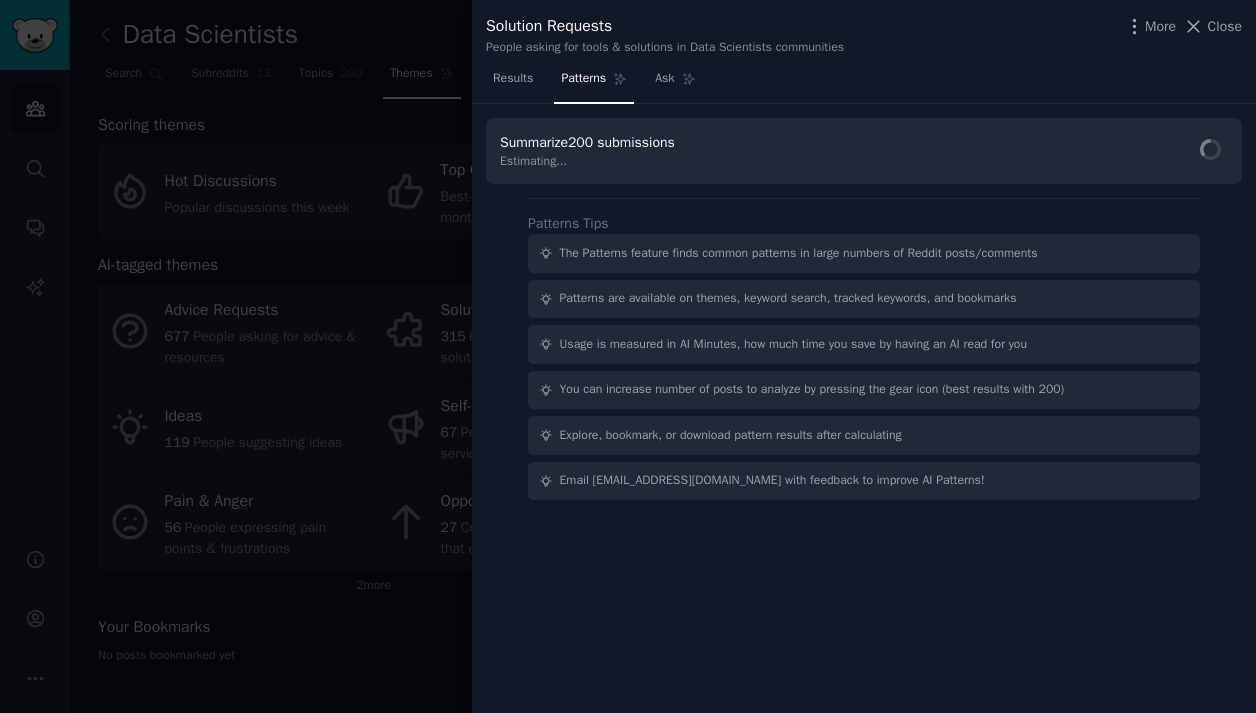 click on "The Patterns feature finds common patterns in large numbers of Reddit posts/comments" at bounding box center [799, 254] 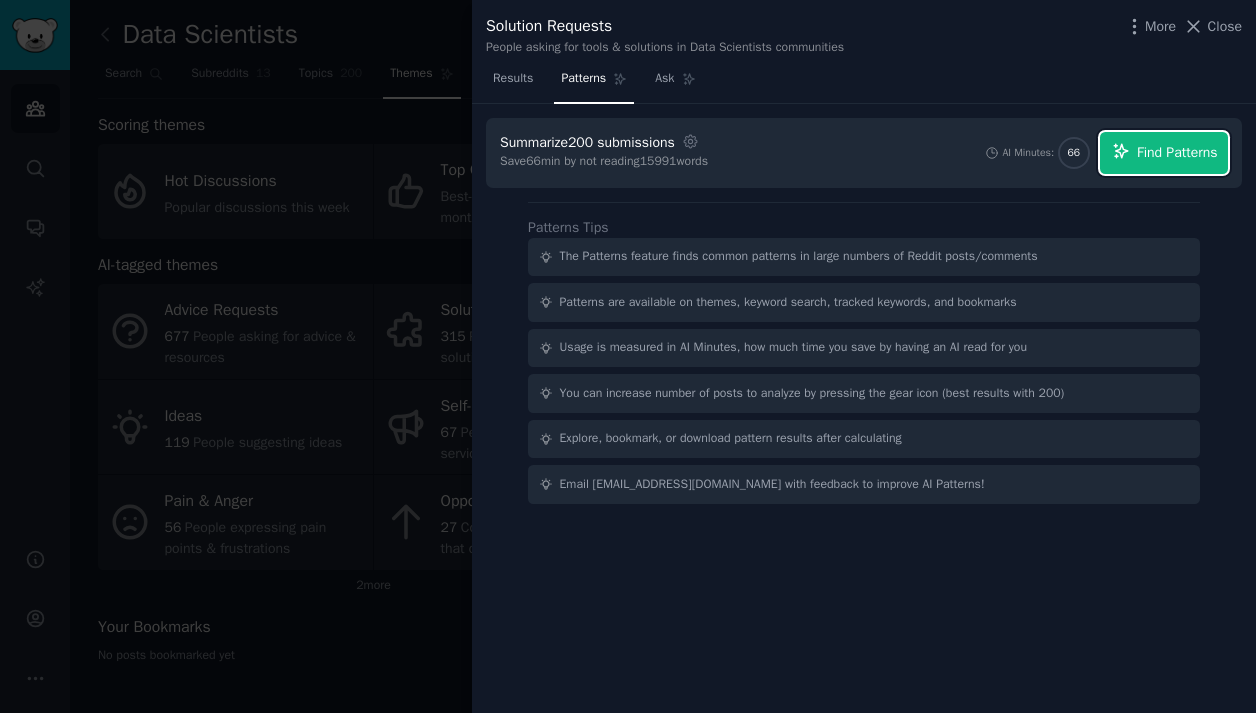 click on "Find Patterns" at bounding box center [1177, 152] 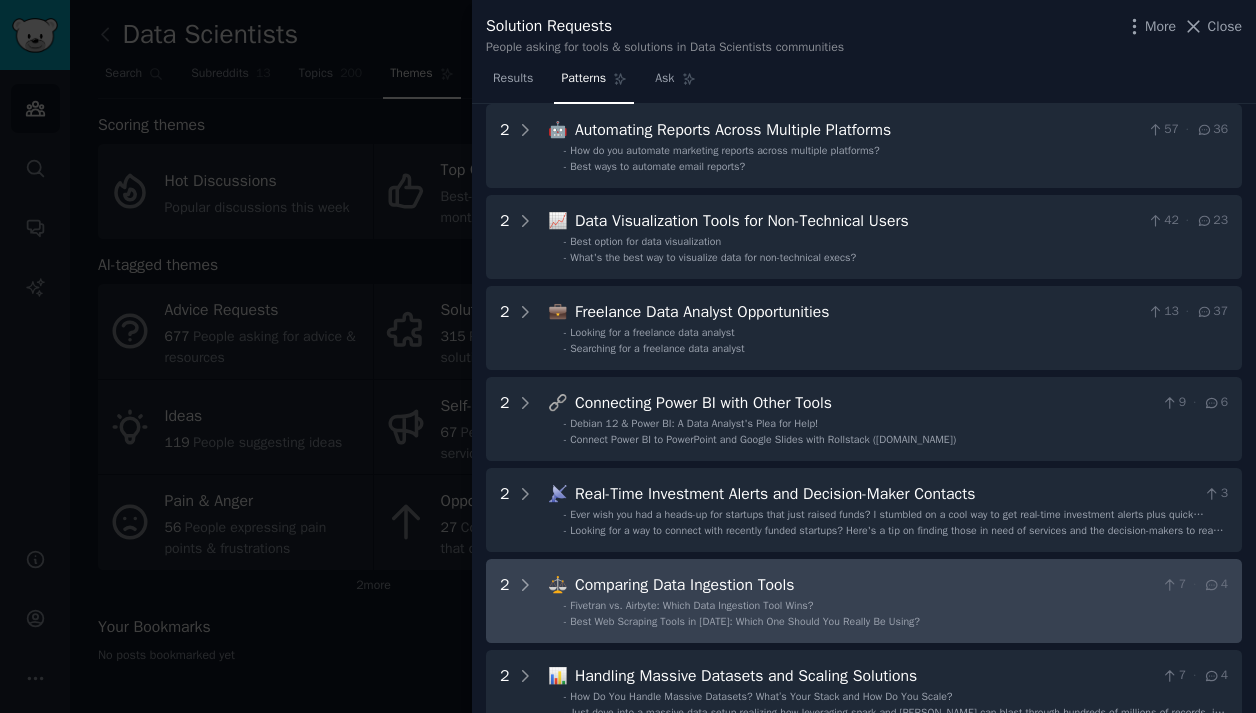 scroll, scrollTop: 349, scrollLeft: 0, axis: vertical 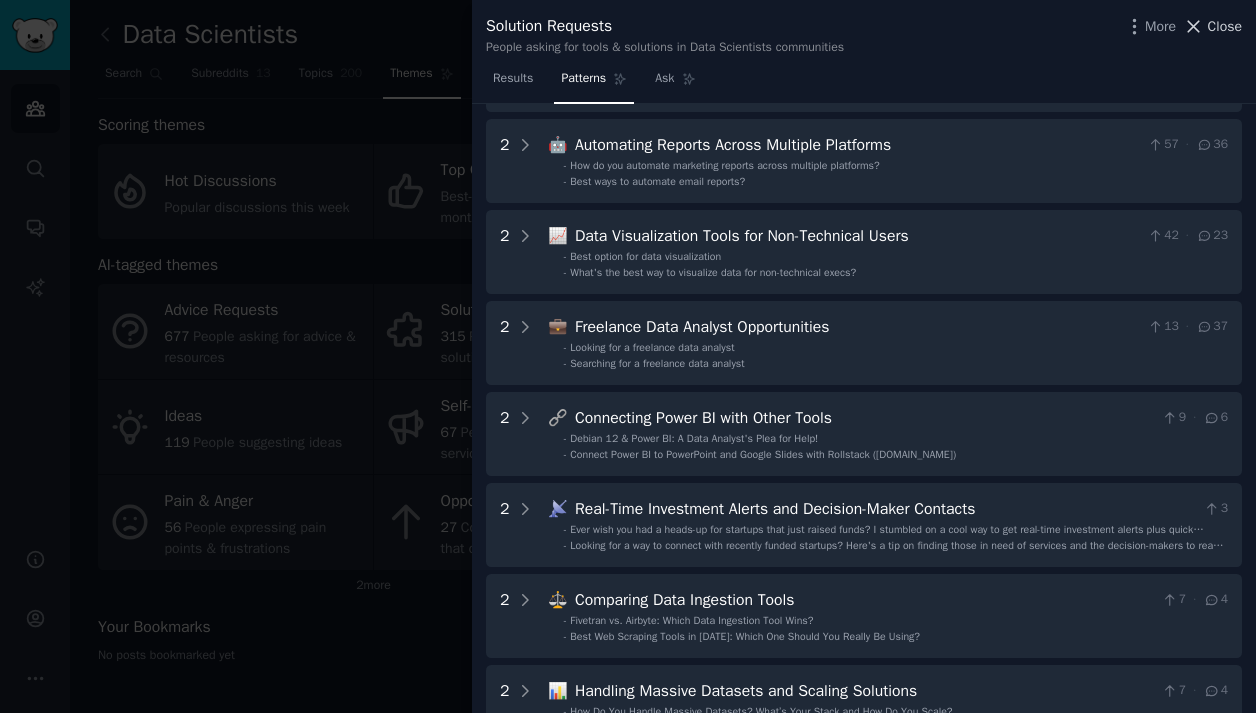 click on "Close" at bounding box center (1225, 26) 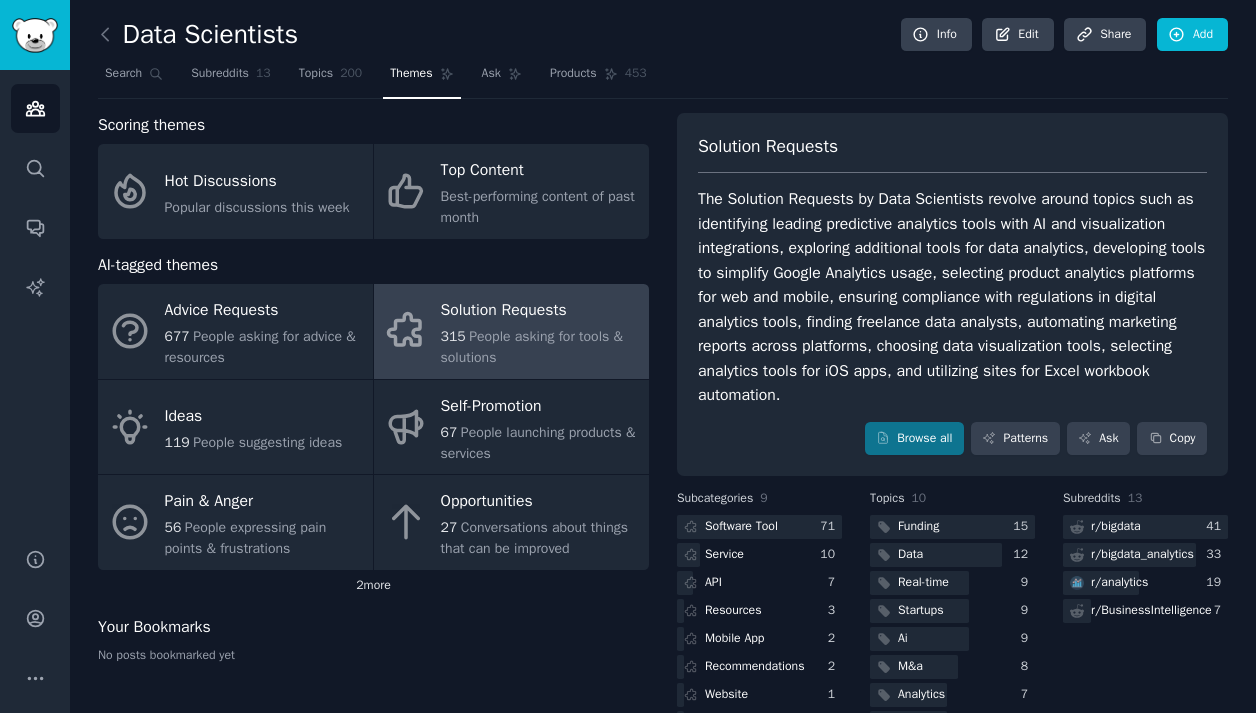 click on "2  more" 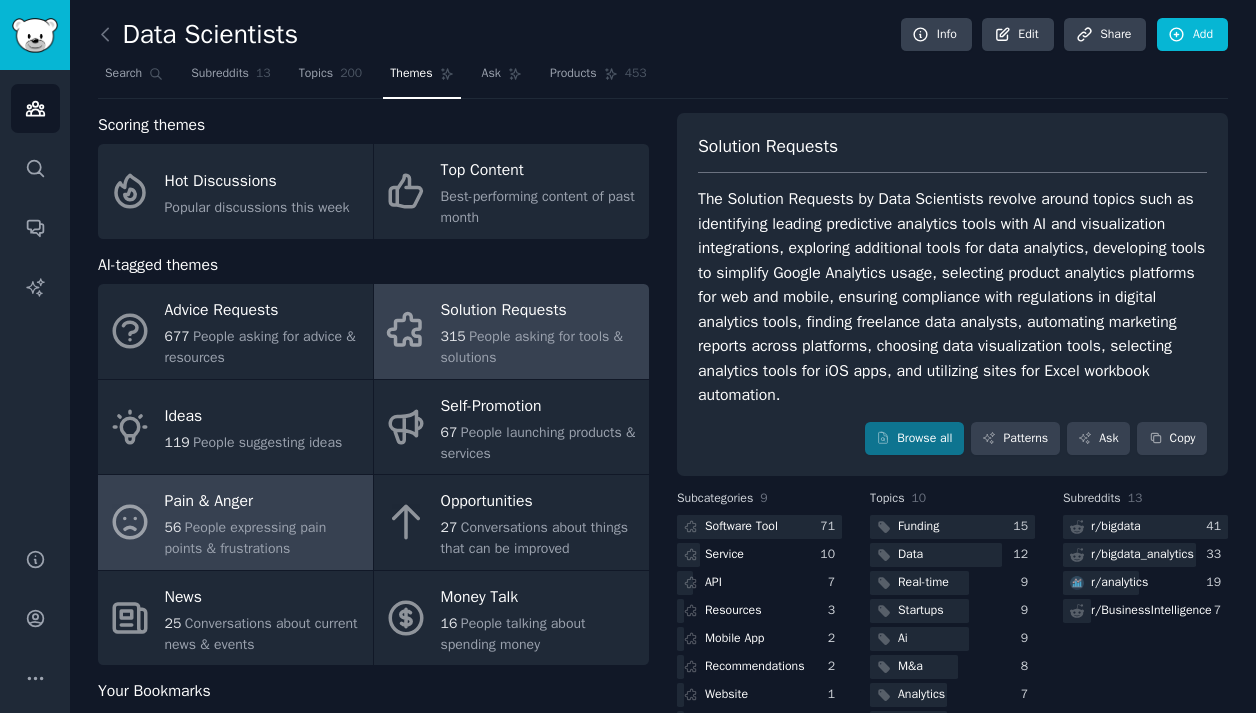 click on "People expressing pain points & frustrations" at bounding box center [246, 538] 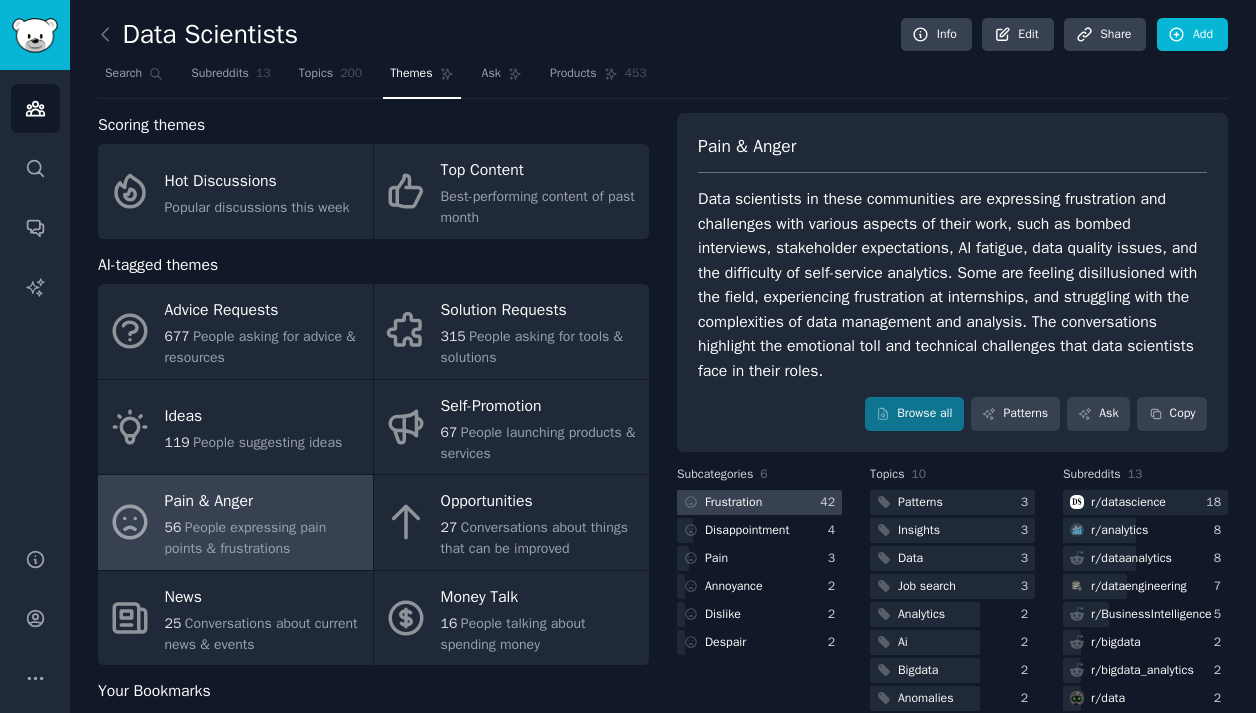 click on "Frustration" at bounding box center [733, 503] 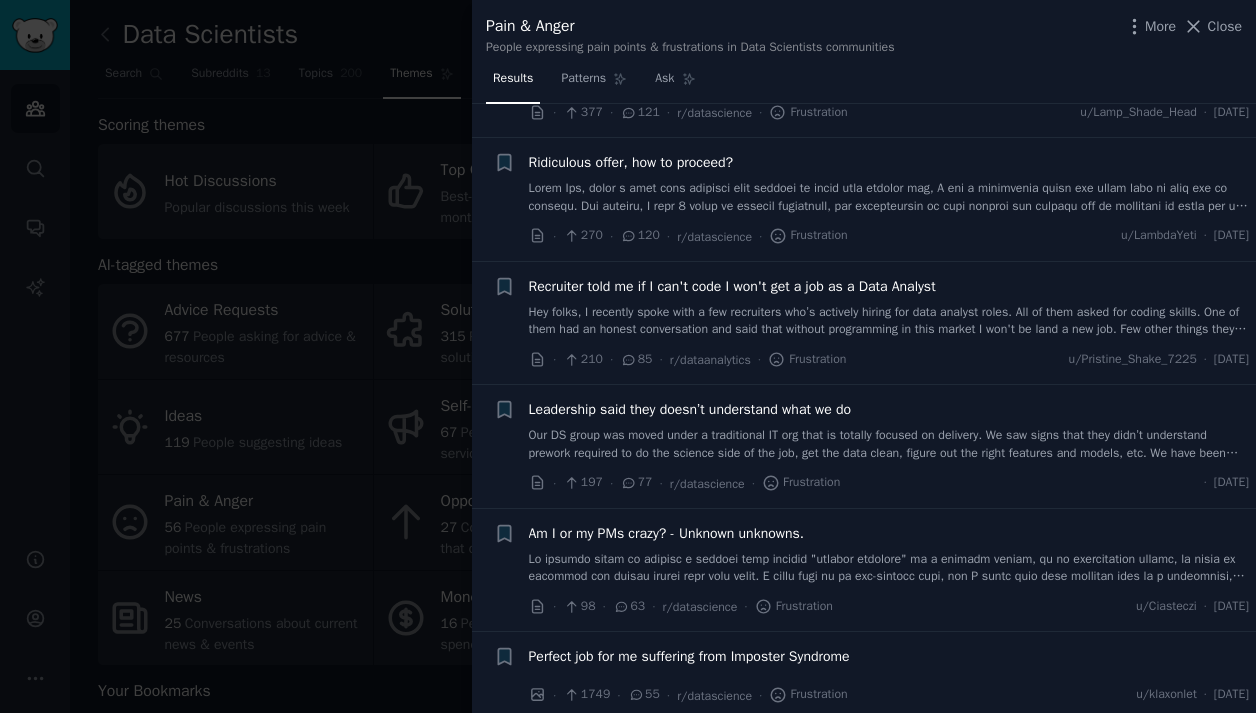 scroll, scrollTop: 0, scrollLeft: 0, axis: both 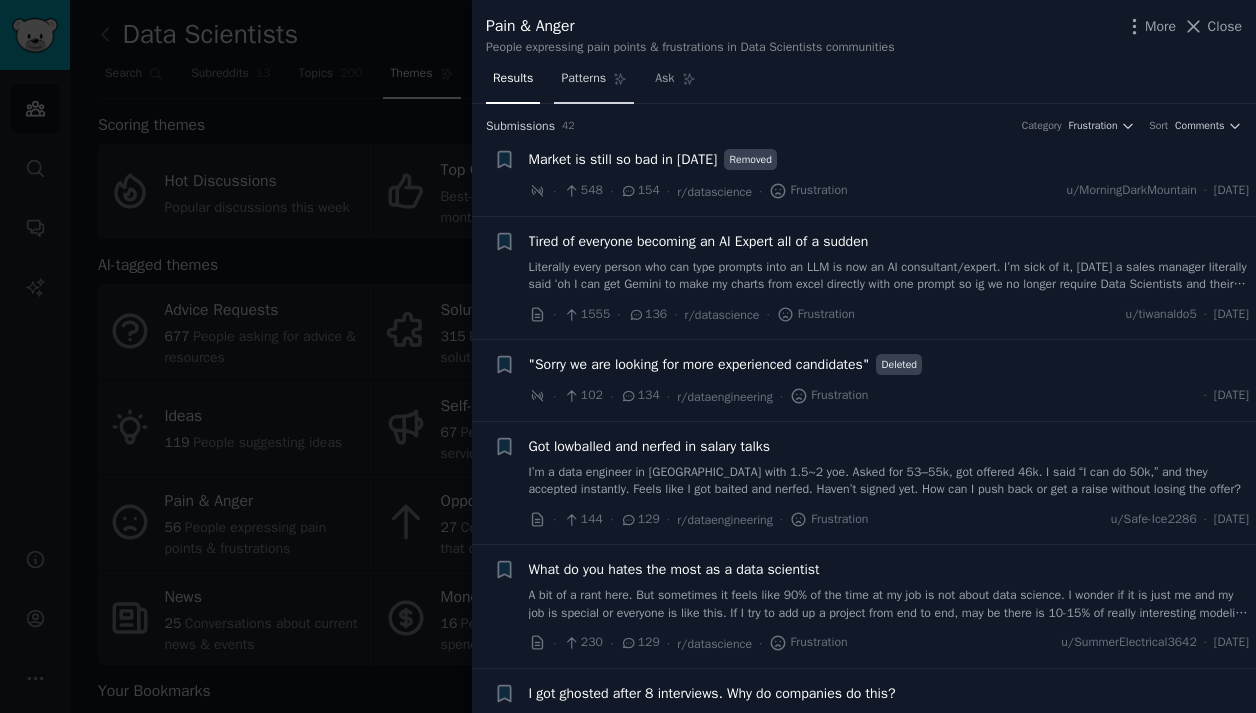 click on "Patterns" at bounding box center (583, 79) 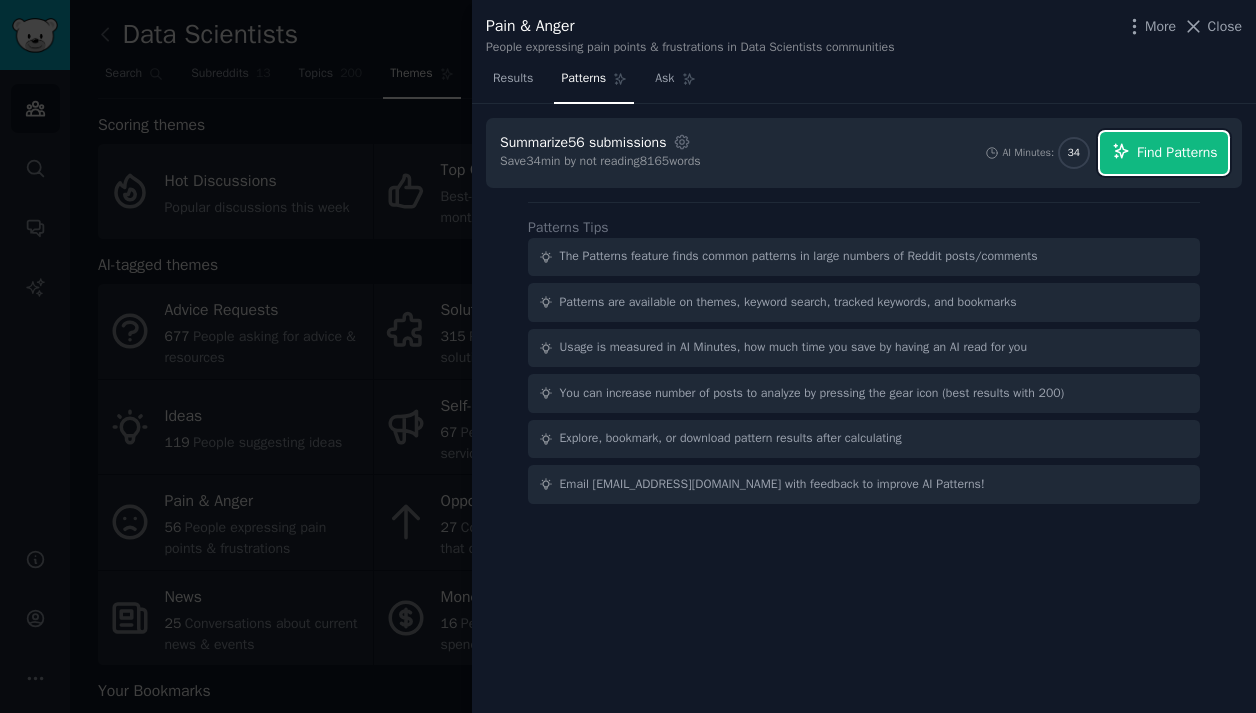 click on "Find Patterns" at bounding box center (1177, 152) 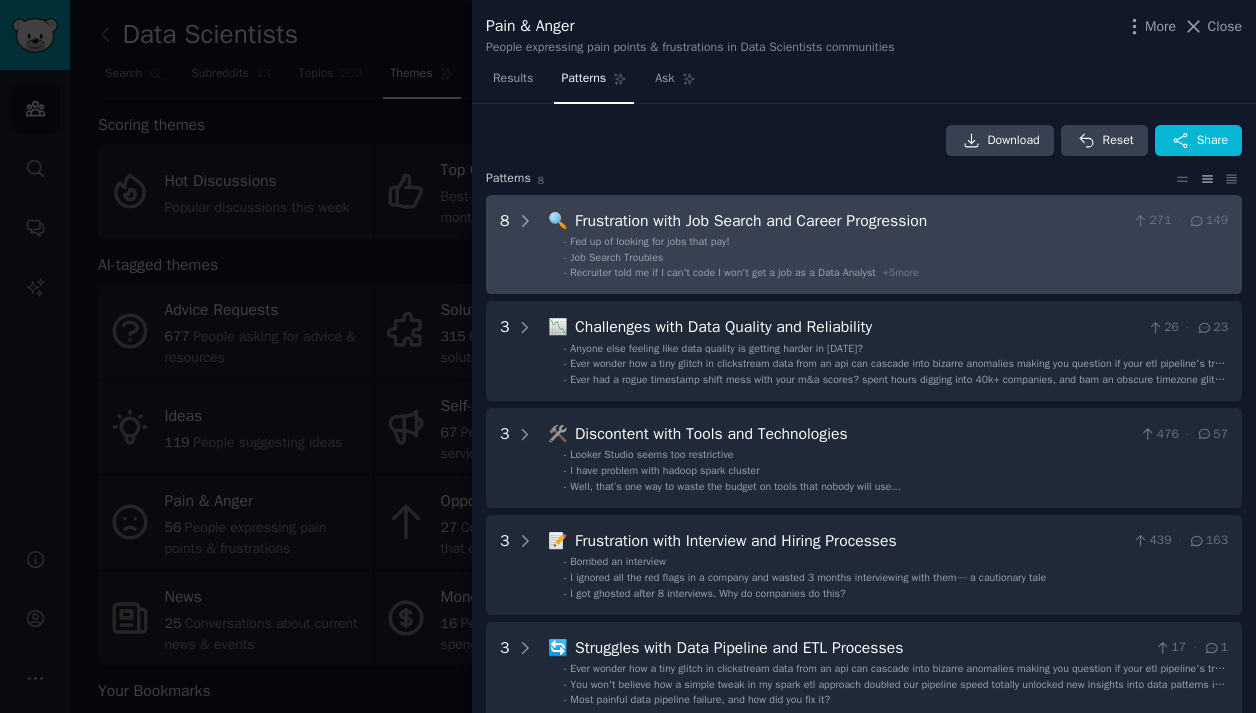 scroll, scrollTop: 2, scrollLeft: 0, axis: vertical 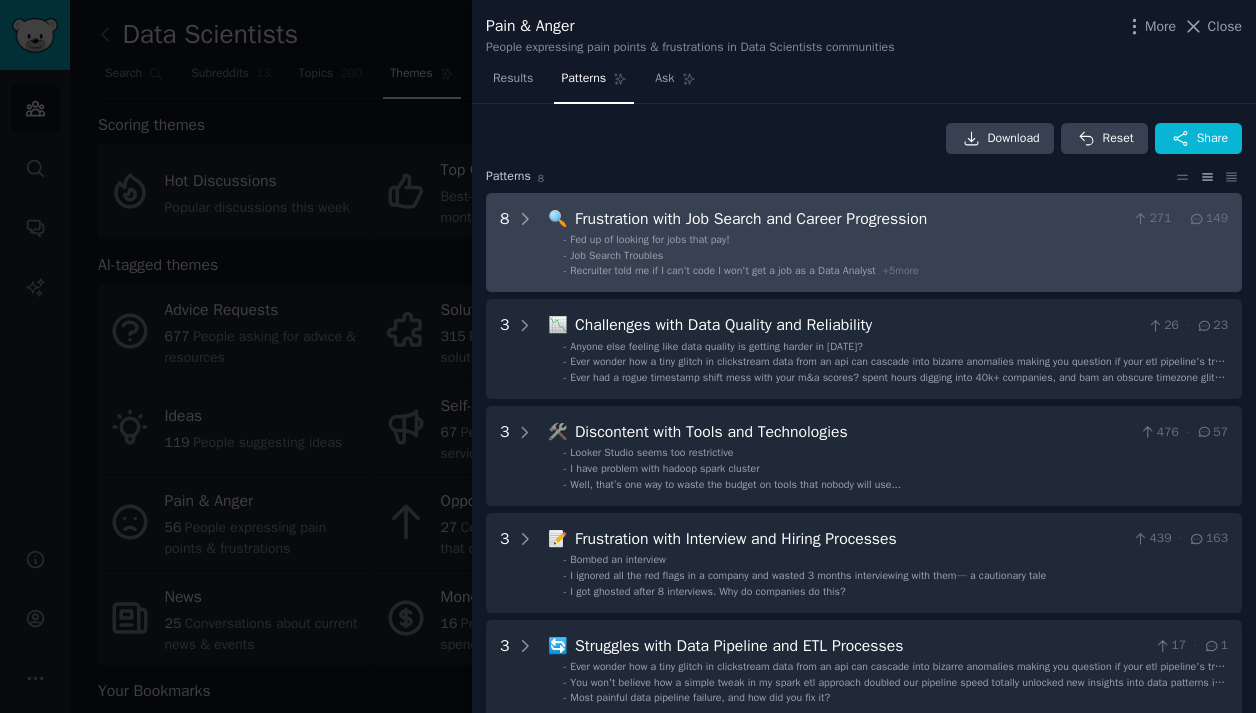 click on "- Fed up of looking for jobs that pay!" at bounding box center [896, 240] 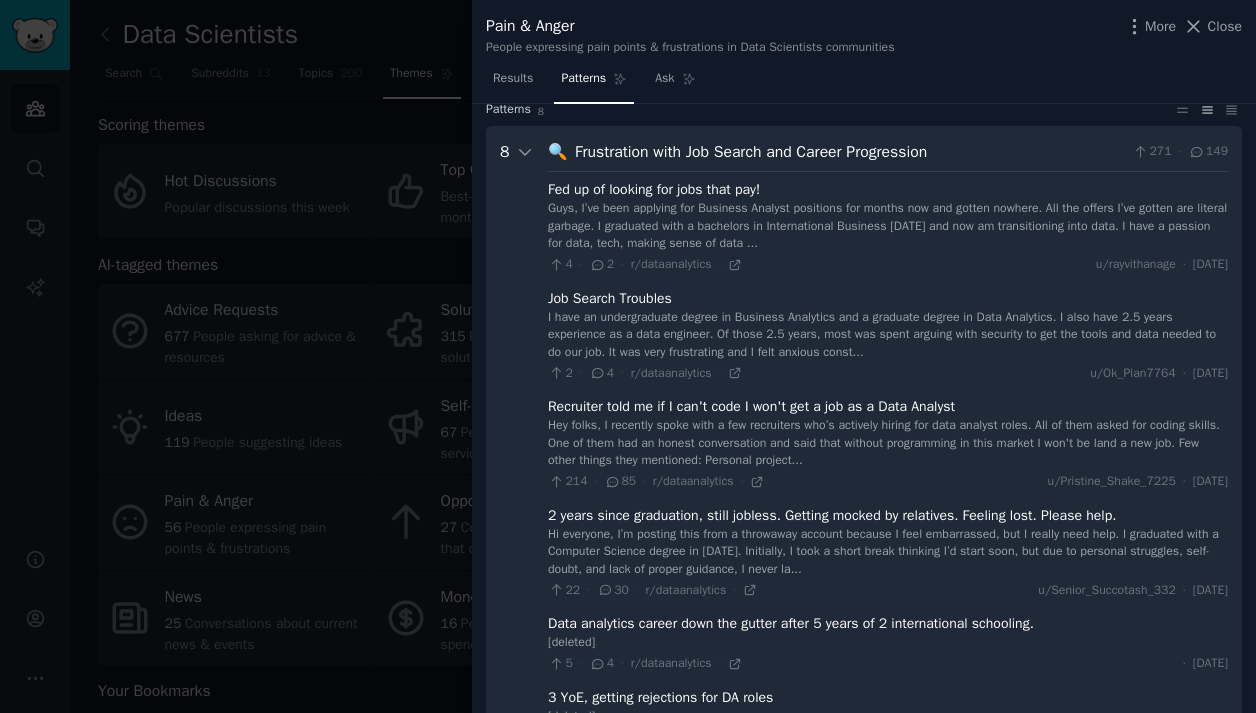 scroll, scrollTop: 71, scrollLeft: 0, axis: vertical 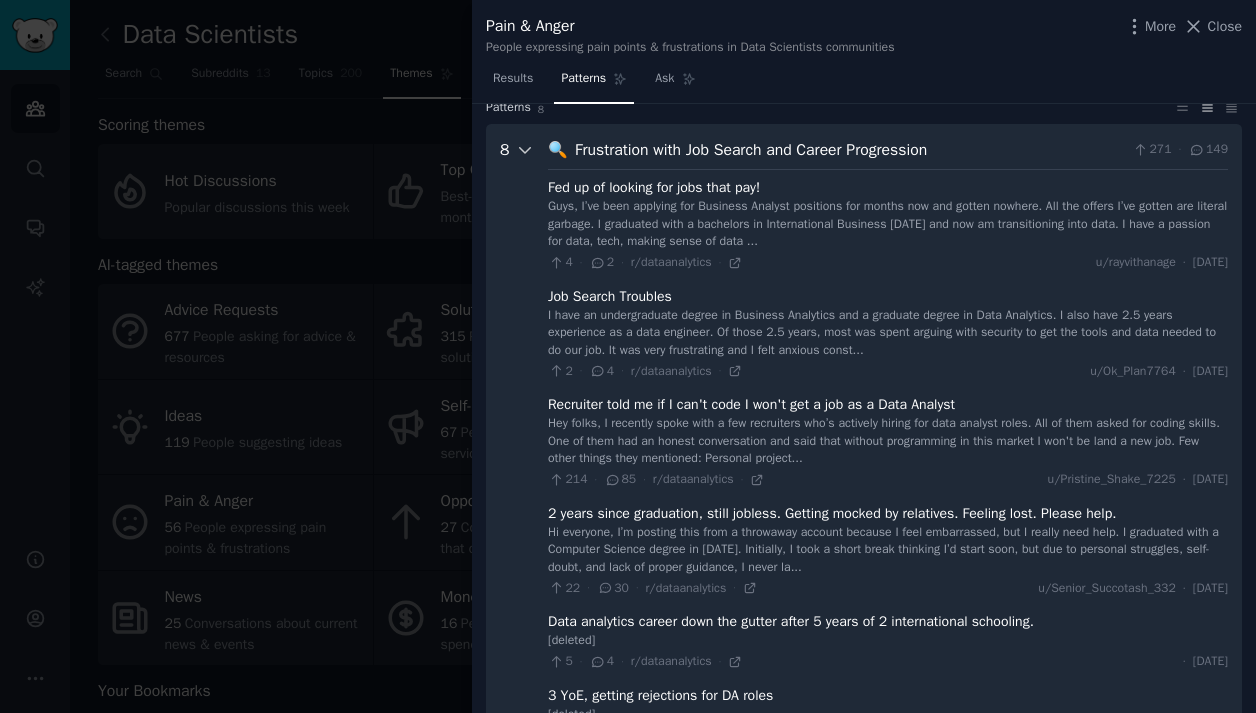 click 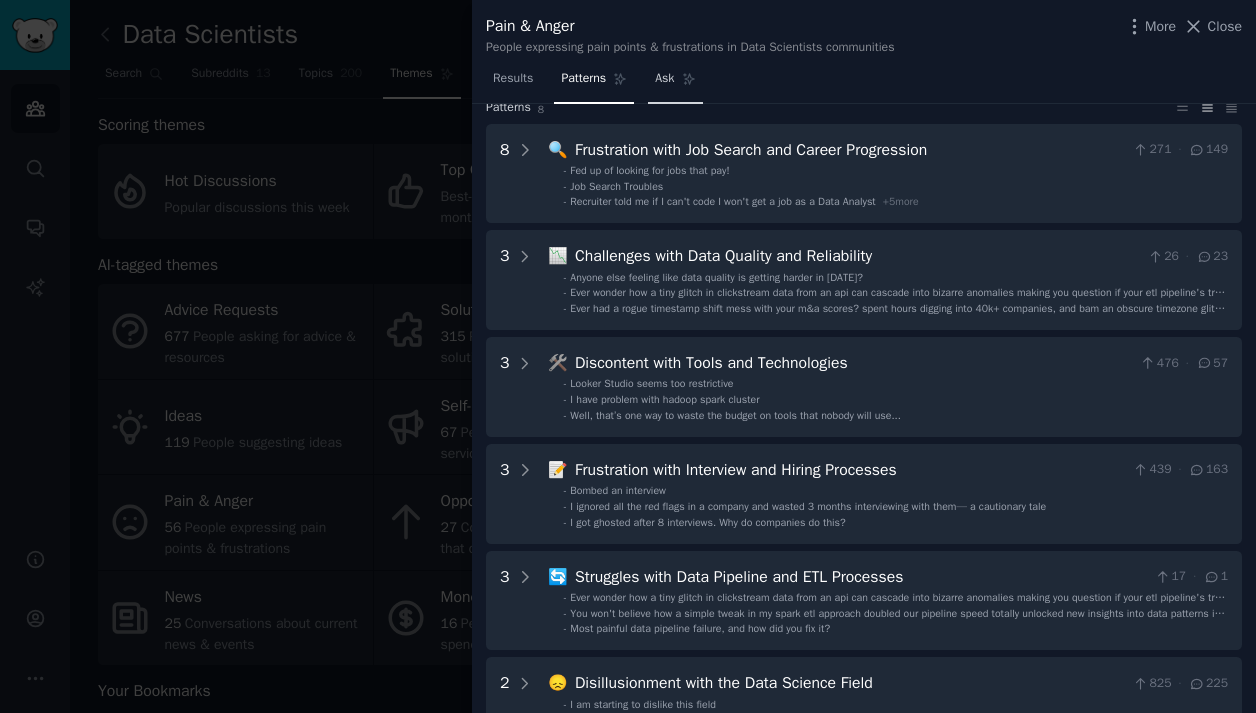 click on "Ask" at bounding box center (664, 79) 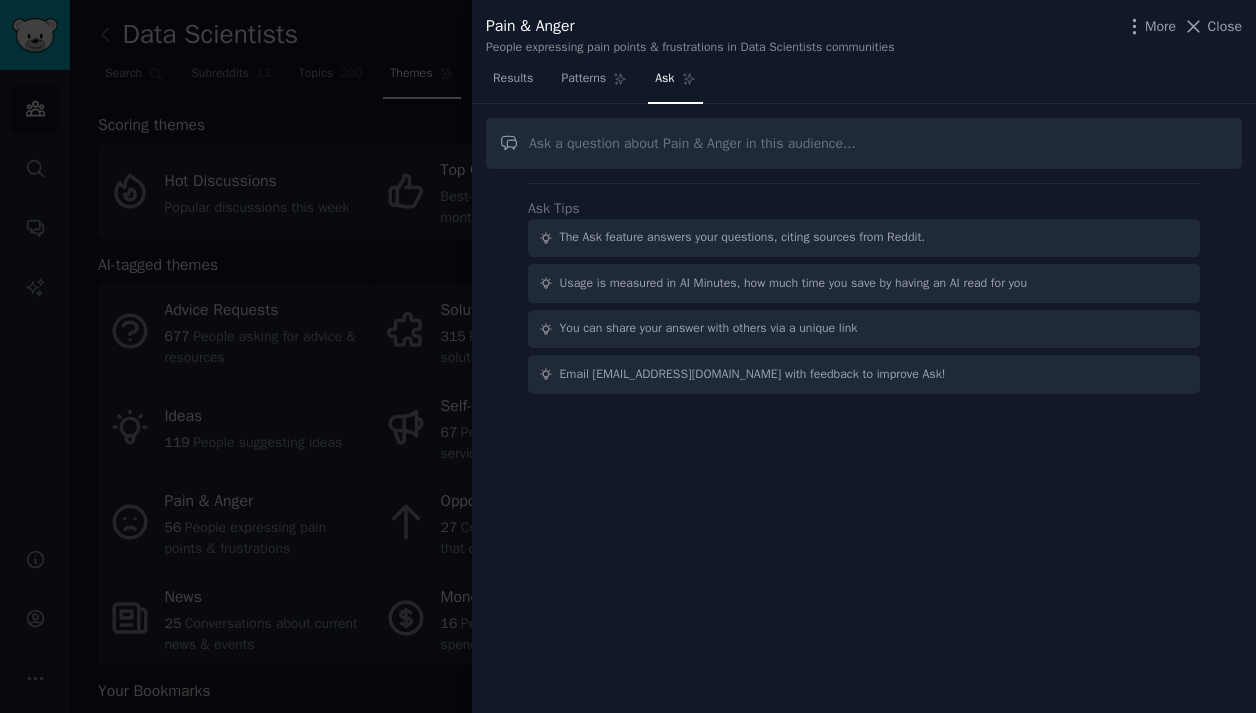 type on "f" 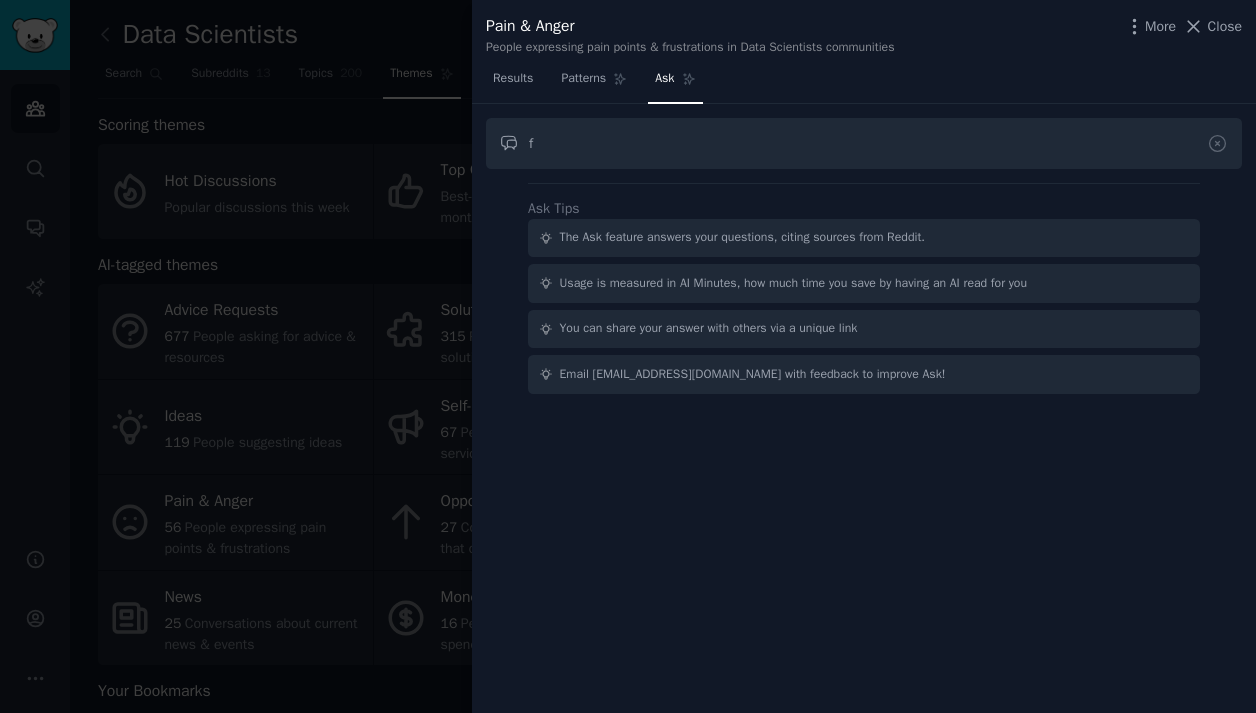 type 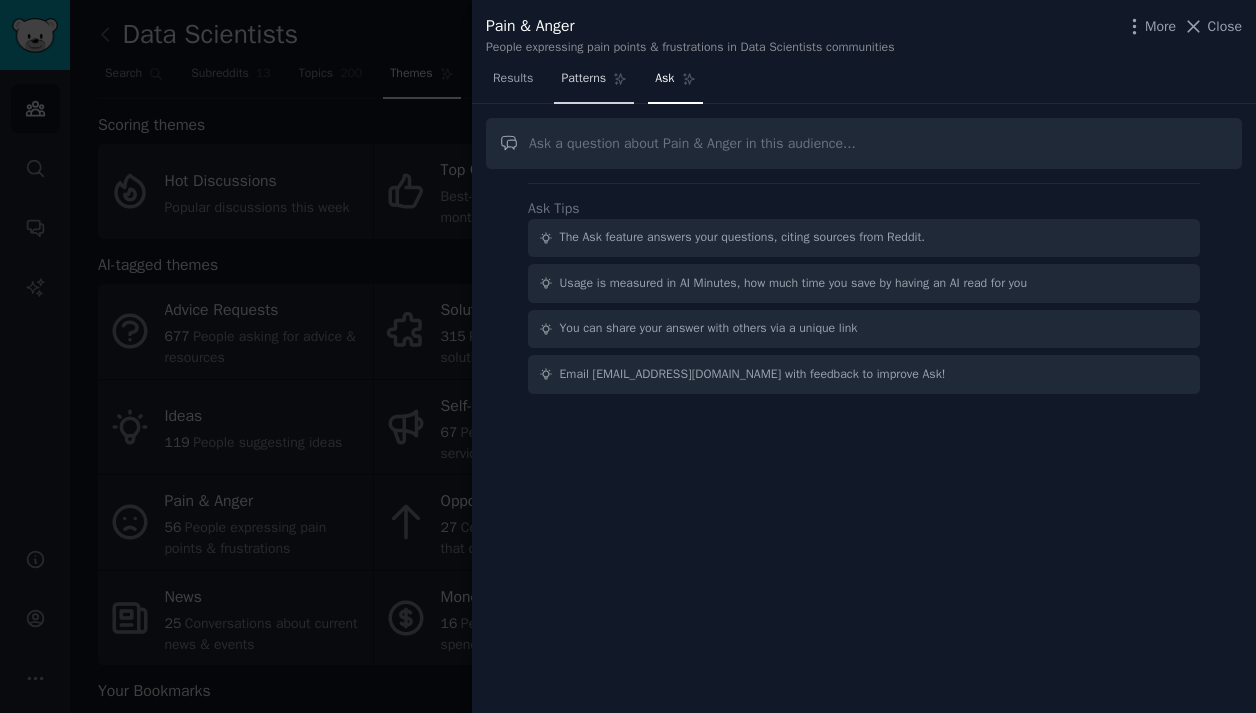 click on "Patterns" at bounding box center (583, 79) 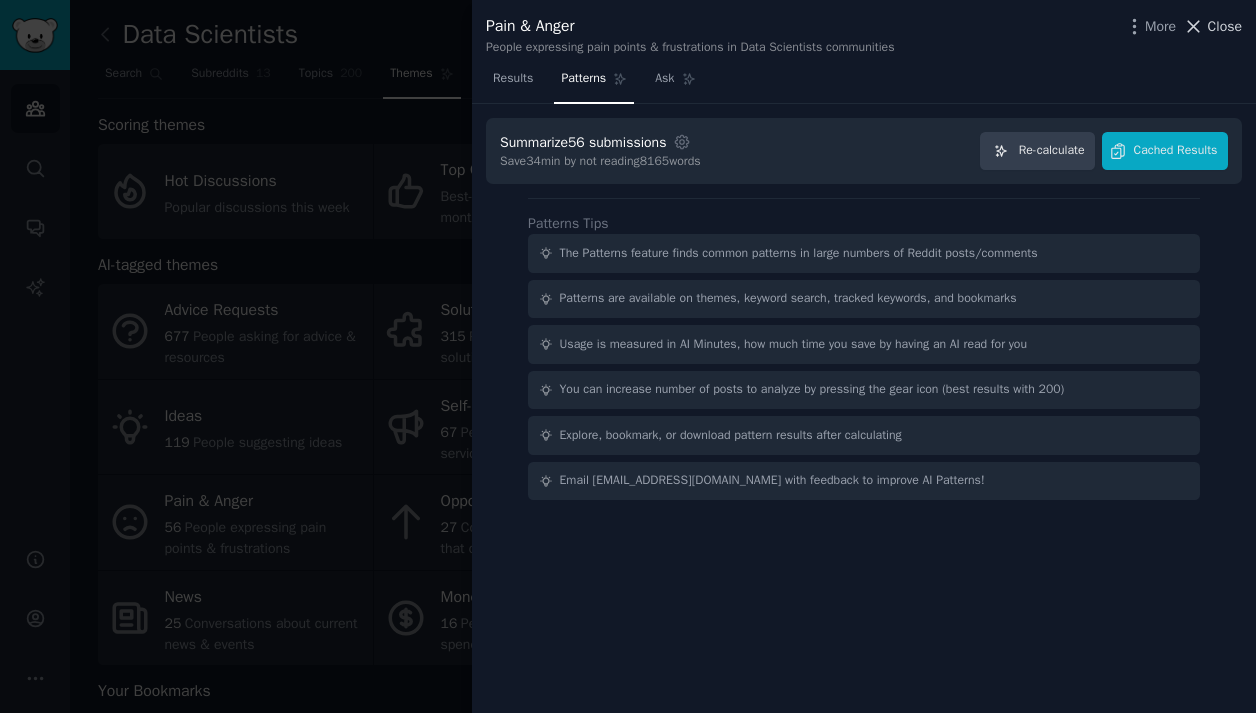 click on "Close" at bounding box center (1225, 26) 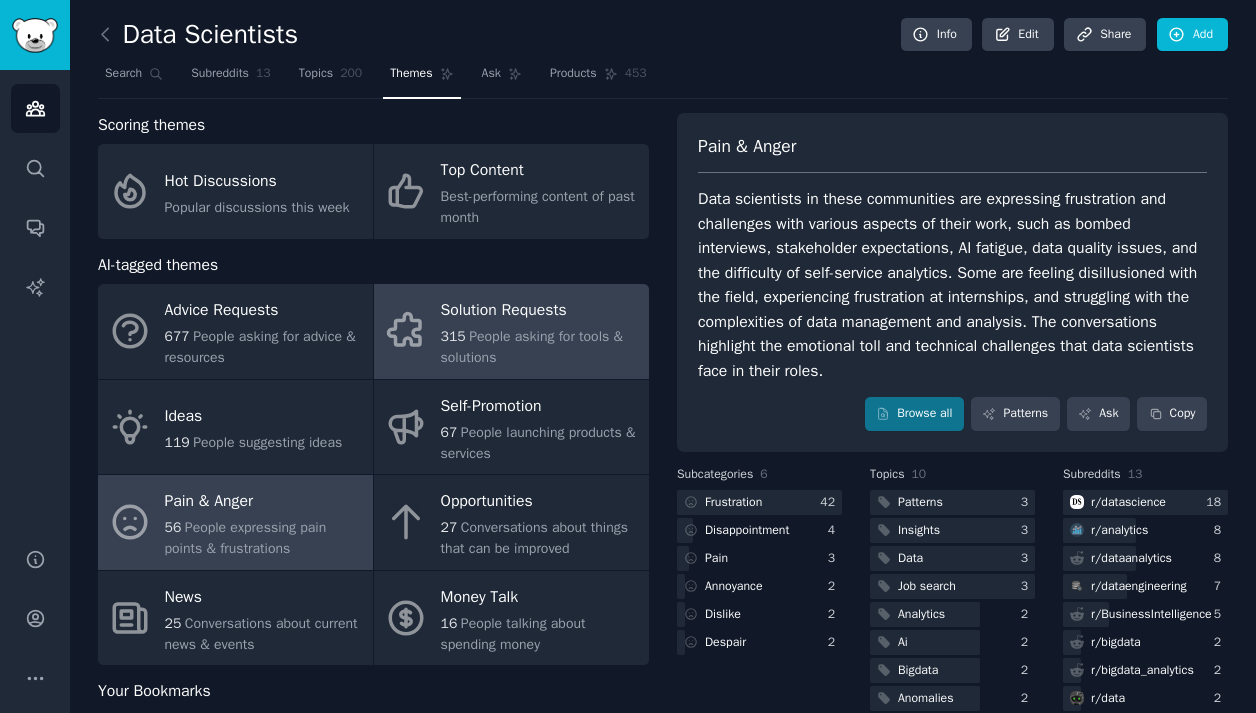 click on "315" at bounding box center (453, 336) 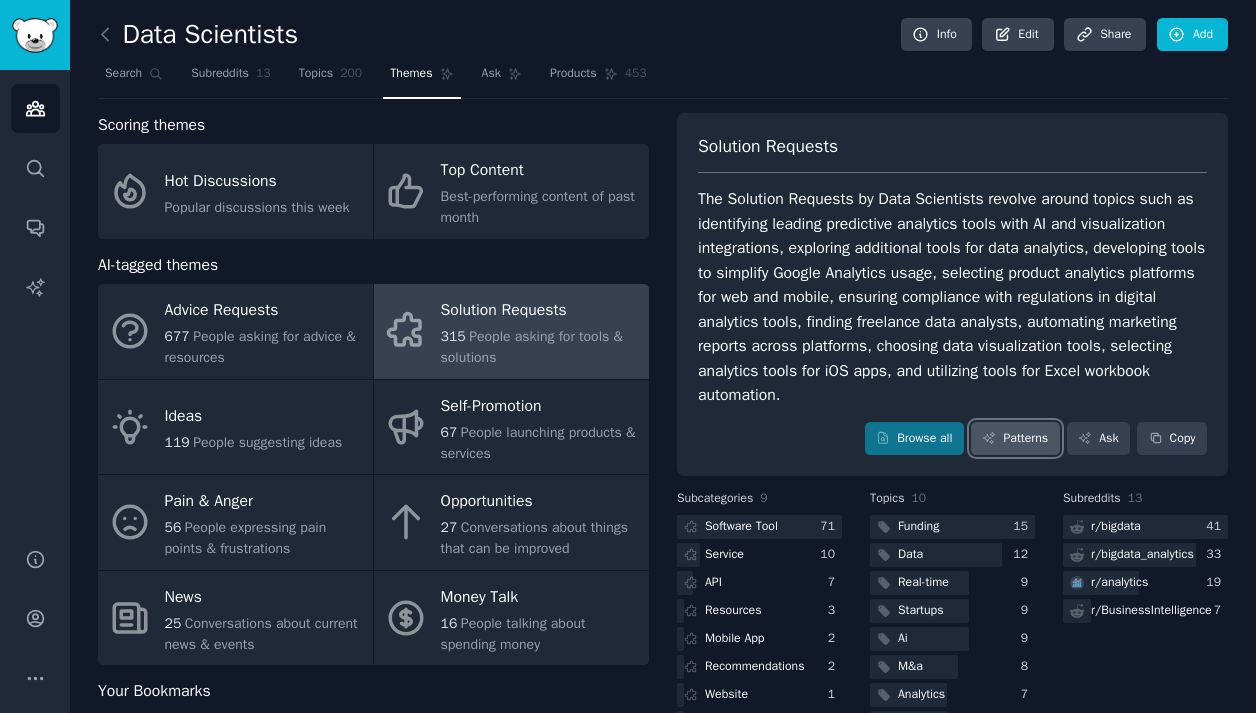 click 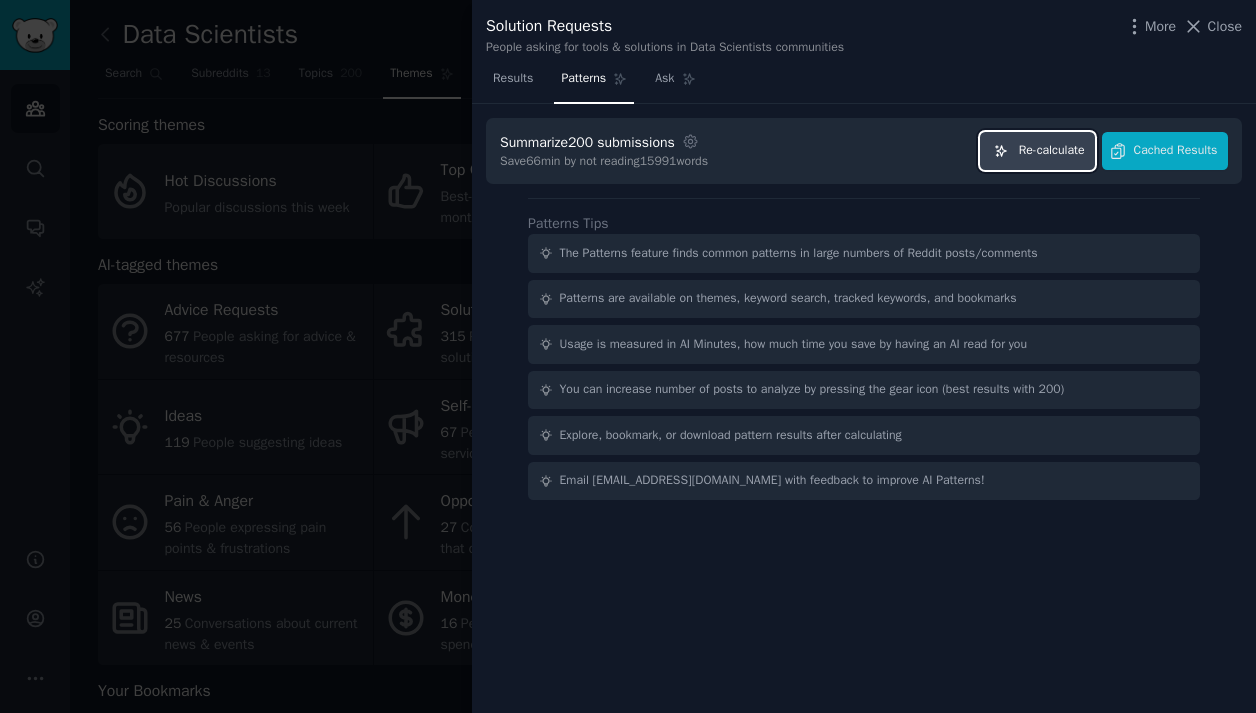 click on "Re-calculate" at bounding box center [1052, 151] 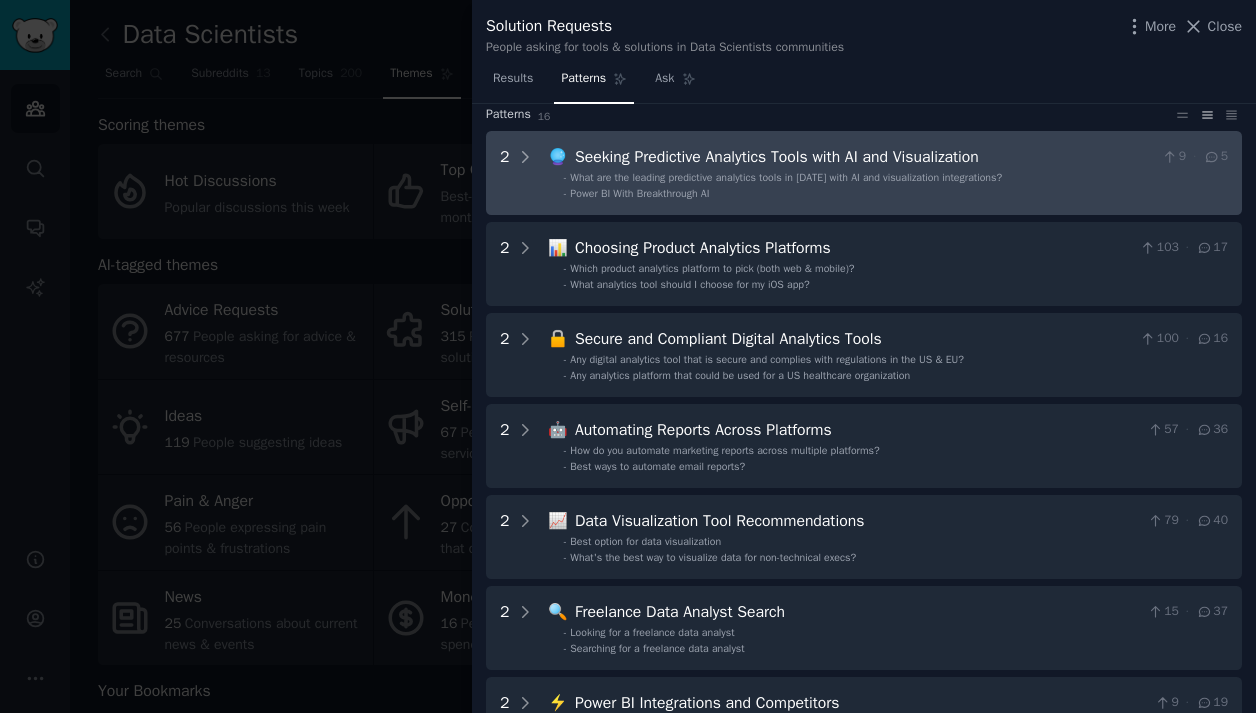 scroll, scrollTop: 67, scrollLeft: 0, axis: vertical 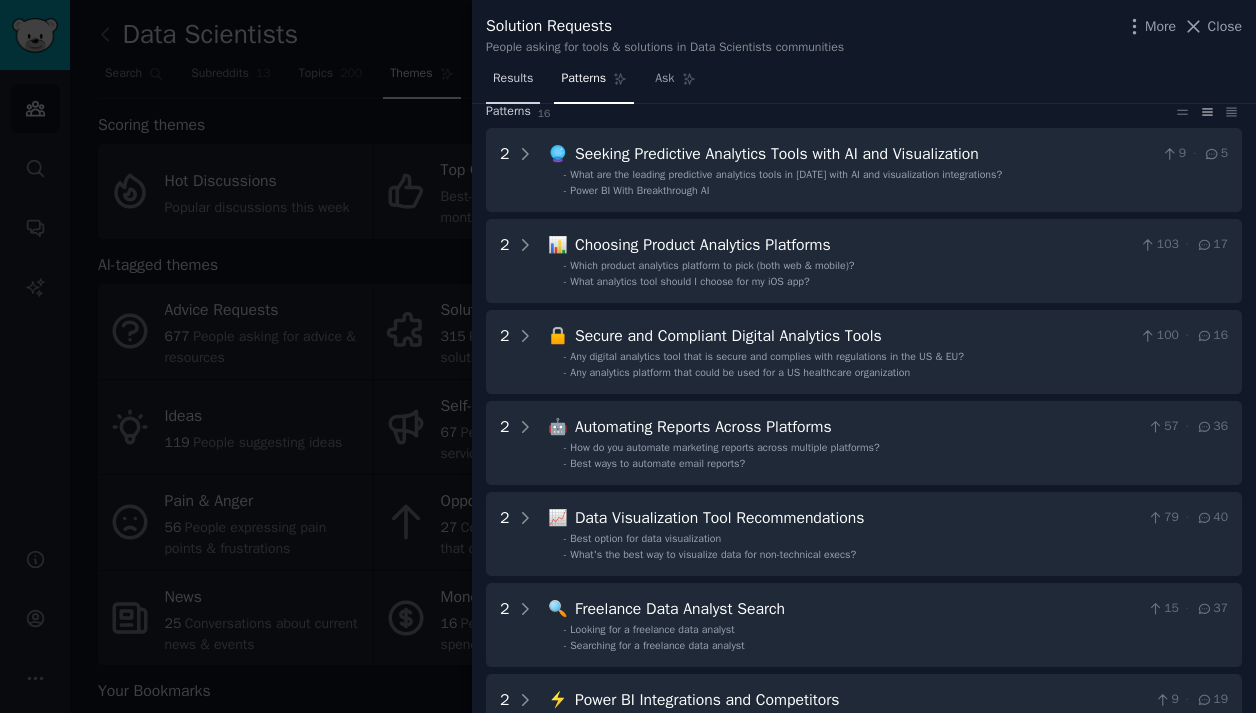 click on "Results" at bounding box center [513, 83] 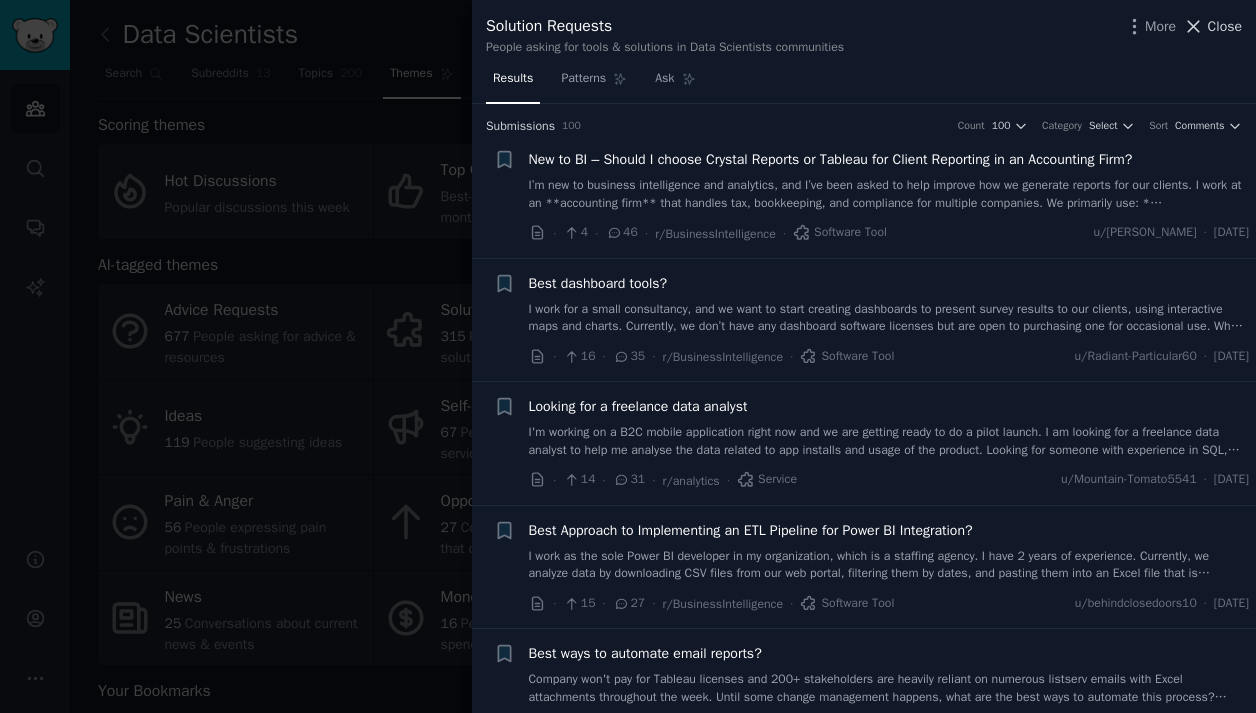 click on "Close" at bounding box center [1225, 26] 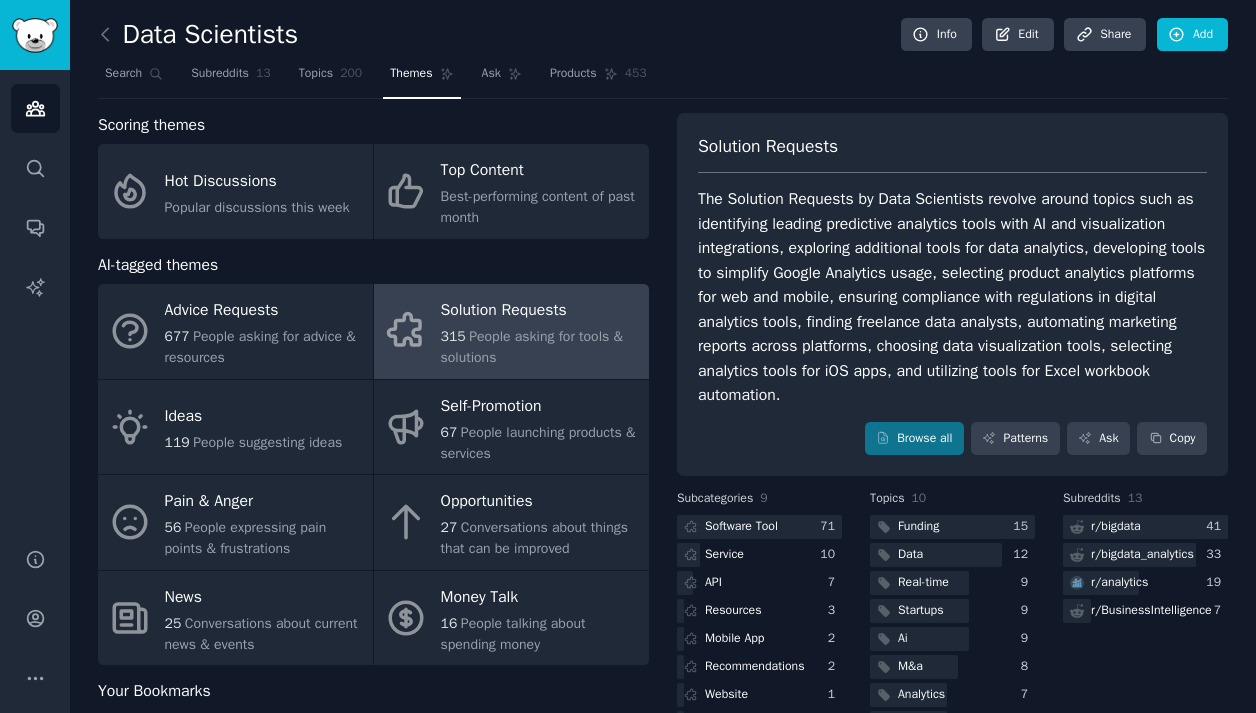 click on "Data Scientists Info Edit Share Add Search Subreddits 13 Topics 200 Themes Ask Products 453 Scoring themes Hot Discussions Popular discussions this week Top Content Best-performing content of past month AI-tagged themes Advice Requests 677 People asking for advice & resources Solution Requests 315 People asking for tools & solutions Ideas 119 People suggesting ideas Self-Promotion 67 People launching products & services Pain & Anger 56 People expressing pain points & frustrations Opportunities 27 Conversations about things that can be improved News 25 Conversations about current news & events Money Talk 16 People talking about spending money Your Bookmarks No posts bookmarked yet Solution Requests Browse all Patterns Ask Copy Subcategories 9   Software Tool 71   Service 10   API 7   Resources 3   Mobile App 2   Recommendations 2   Website 1   Advice 1   How To 1 Topics 10   Funding 15   Data 12   Real-time 9   Startups 9   Ai 9   M&a 8   Analytics 7   Insights 7   Big data 6   Startup 6 Subreddits 13  r/ 41 7" 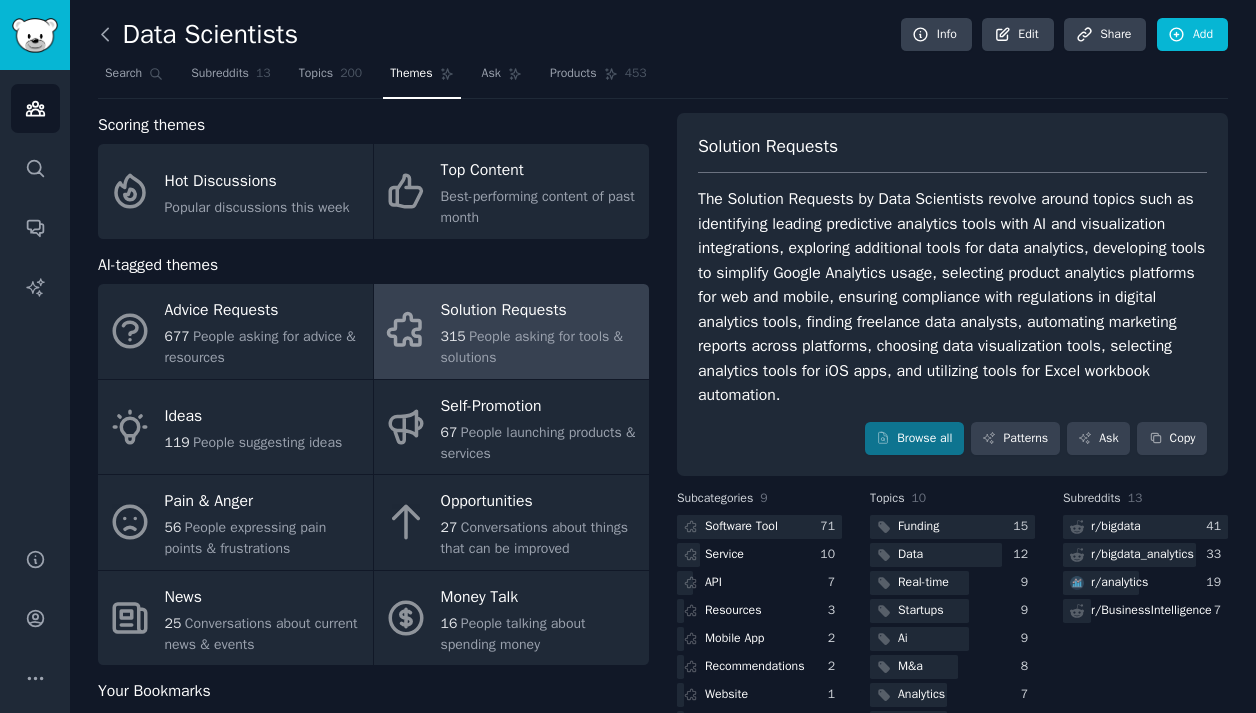 click 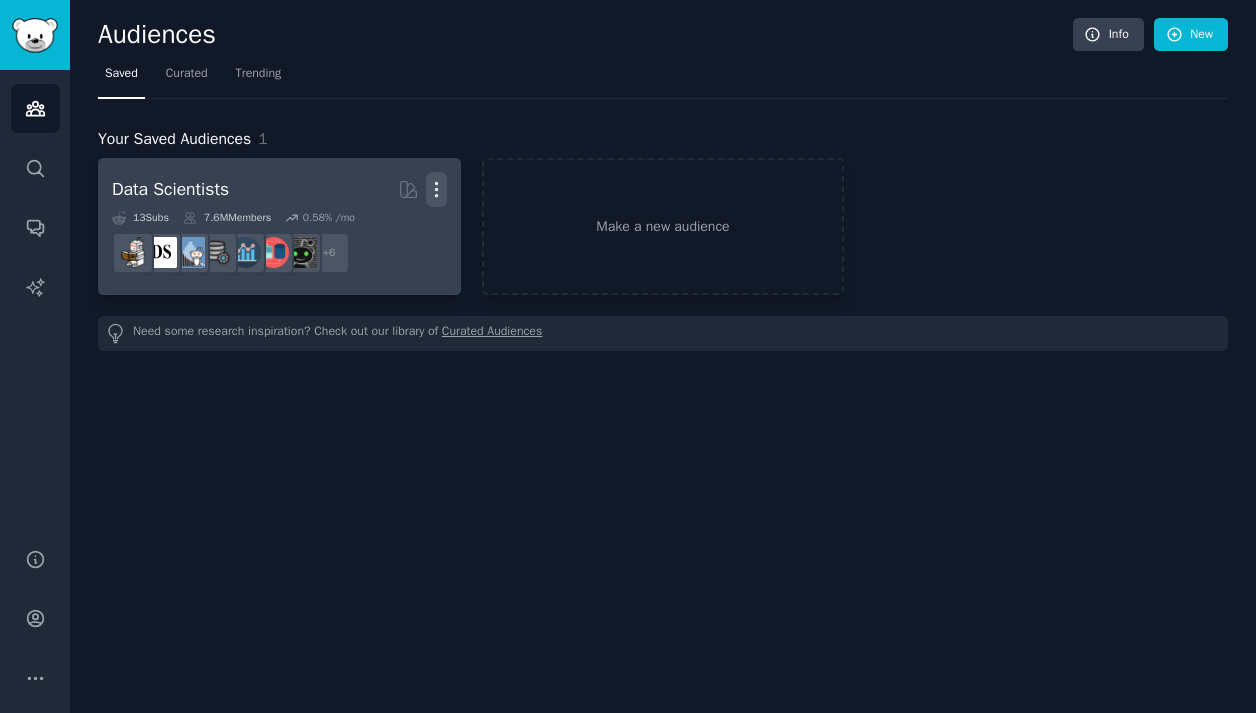 click 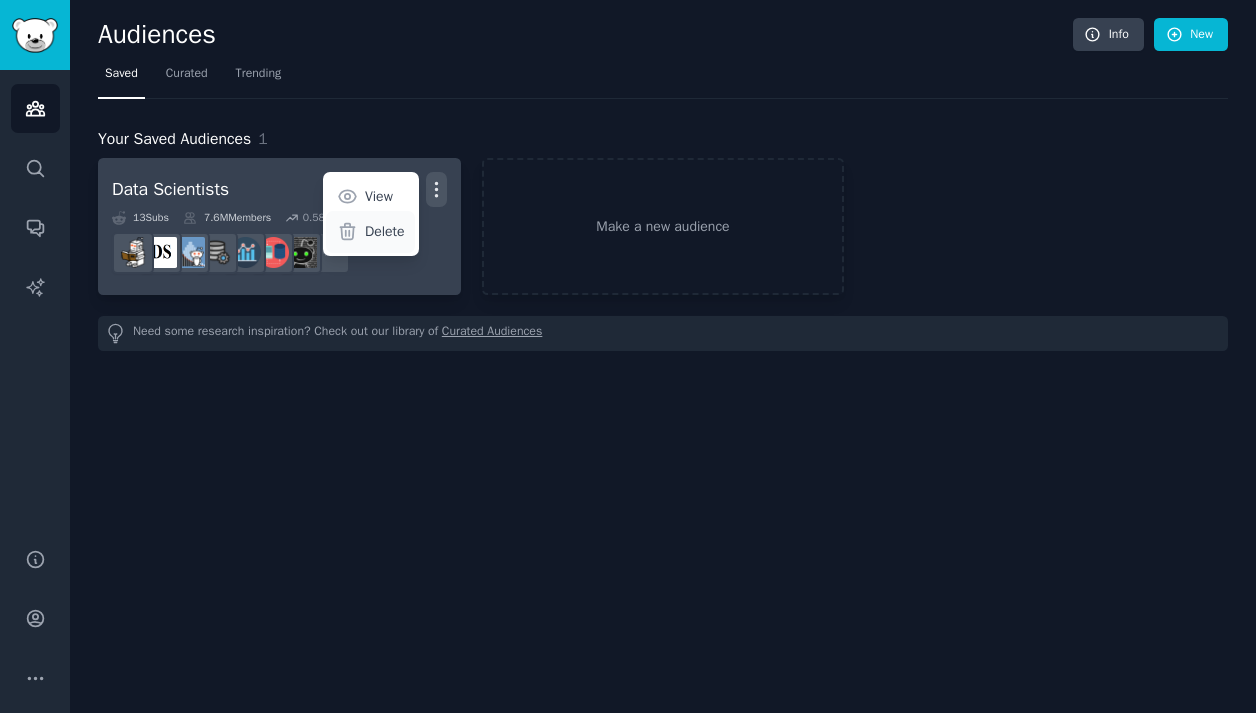 click on "Delete" at bounding box center [385, 231] 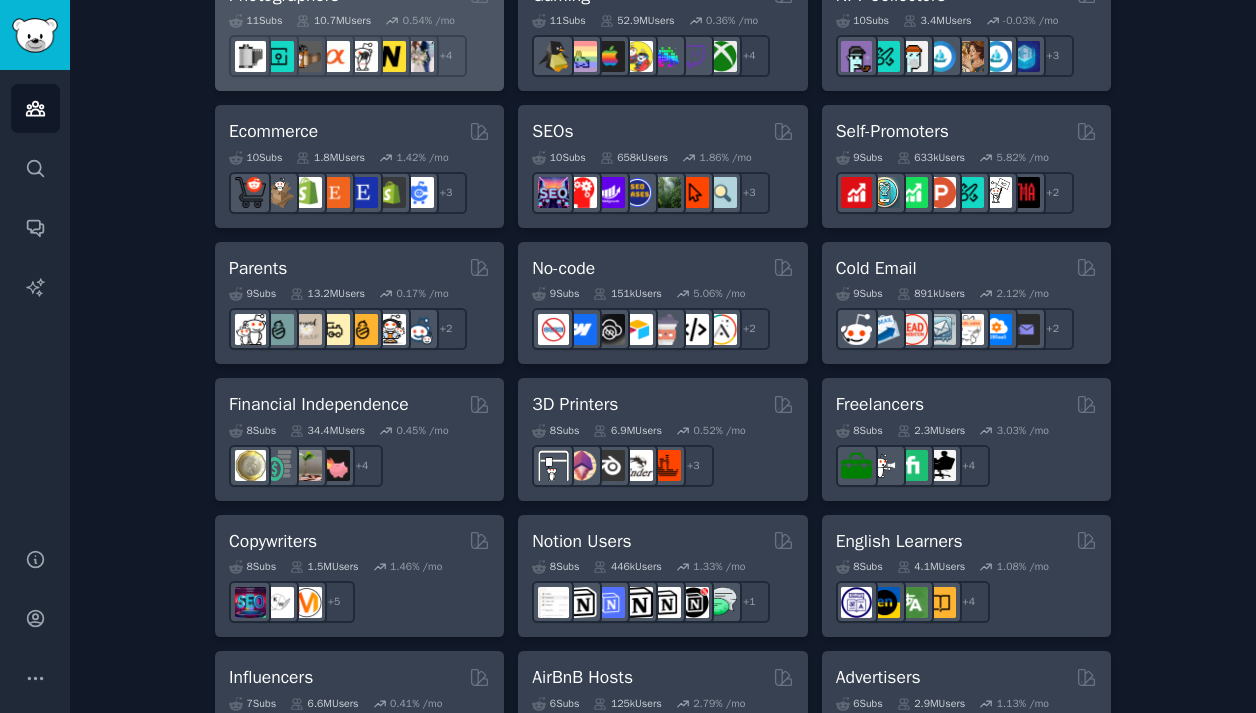 scroll, scrollTop: 1098, scrollLeft: 0, axis: vertical 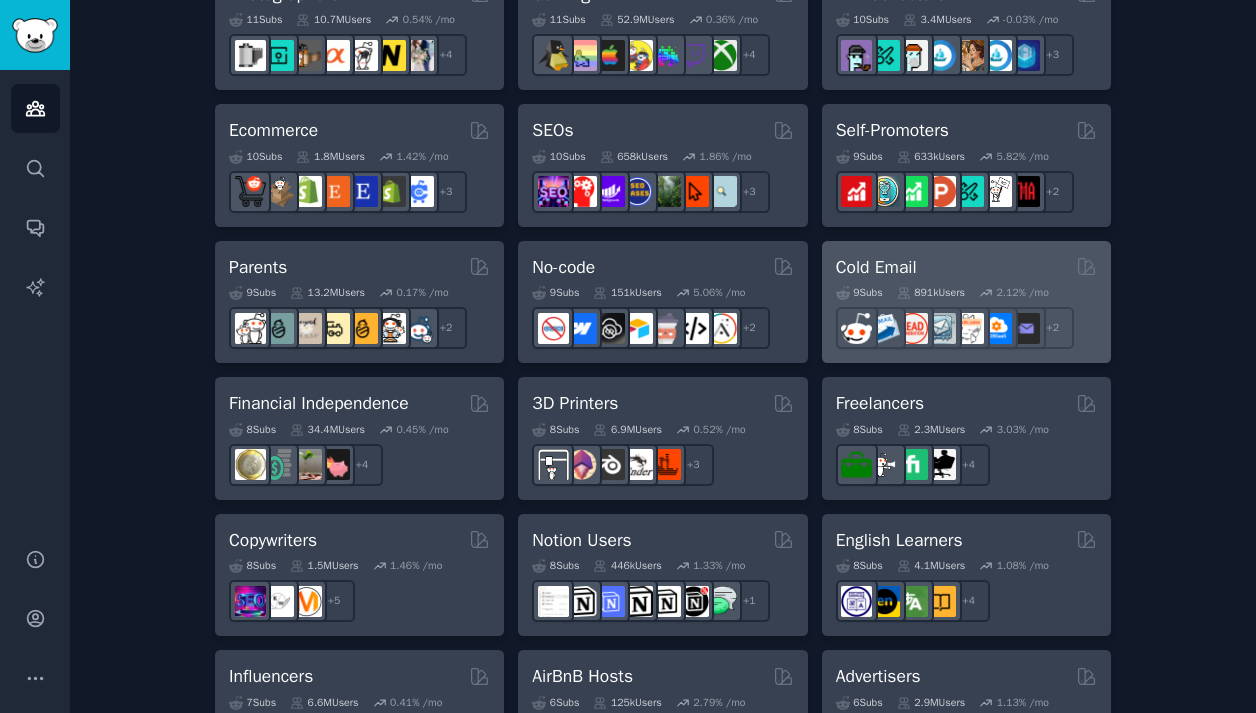 click on "Cold Email" at bounding box center [966, 267] 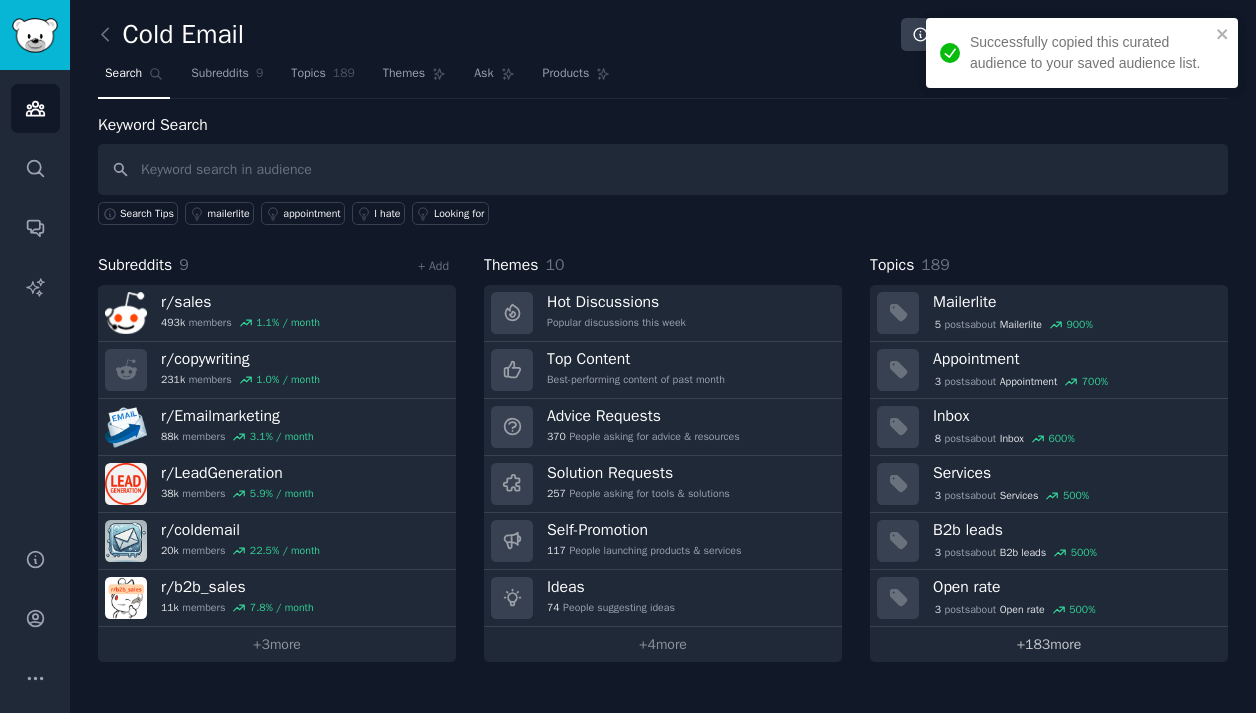 click on "+  183  more" at bounding box center (1049, 644) 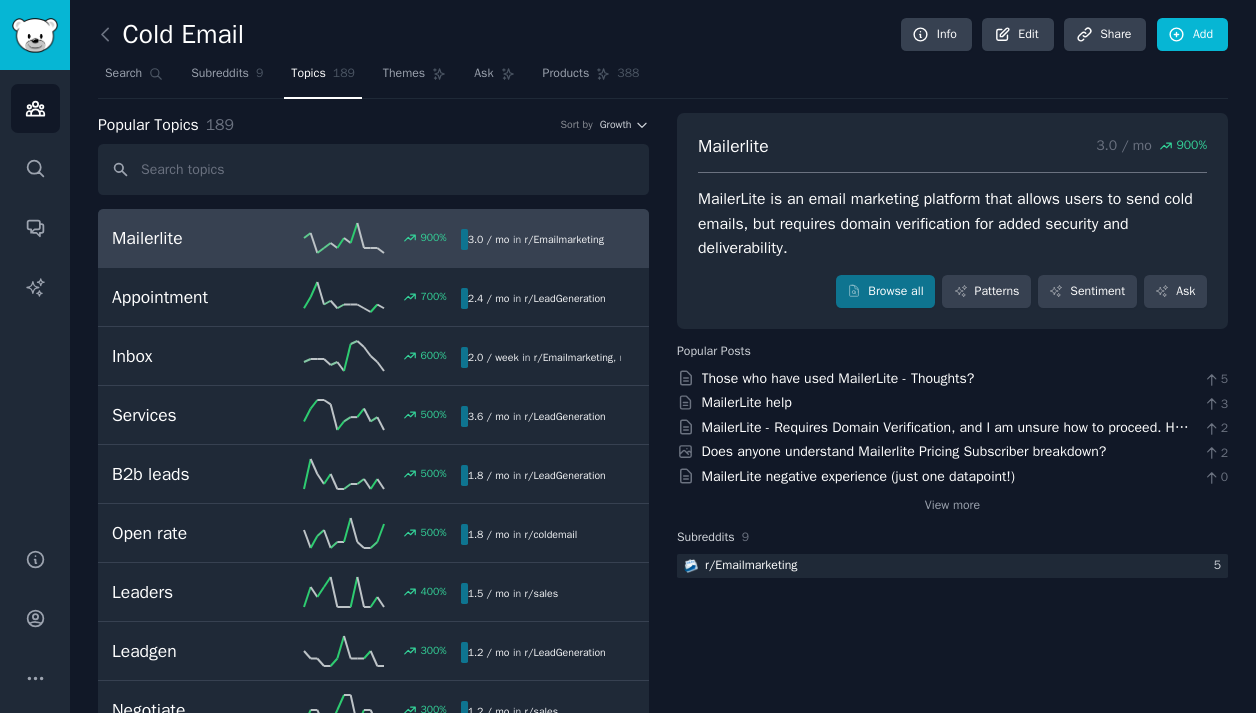click on "Cold Email" at bounding box center (171, 35) 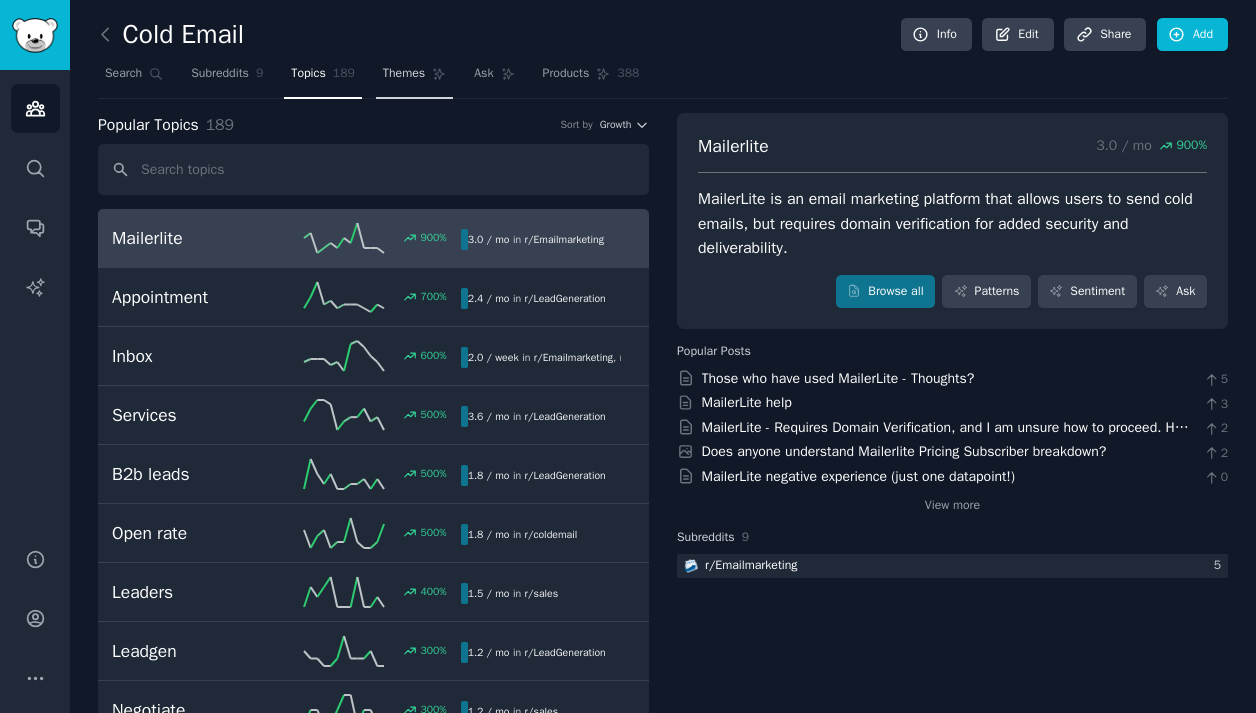 click on "Themes" at bounding box center [404, 74] 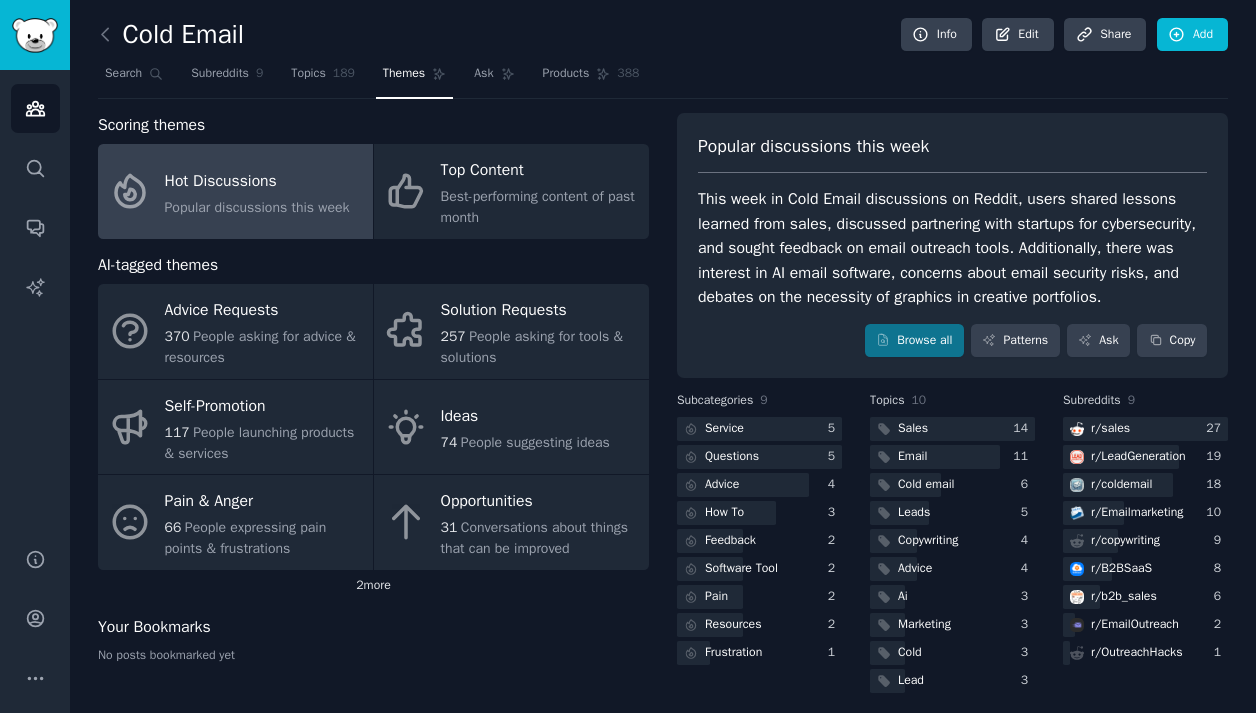 click on "2  more" 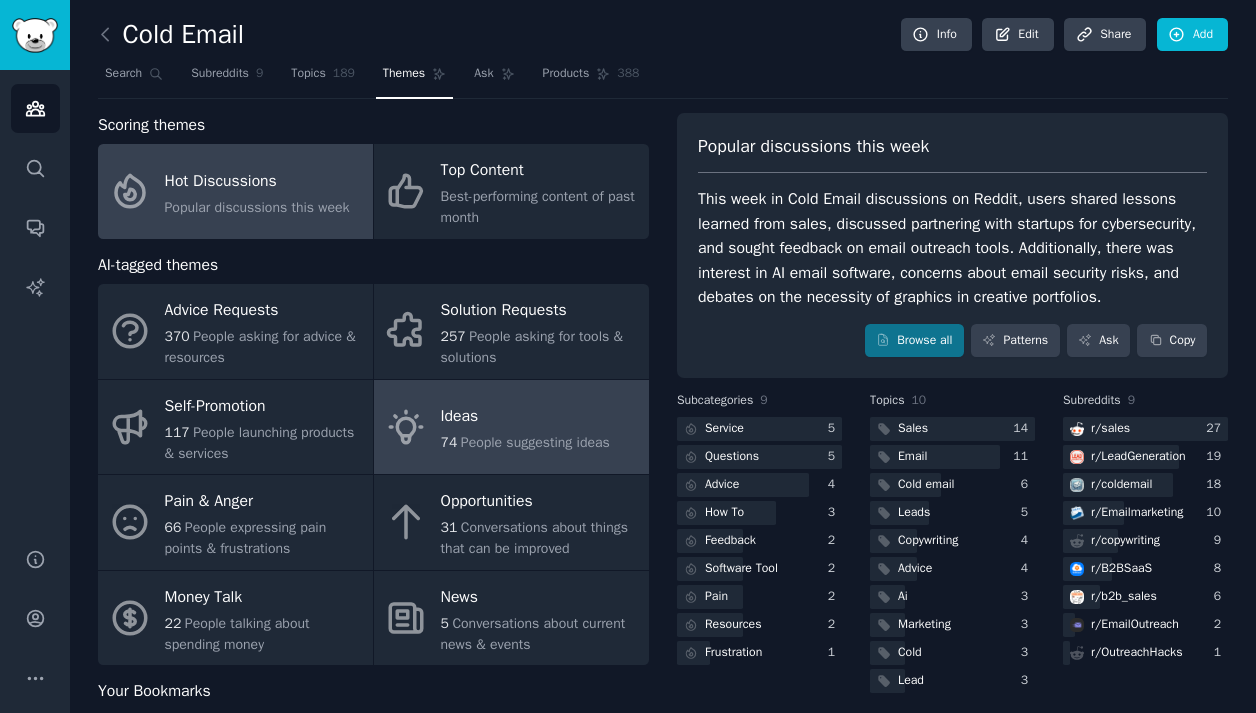 scroll, scrollTop: 37, scrollLeft: 0, axis: vertical 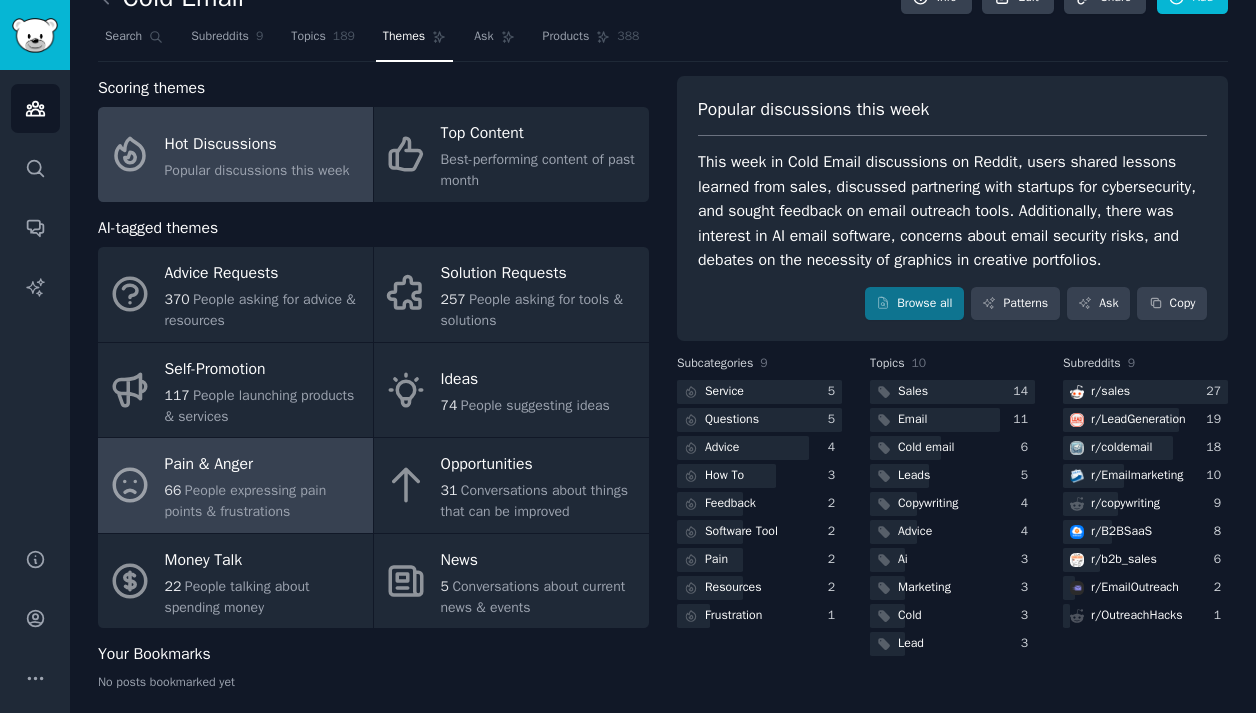 click on "Pain & Anger" at bounding box center [264, 465] 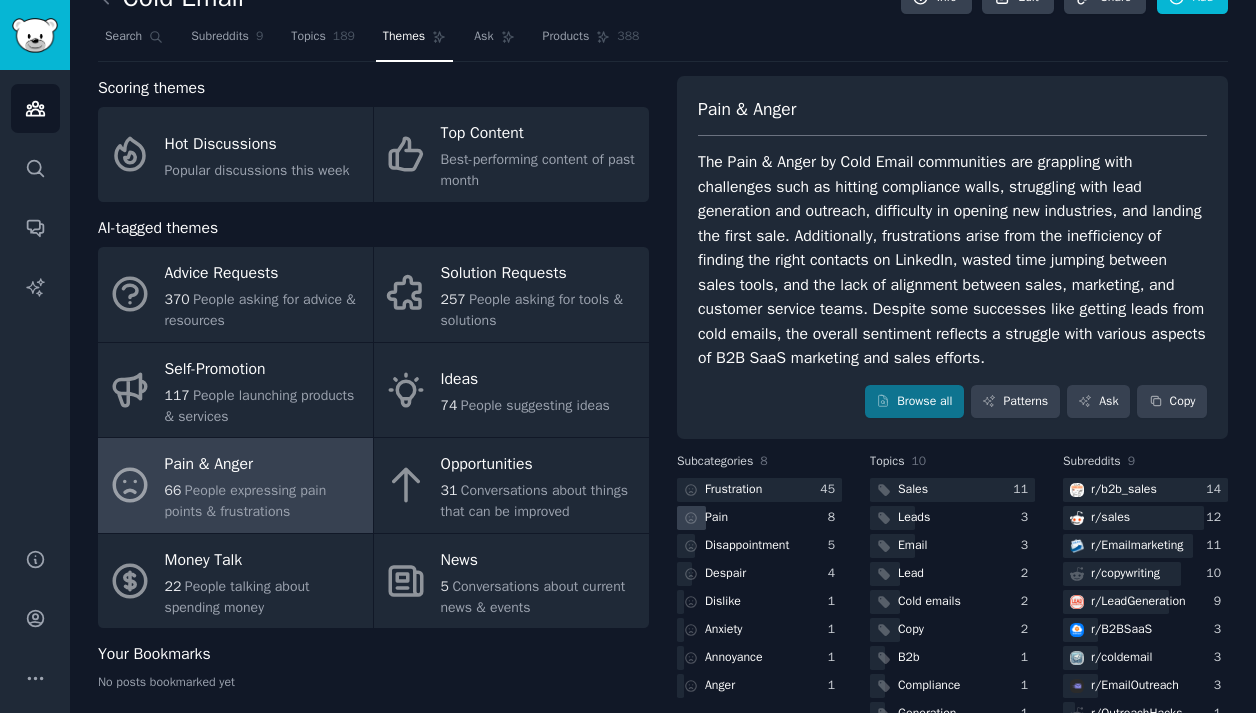 click on "Pain" at bounding box center [759, 518] 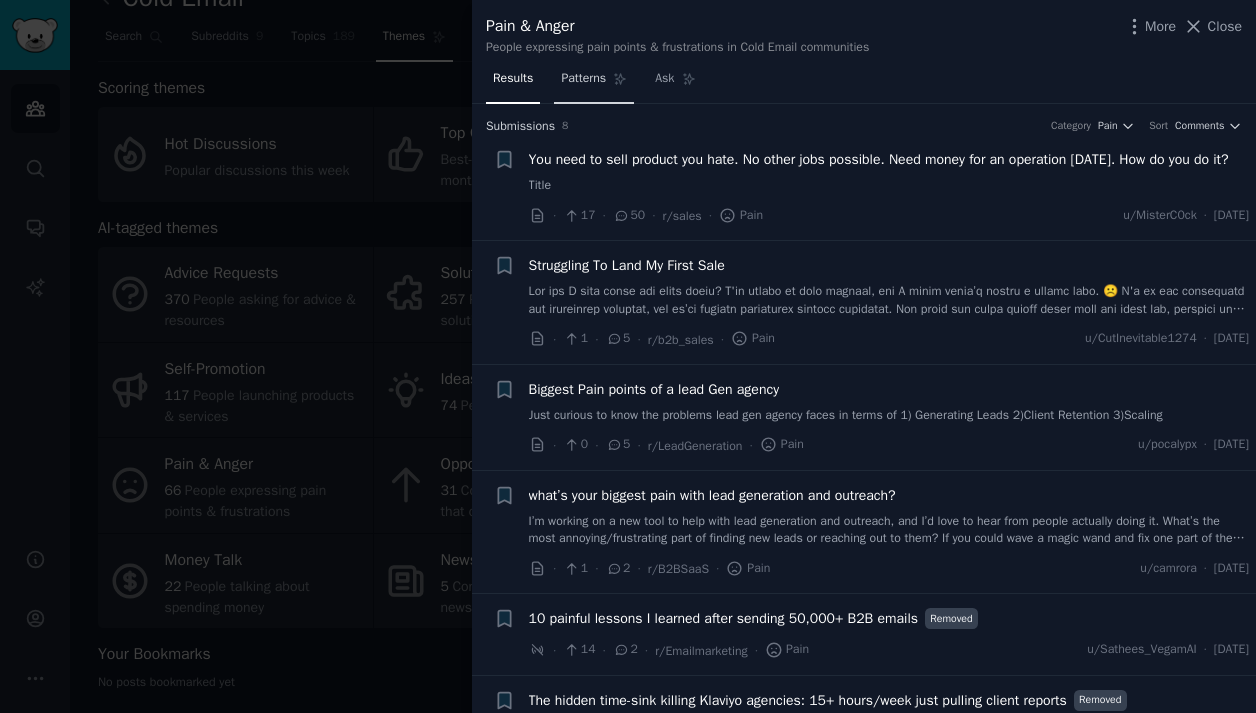 click on "Patterns" at bounding box center [594, 83] 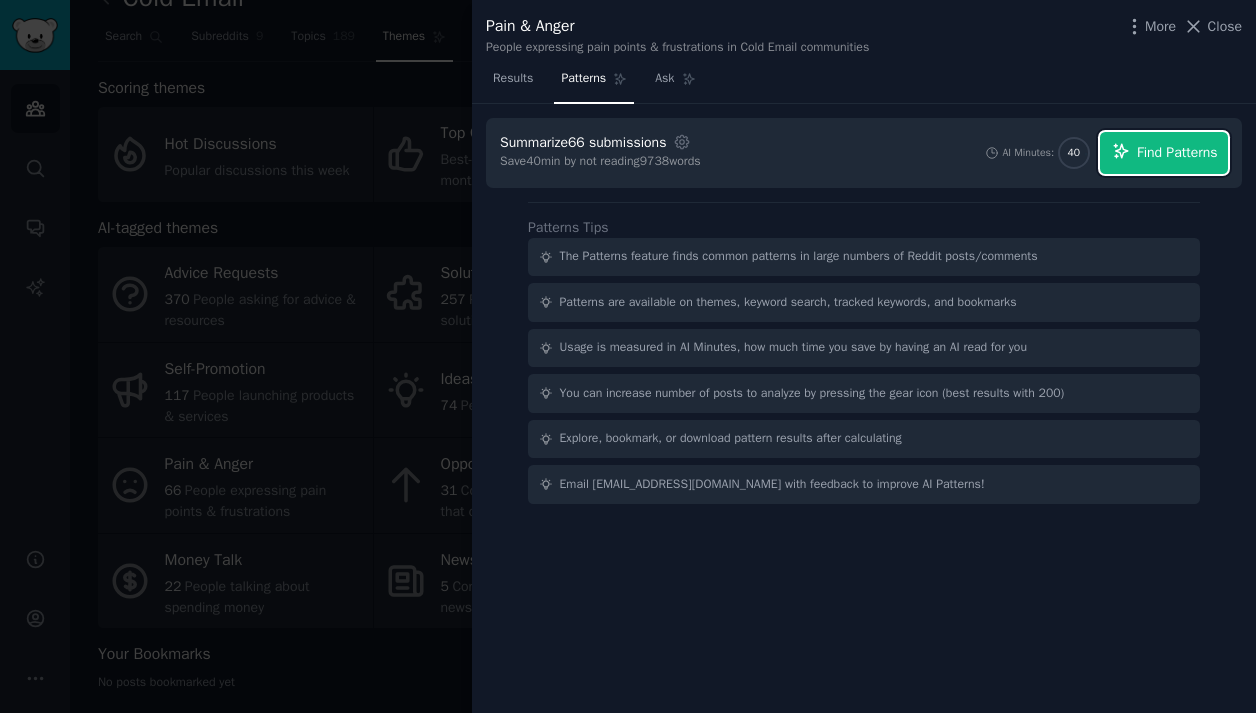 click on "Find Patterns" at bounding box center [1177, 152] 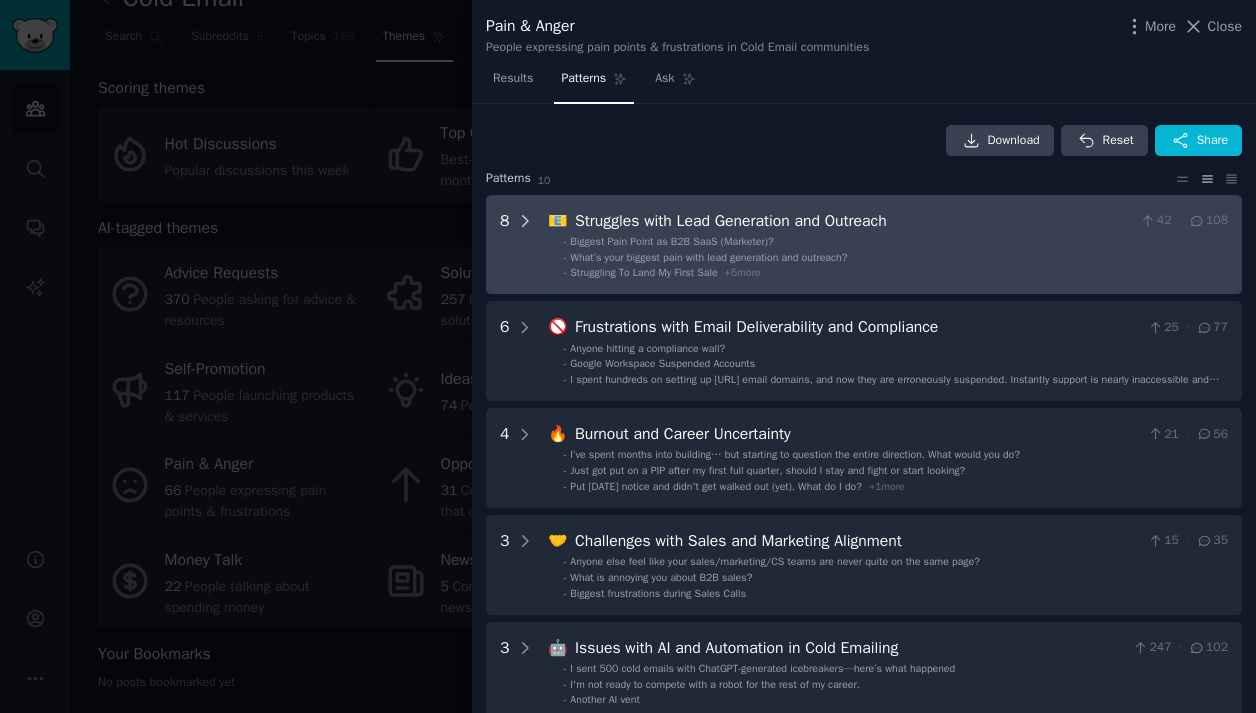 click 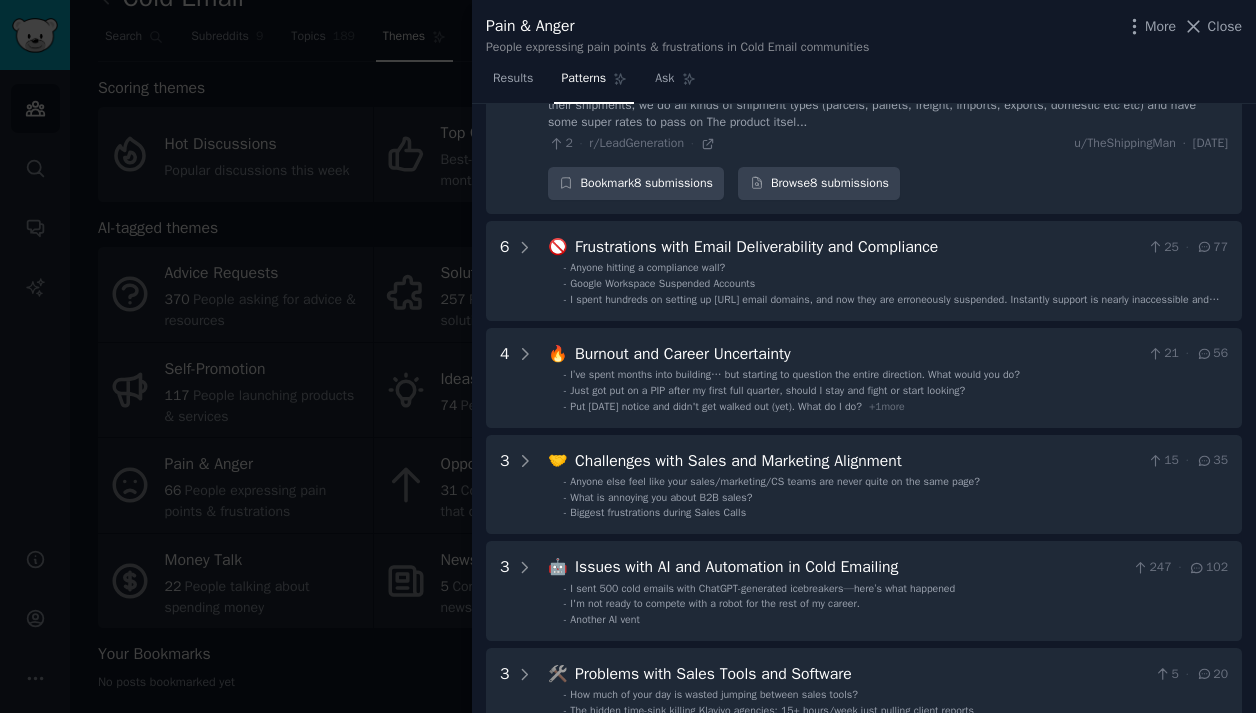 scroll, scrollTop: 898, scrollLeft: 0, axis: vertical 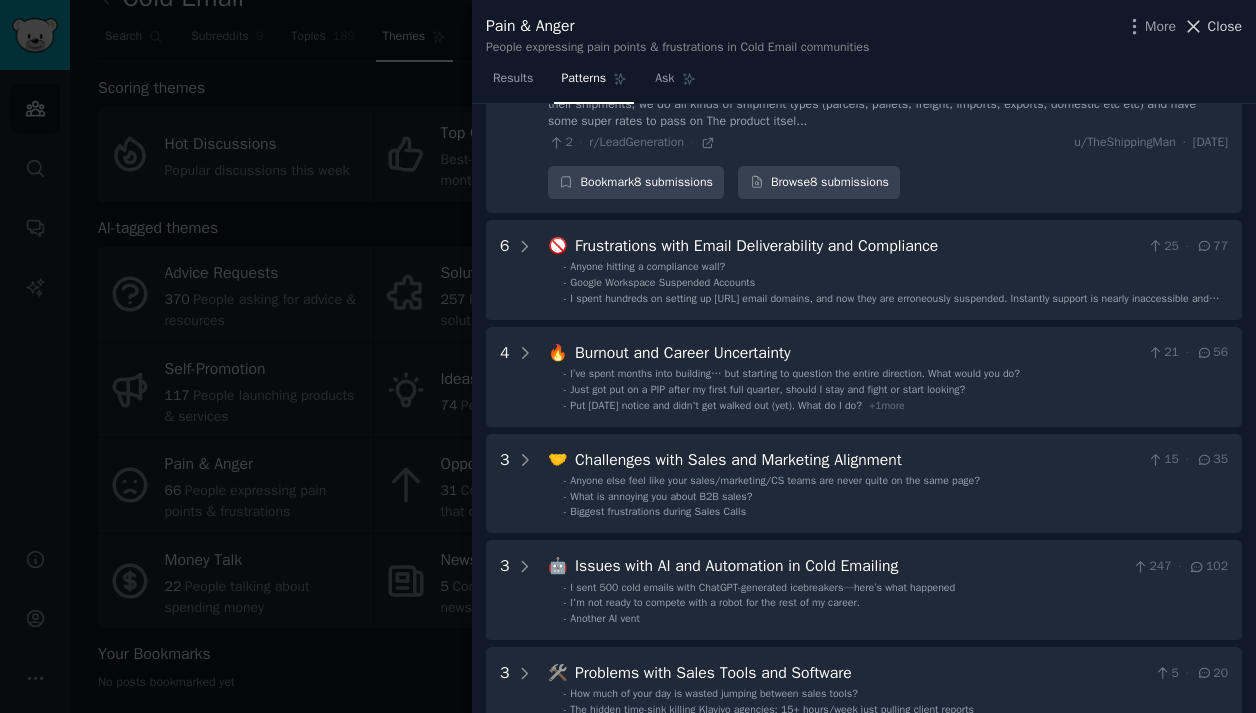 click on "Close" at bounding box center [1212, 26] 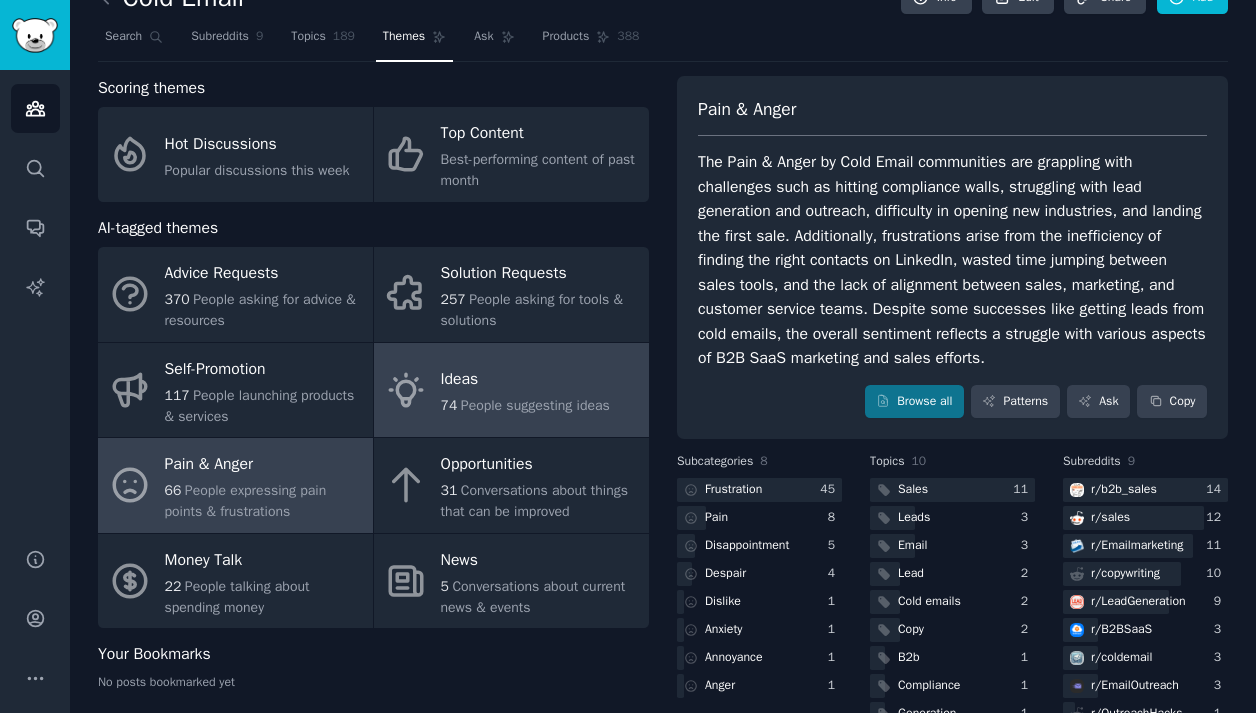 scroll, scrollTop: 0, scrollLeft: 0, axis: both 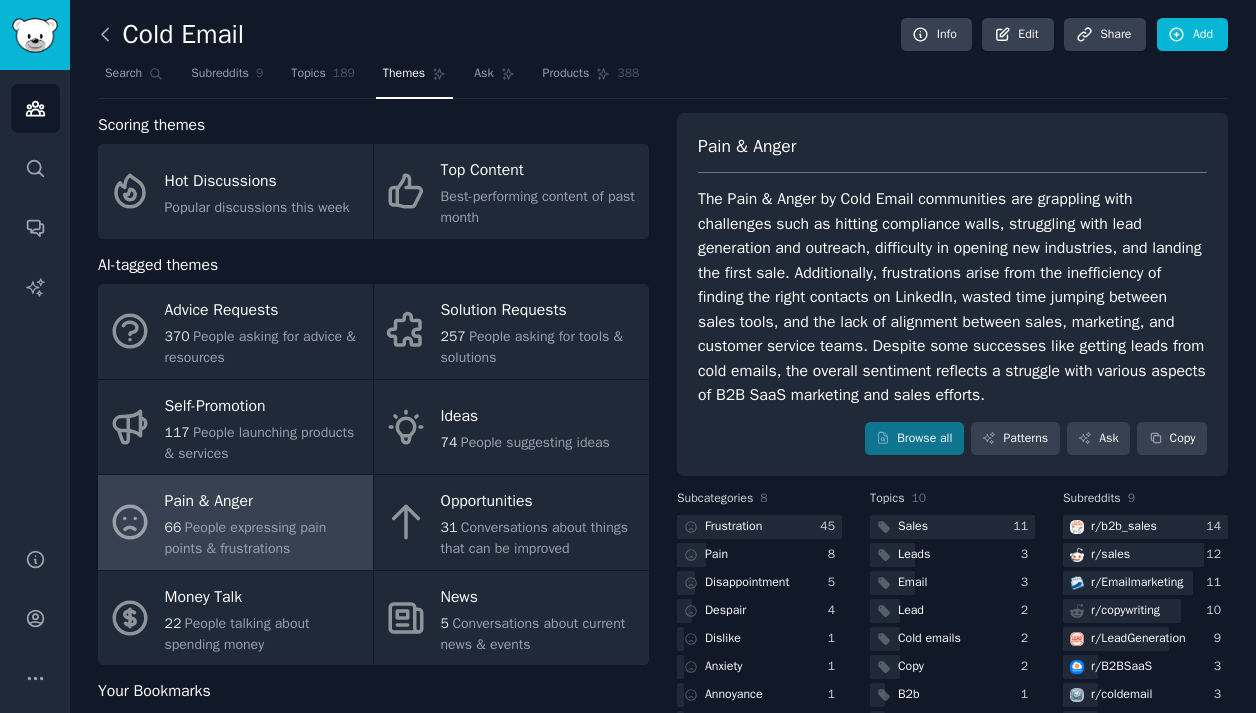 click 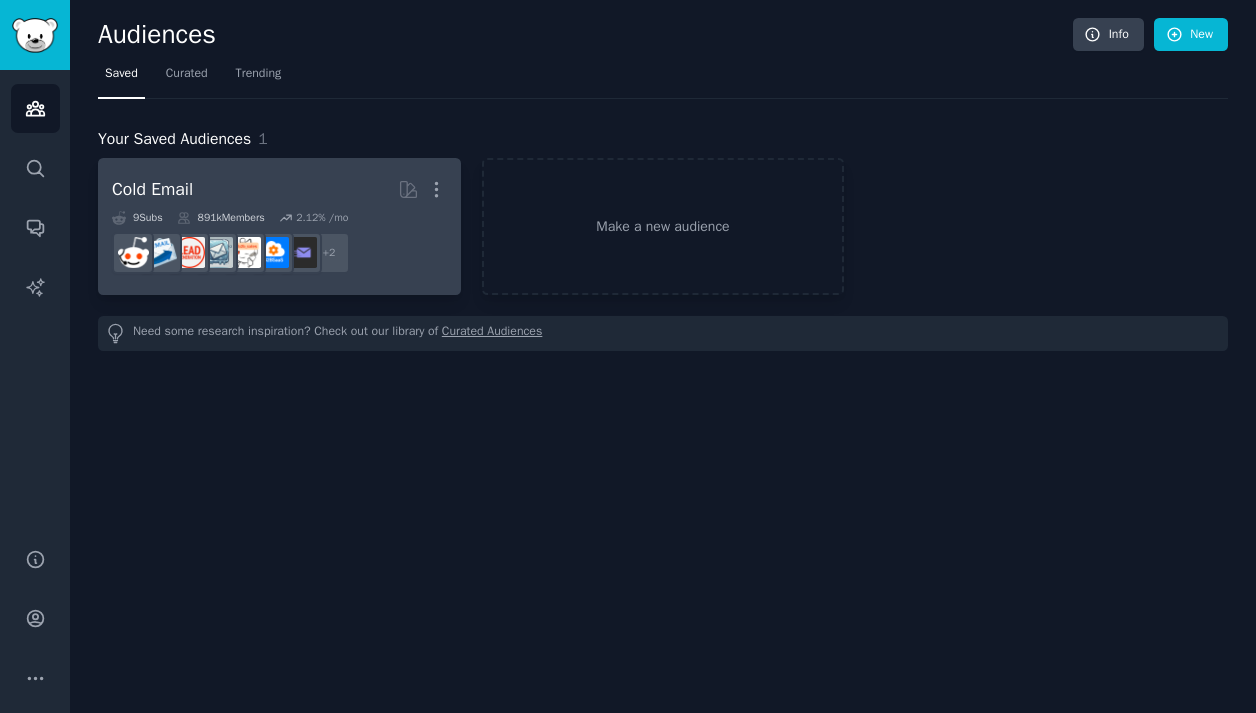 click on "Cold Email More 9  Sub s 891k  Members 2.12 % /mo + 2" at bounding box center (279, 226) 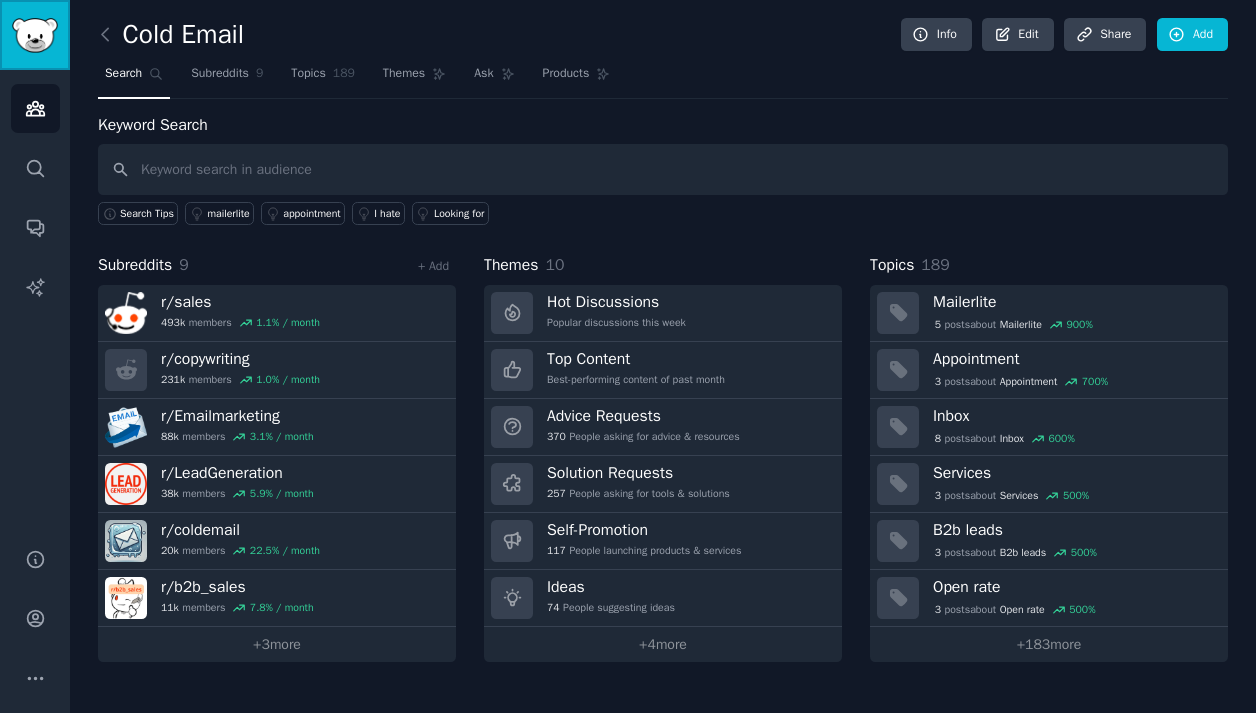 click at bounding box center (35, 35) 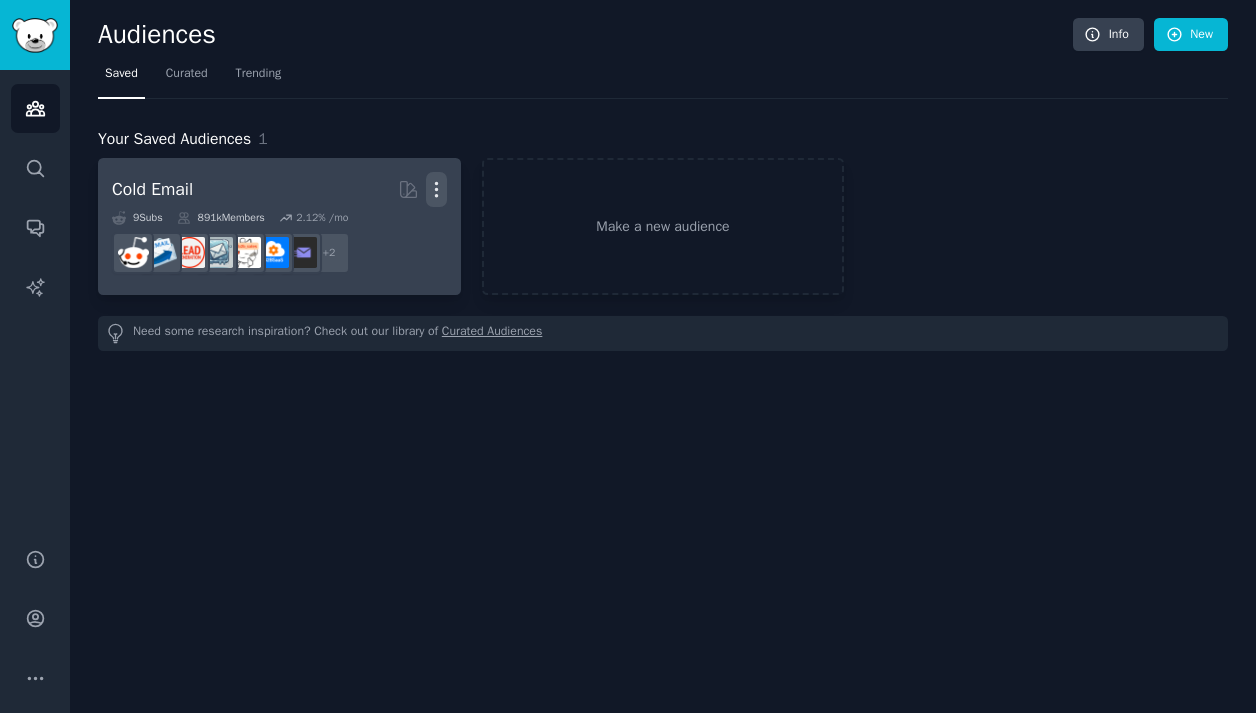 click 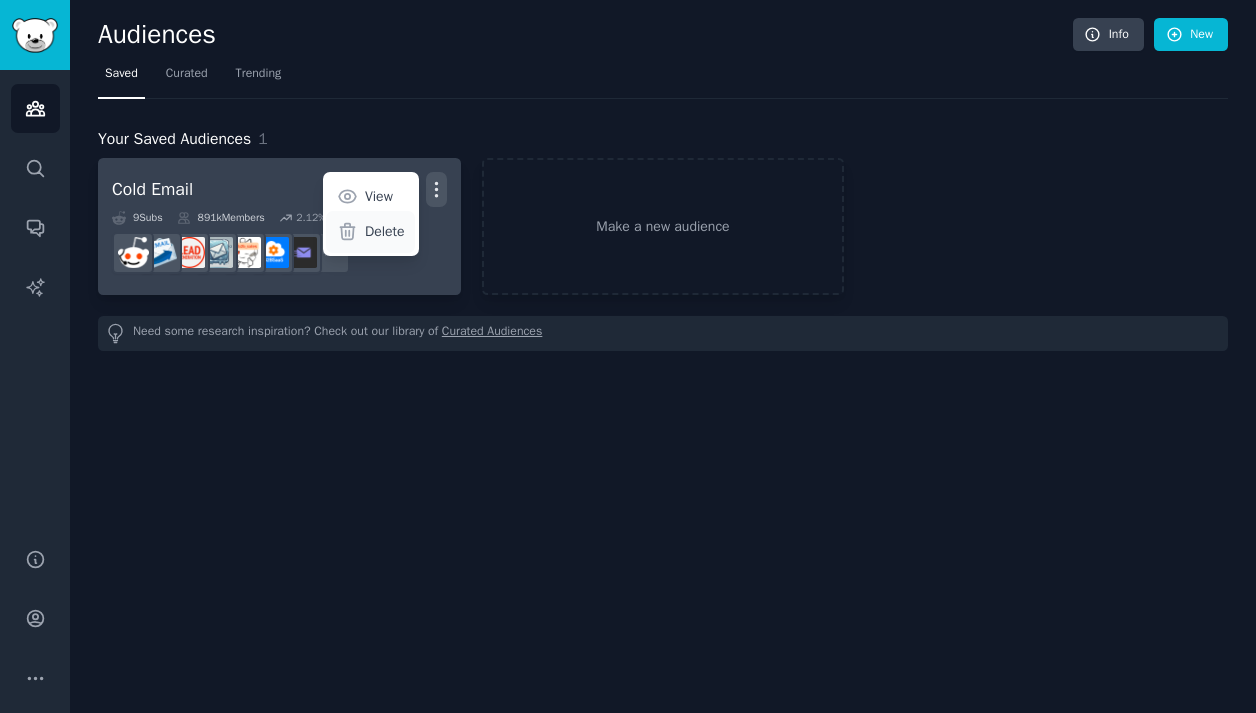 click on "Delete" at bounding box center [385, 231] 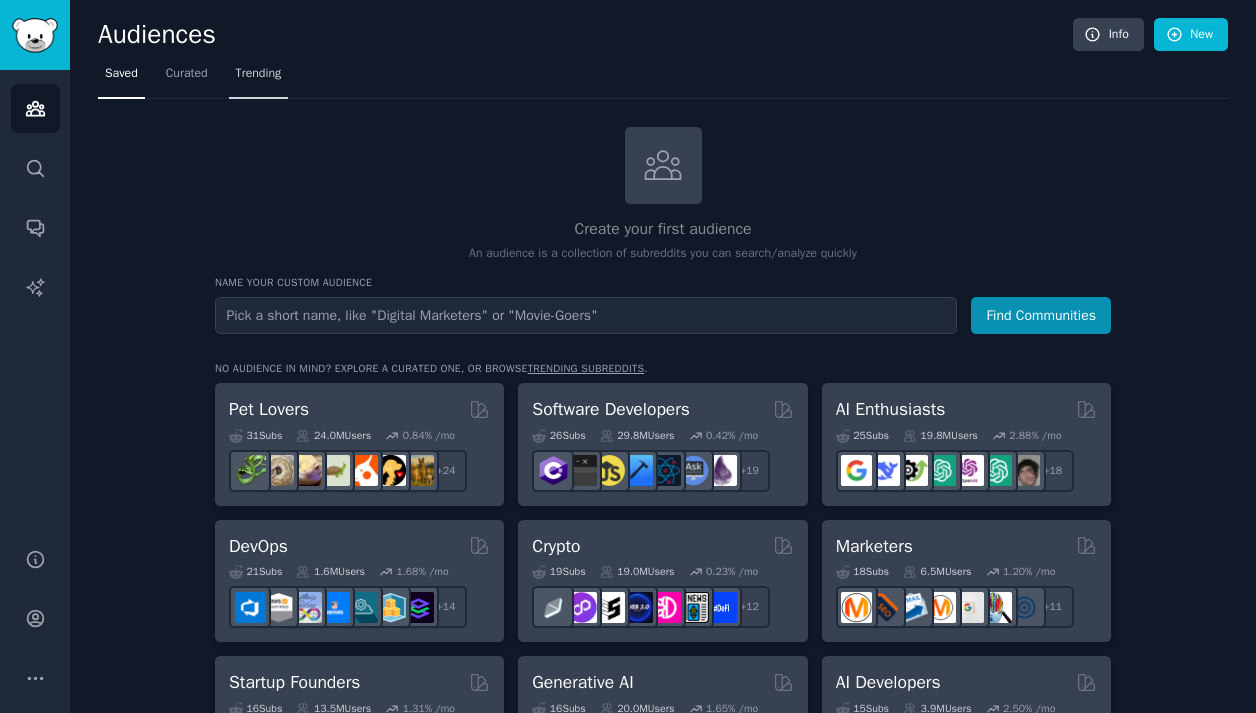 click on "Trending" at bounding box center (259, 74) 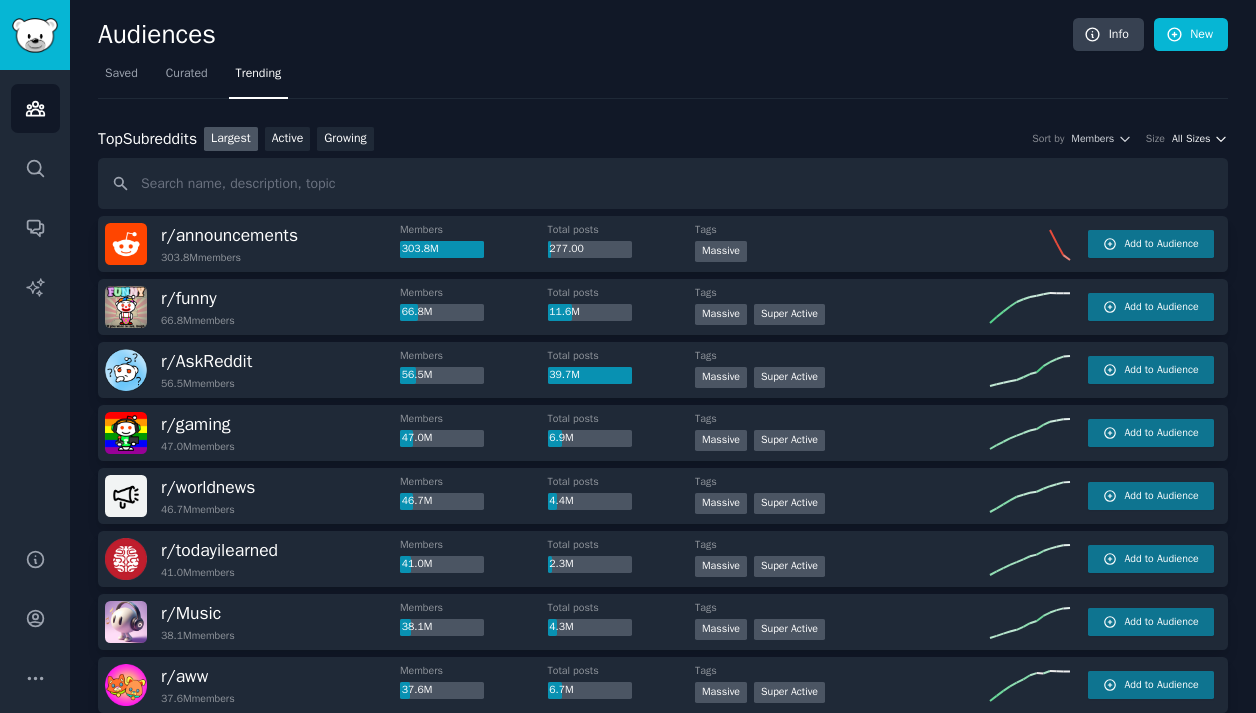 click on "All Sizes" at bounding box center (1191, 139) 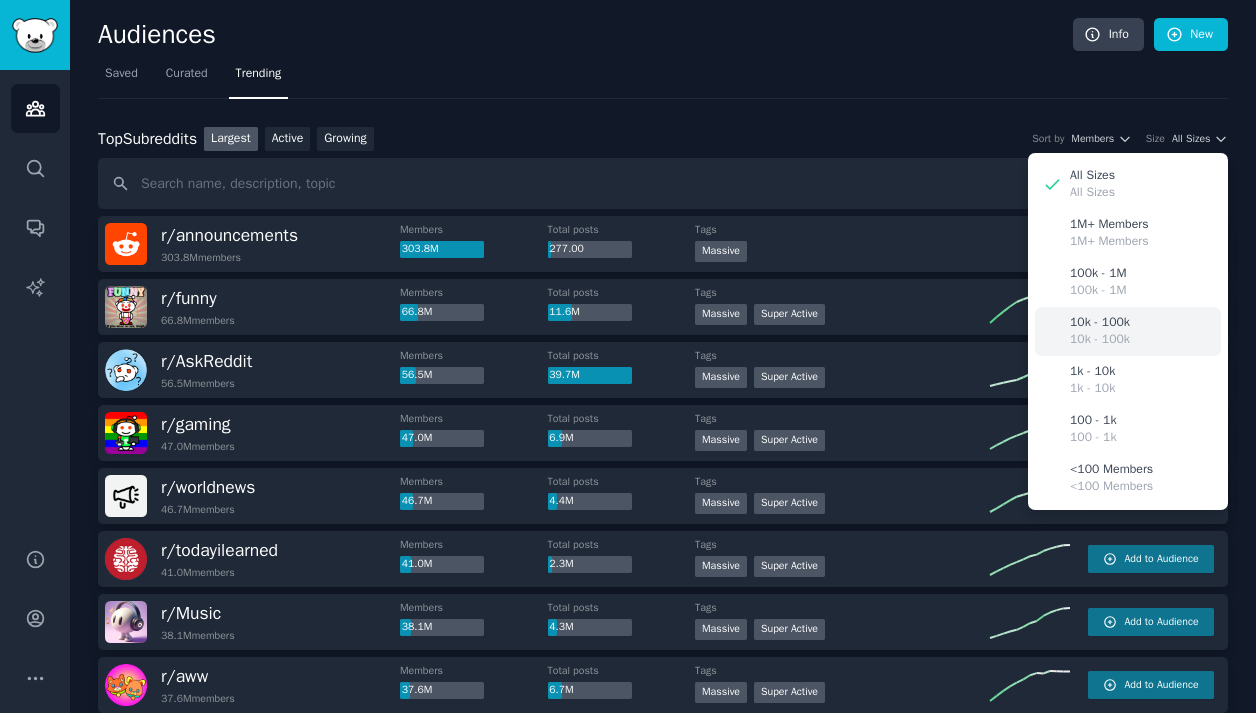 click on "10k - 100k 10k - 100k" at bounding box center (1128, 331) 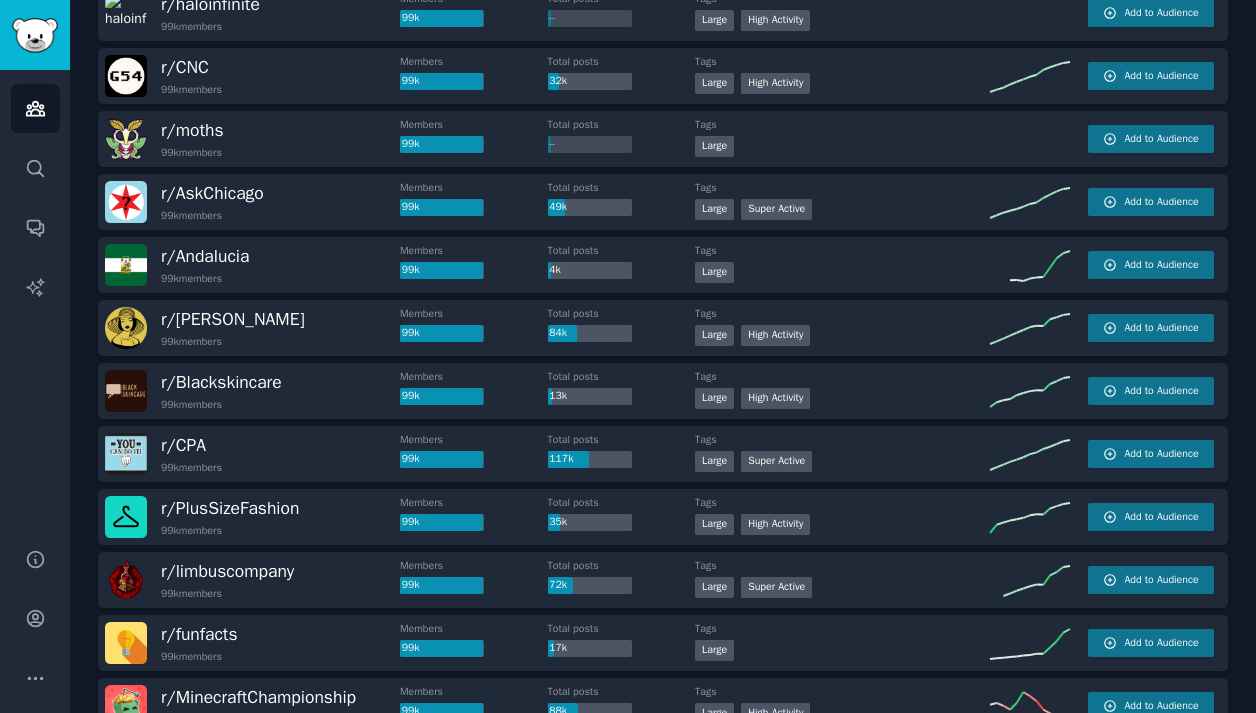 scroll, scrollTop: 2782, scrollLeft: 0, axis: vertical 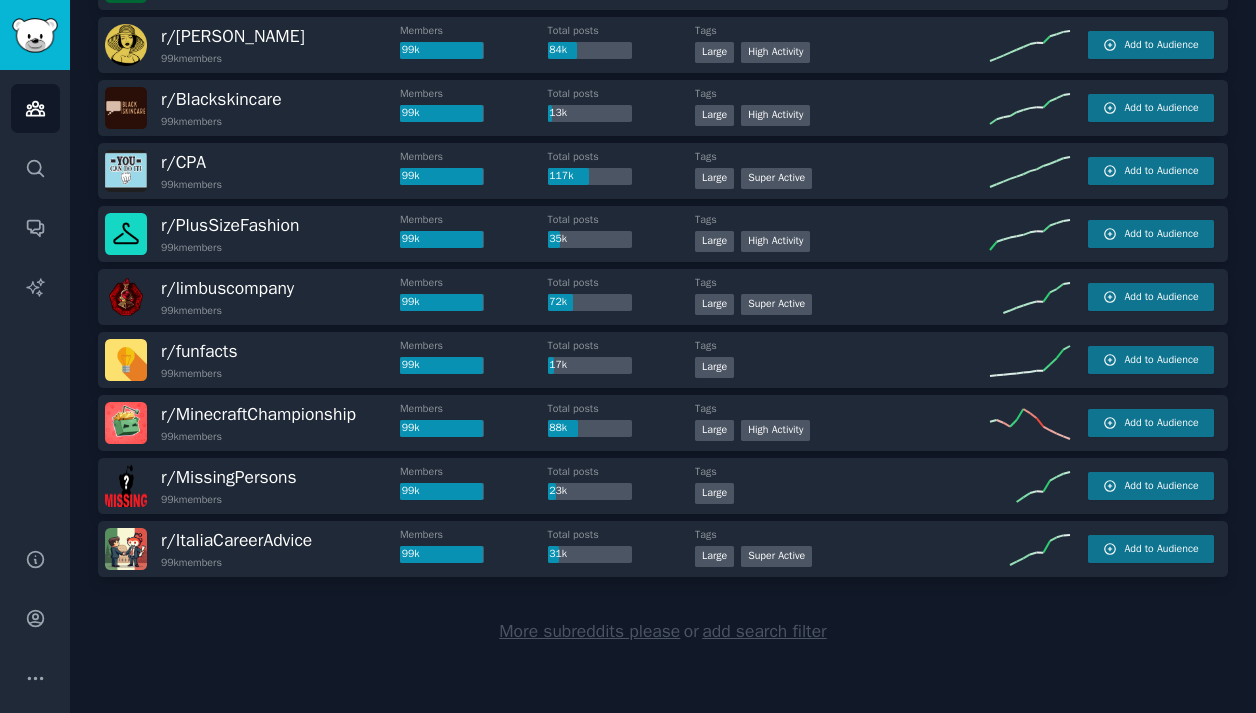 click on "More subreddits please" at bounding box center (589, 631) 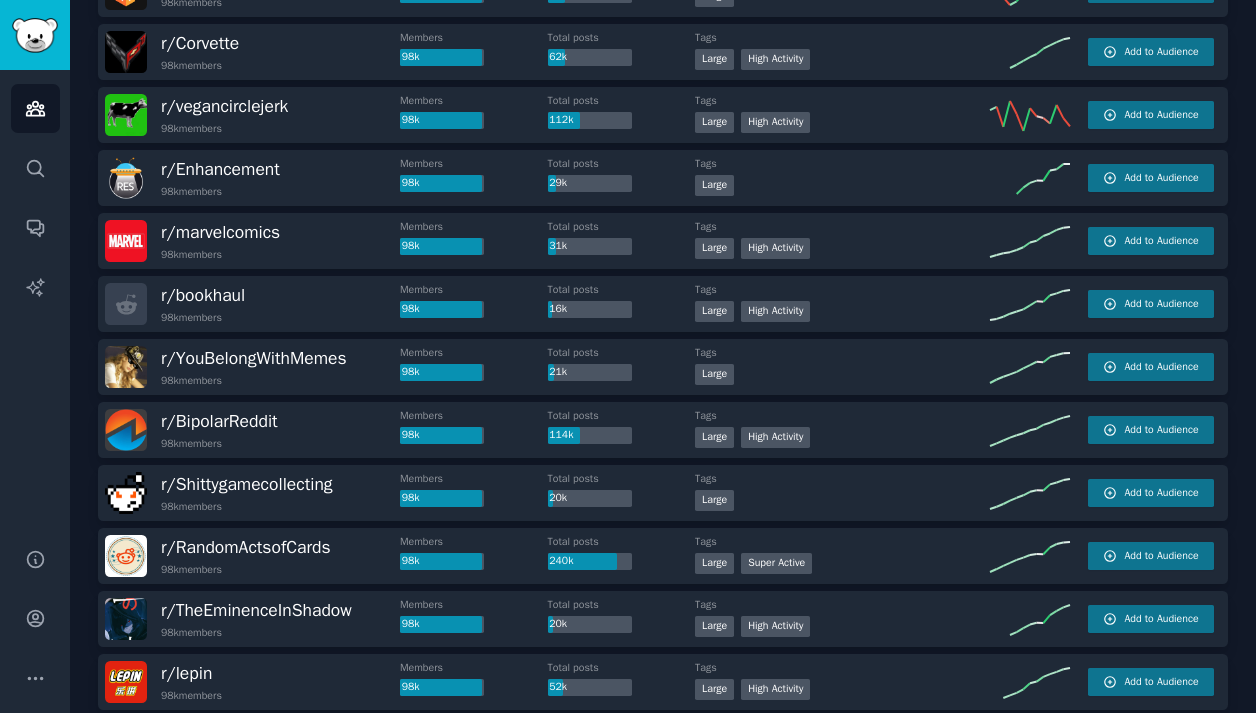 scroll, scrollTop: 5932, scrollLeft: 0, axis: vertical 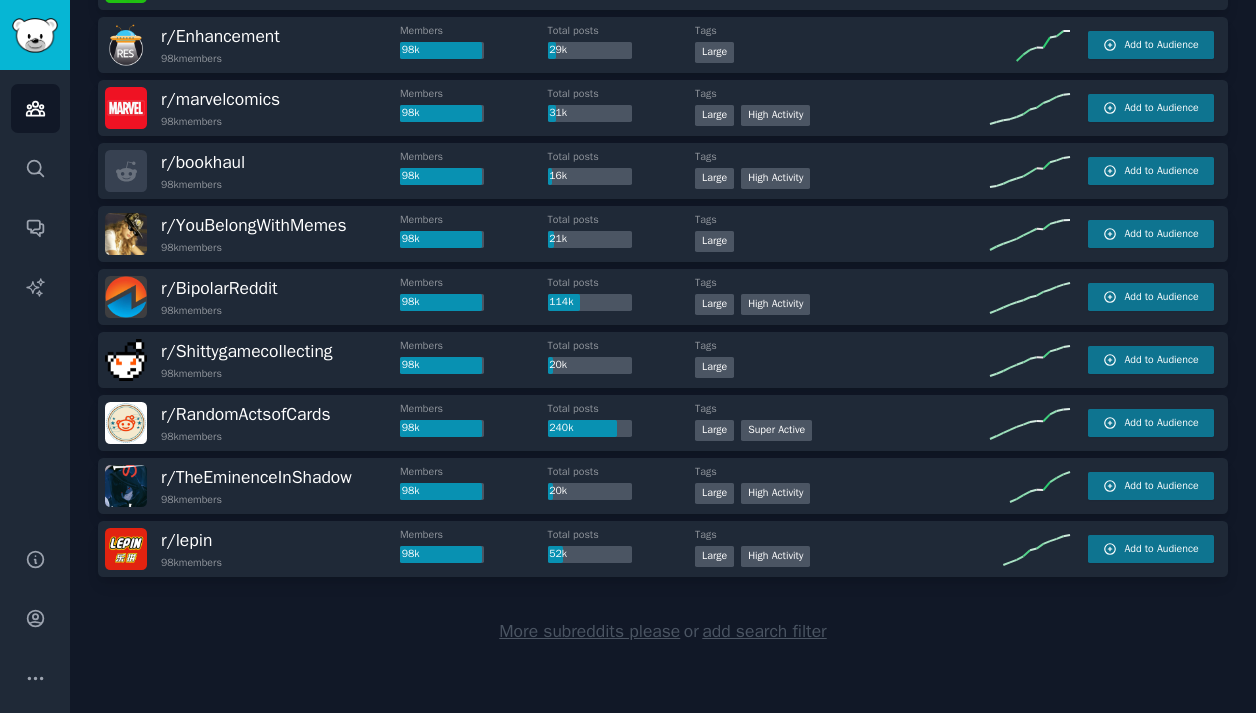 click on "More subreddits please  or  add search filter" 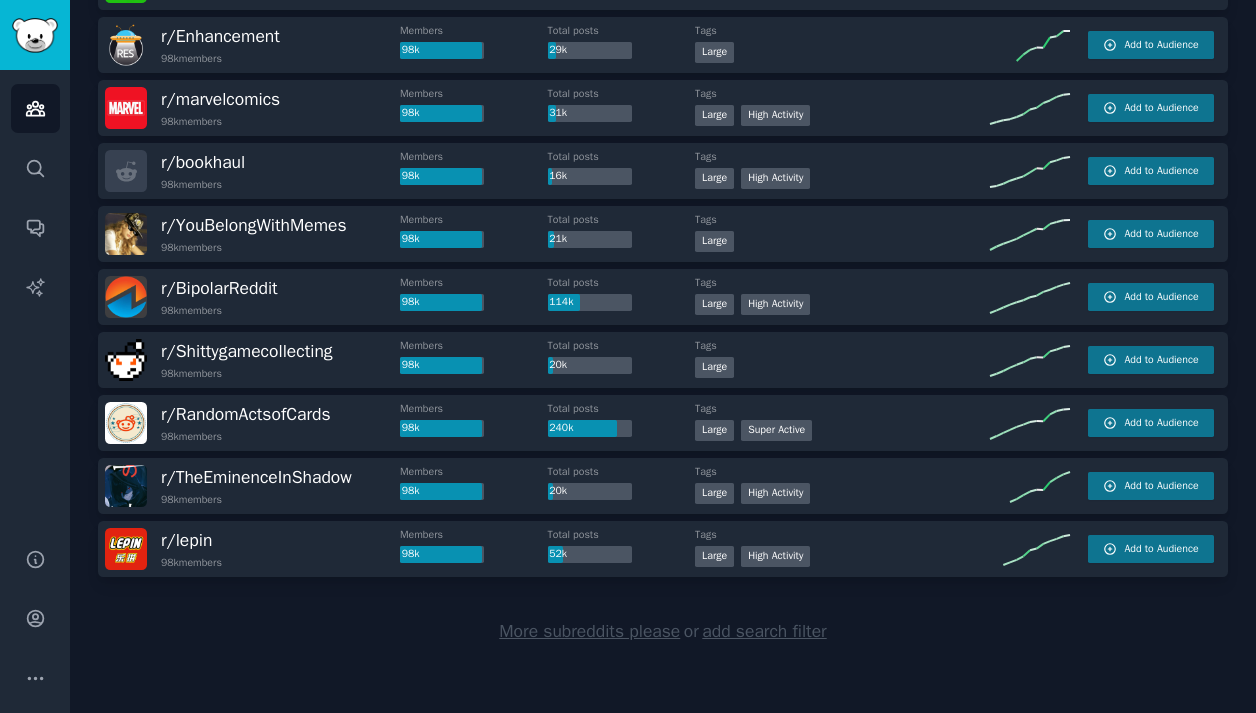 click on "More subreddits please" at bounding box center (589, 631) 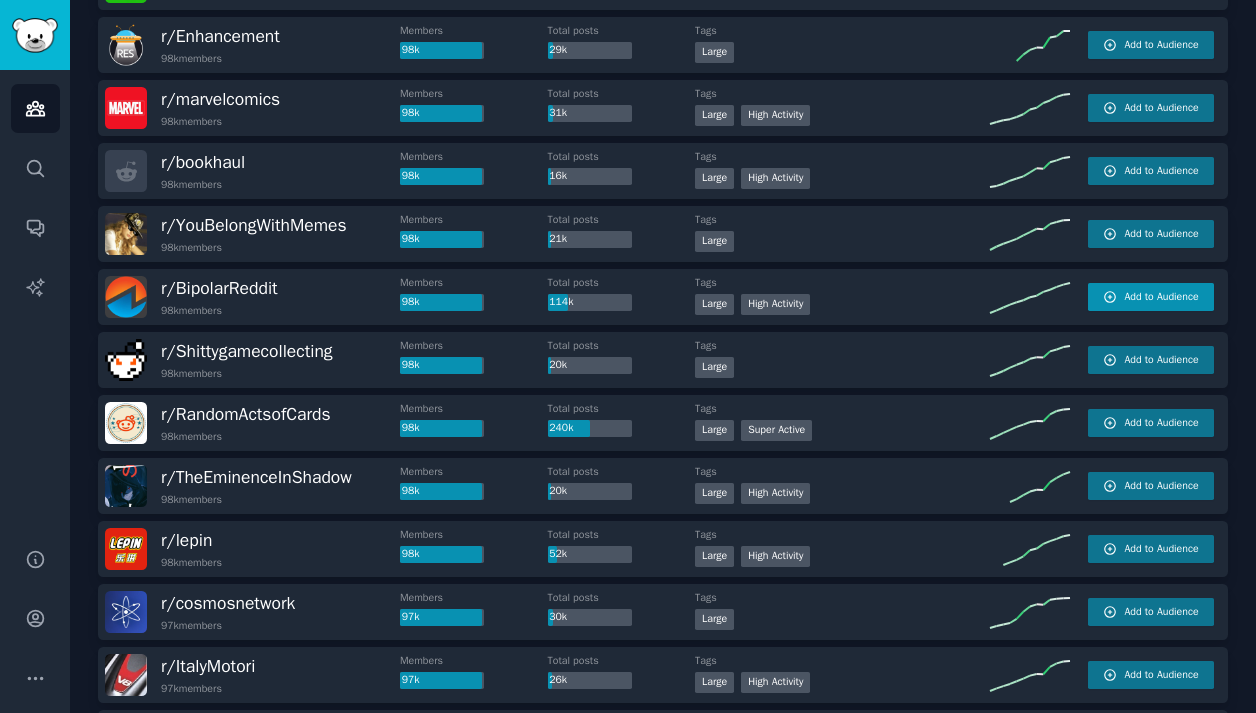 click on "Add to Audience" at bounding box center [1161, 297] 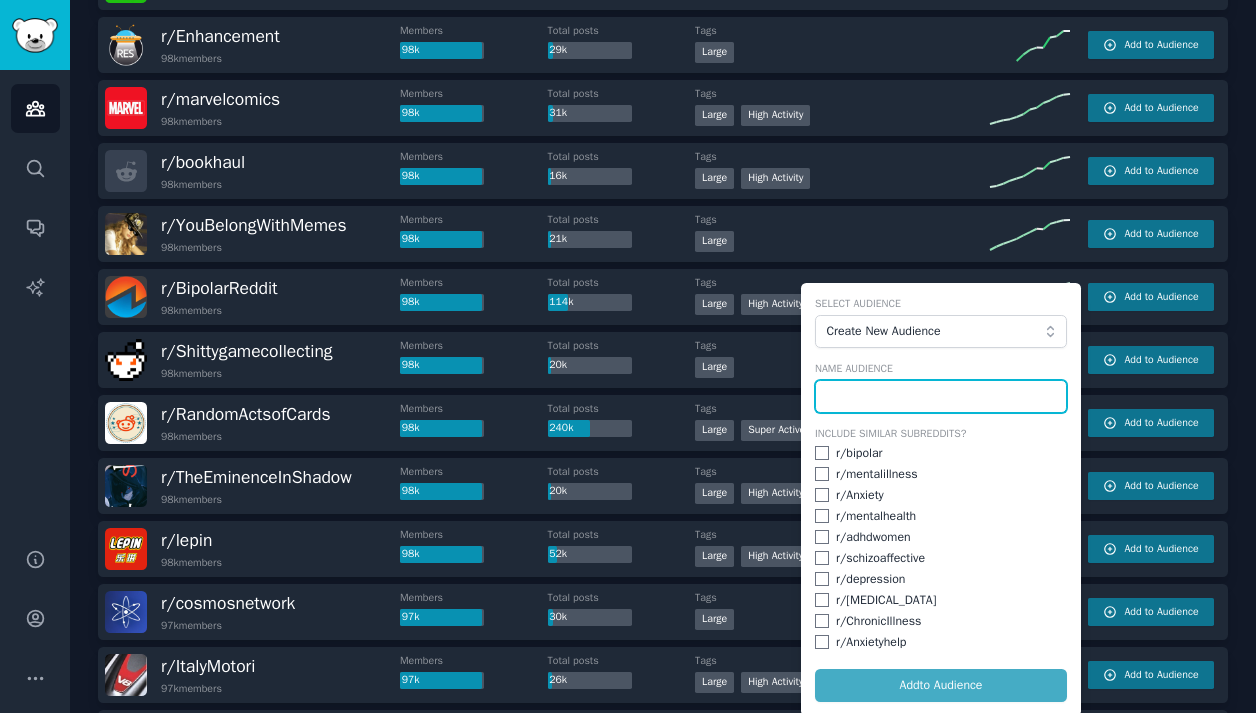 click at bounding box center [941, 397] 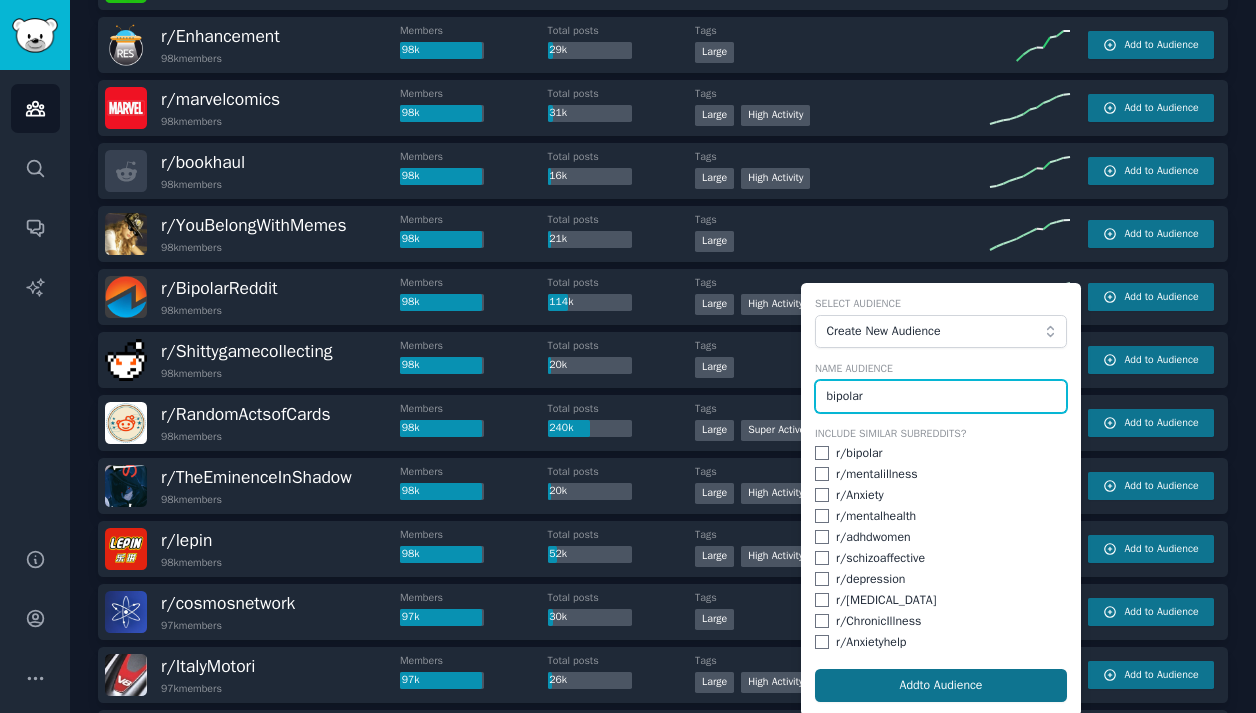 type on "bipolar" 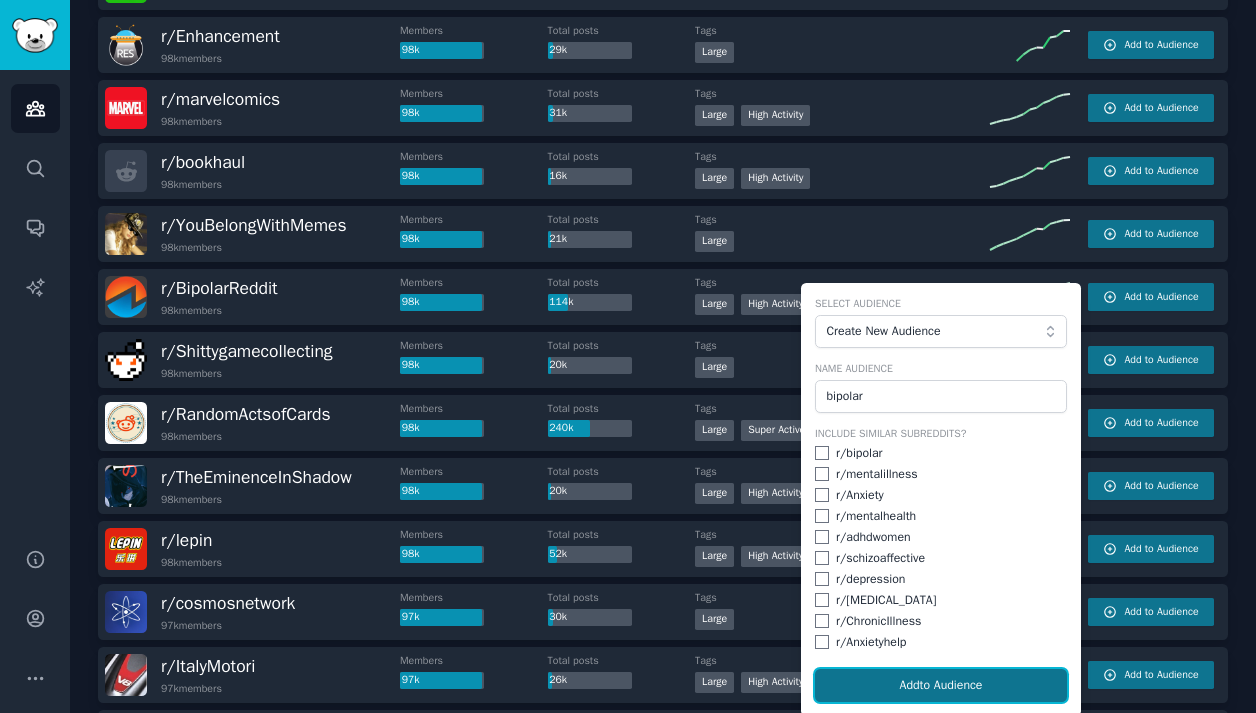 click on "Add  to Audience" at bounding box center [941, 686] 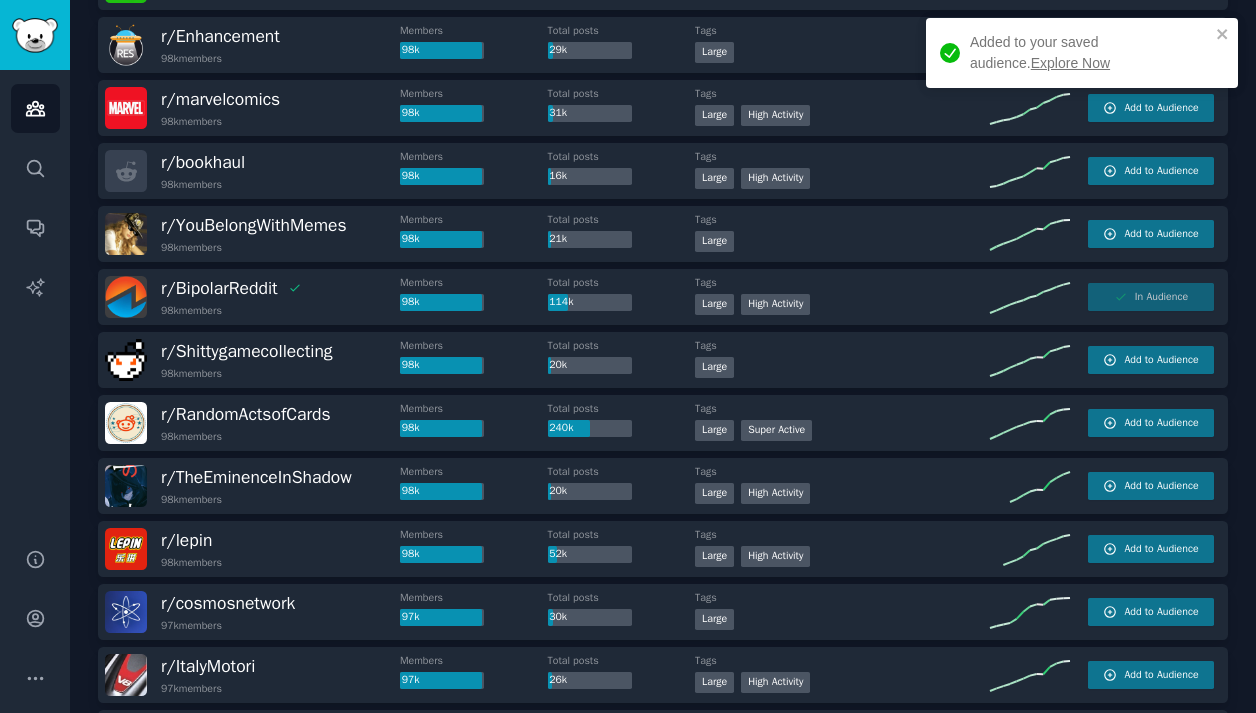 click on "Explore Now" at bounding box center (1070, 63) 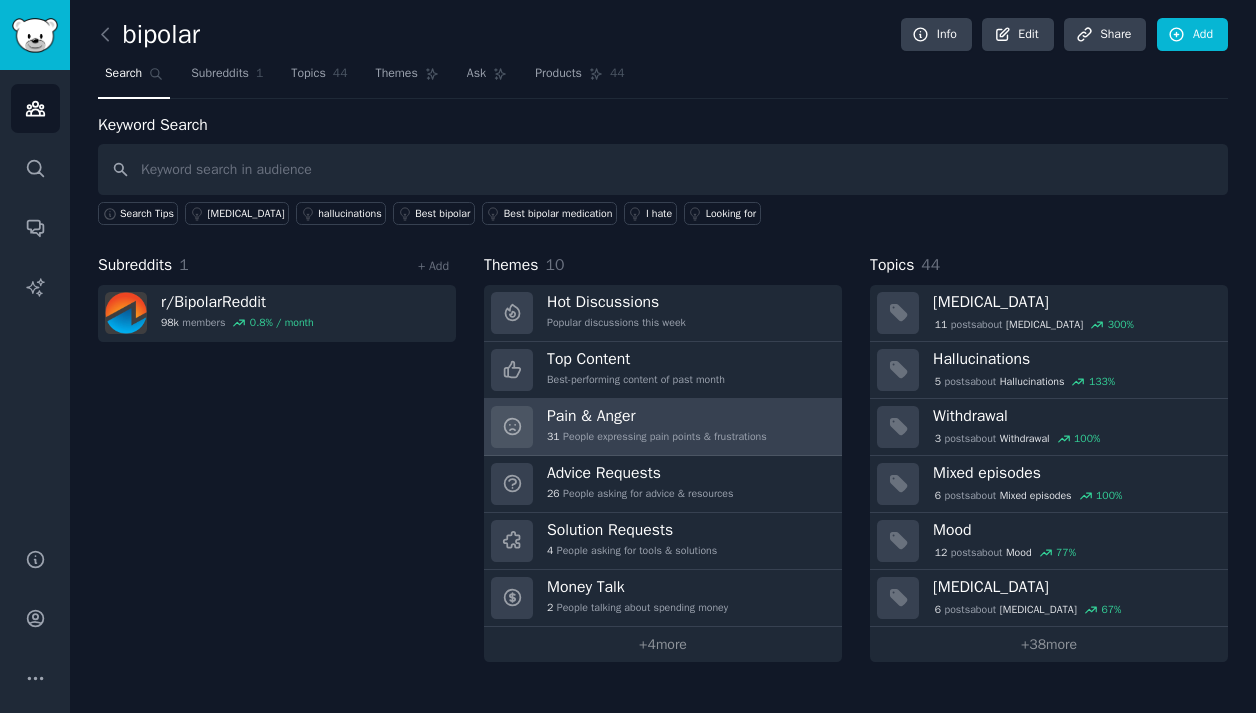 click on "Pain & Anger" at bounding box center [657, 416] 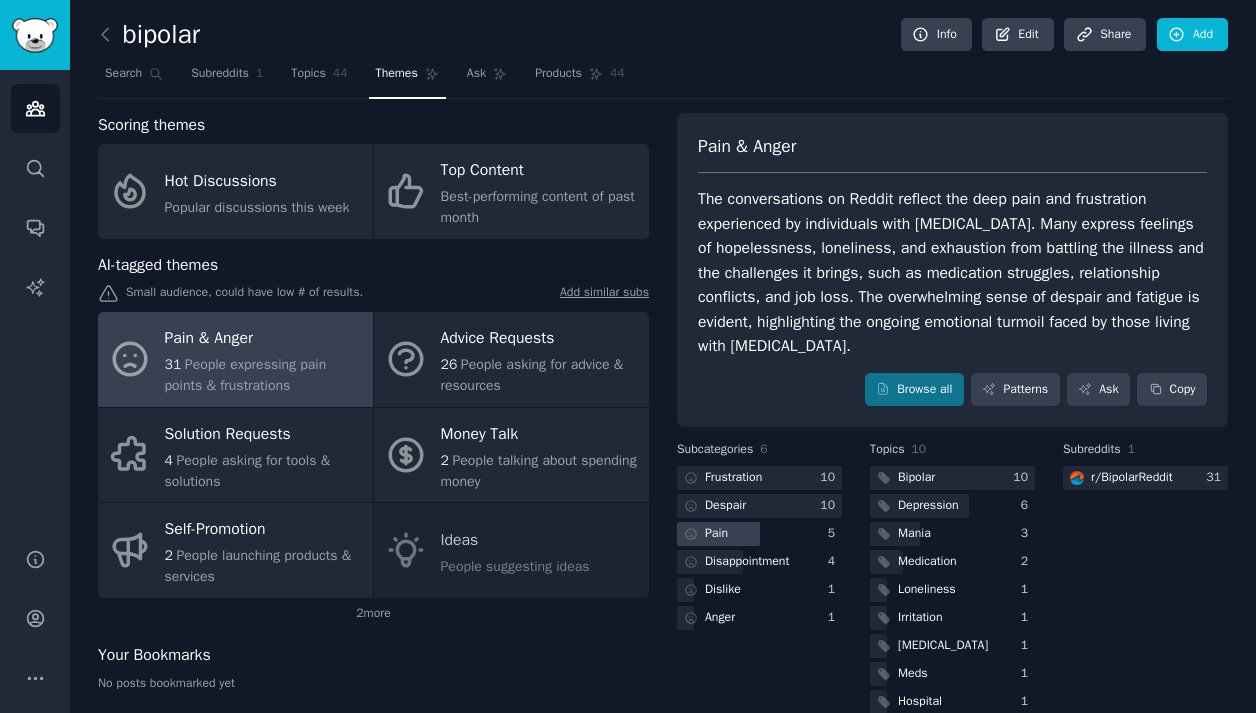 click at bounding box center (718, 534) 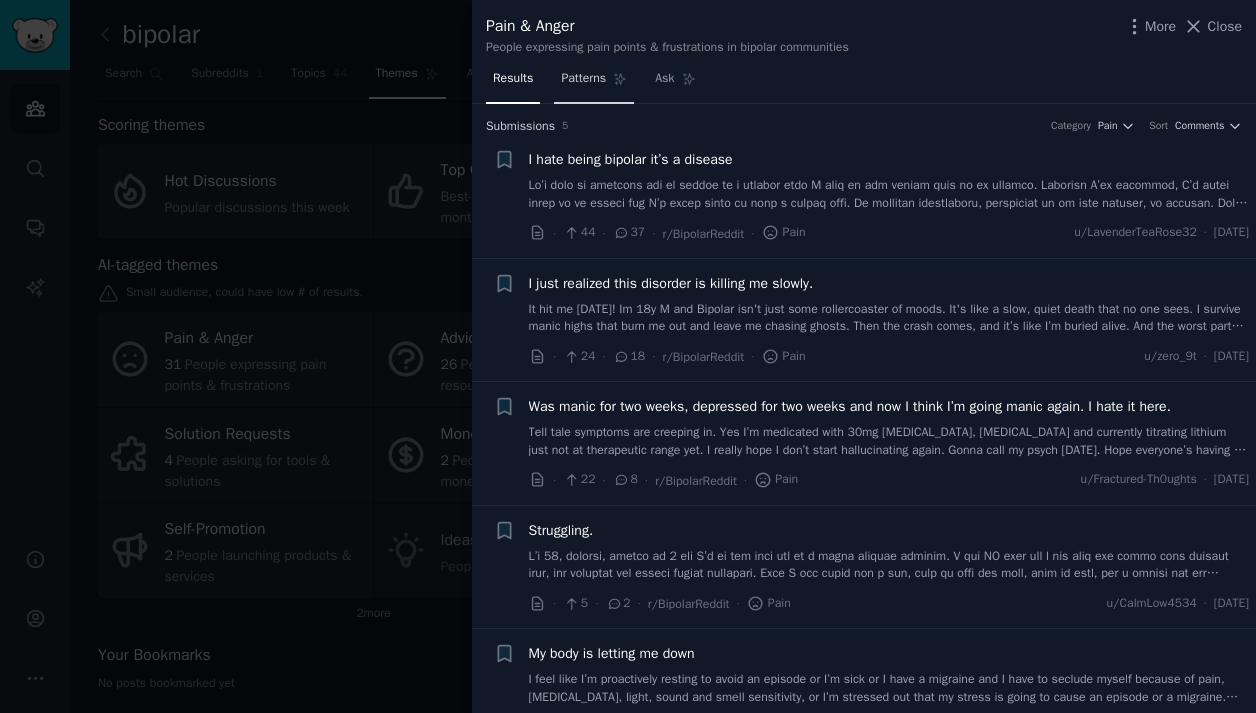 click on "Patterns" at bounding box center [583, 79] 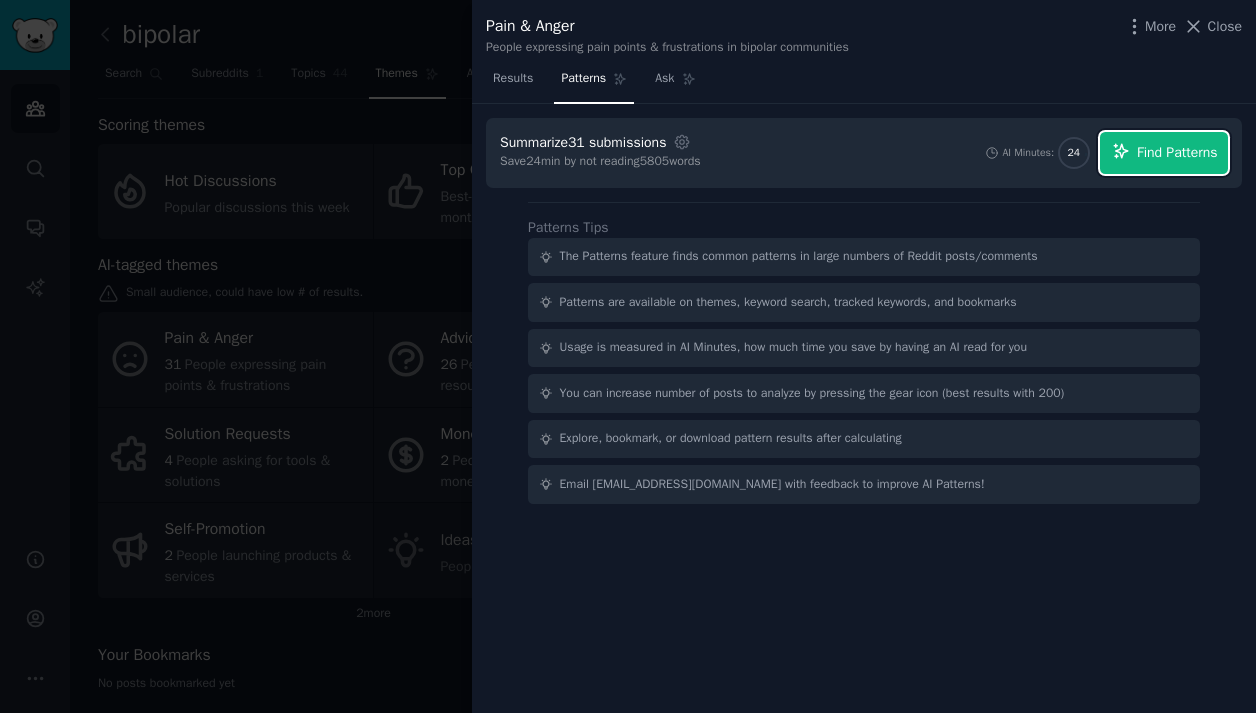 click on "Find Patterns" at bounding box center [1177, 152] 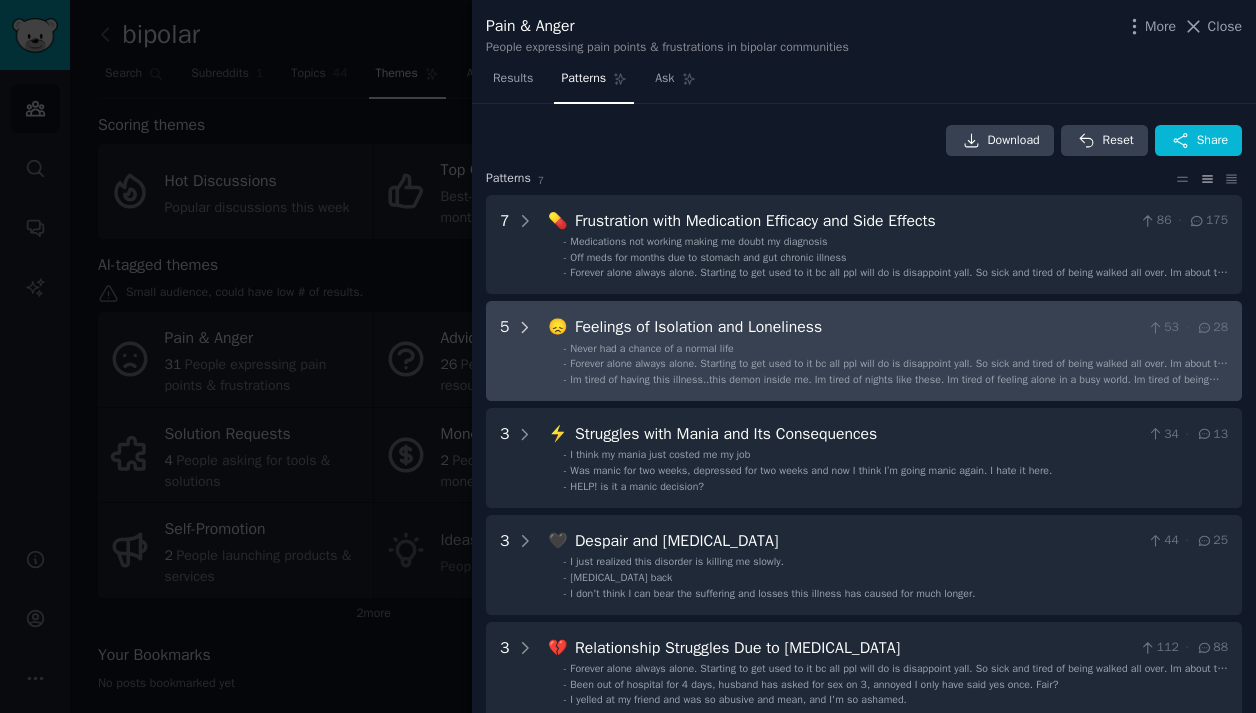 click at bounding box center (525, 351) 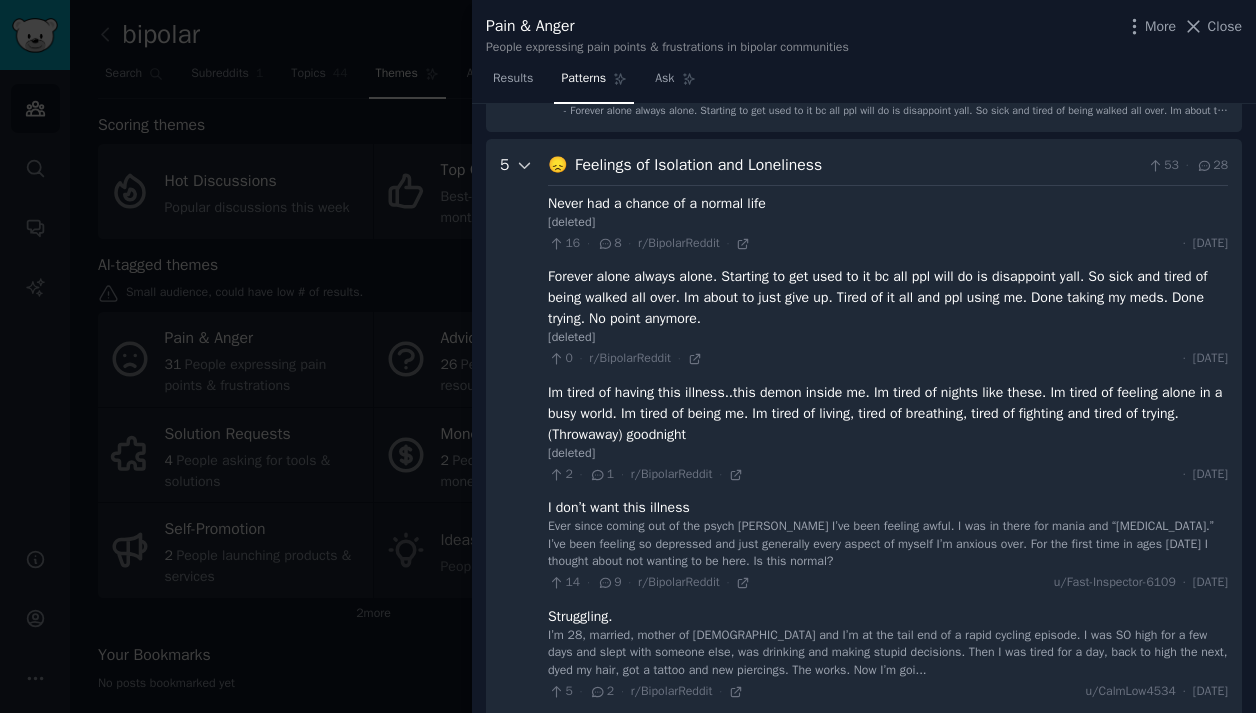 scroll, scrollTop: 198, scrollLeft: 0, axis: vertical 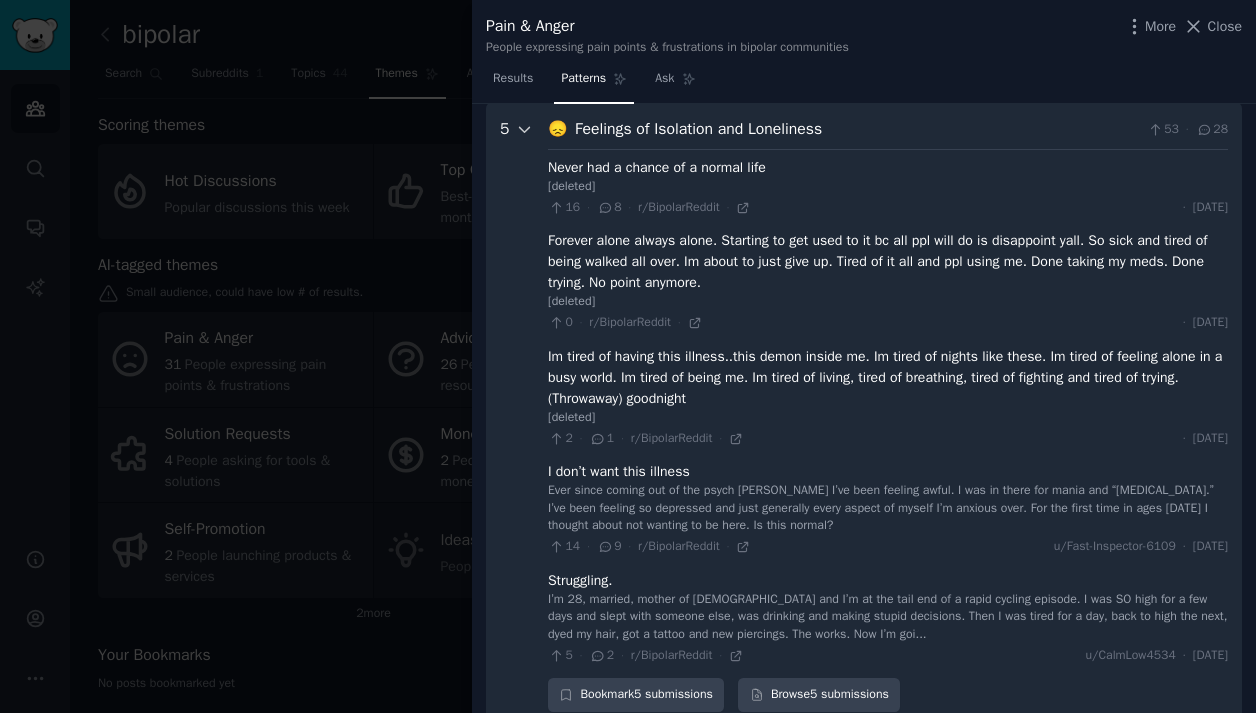 click on "5 😞 Feelings of Isolation and Loneliness 53 · 28 Never had a chance of a normal life   [deleted] 16 · 8 · r/BipolarReddit · · [DATE] Forever alone always alone. Starting to get used to it bc all ppl will do is disappoint yall. So sick and tired of being walked all over. Im about to just give up. Tired of it all and ppl using me. Done taking my meds. Done trying. No point anymore.   [deleted] 0 · r/BipolarReddit · · [DATE] Im tired of having this illness..this demon inside me. Im tired of nights like these. Im tired of feeling alone in a busy world. Im tired of being me. Im tired of living, tired of breathing, tired of fighting and tired of trying. (Throwaway) goodnight   [deleted] 2 · 1 · r/BipolarReddit · · [DATE] I don’t want this illness   14 · 9 · r/BipolarReddit · u/Fast-Inspector-6109 · [DATE] Struggling.   5 · 2 · r/BipolarReddit · u/CalmLow4534 · [DATE] Bookmark  5   submissions Browse  5   submissions" at bounding box center (864, 414) 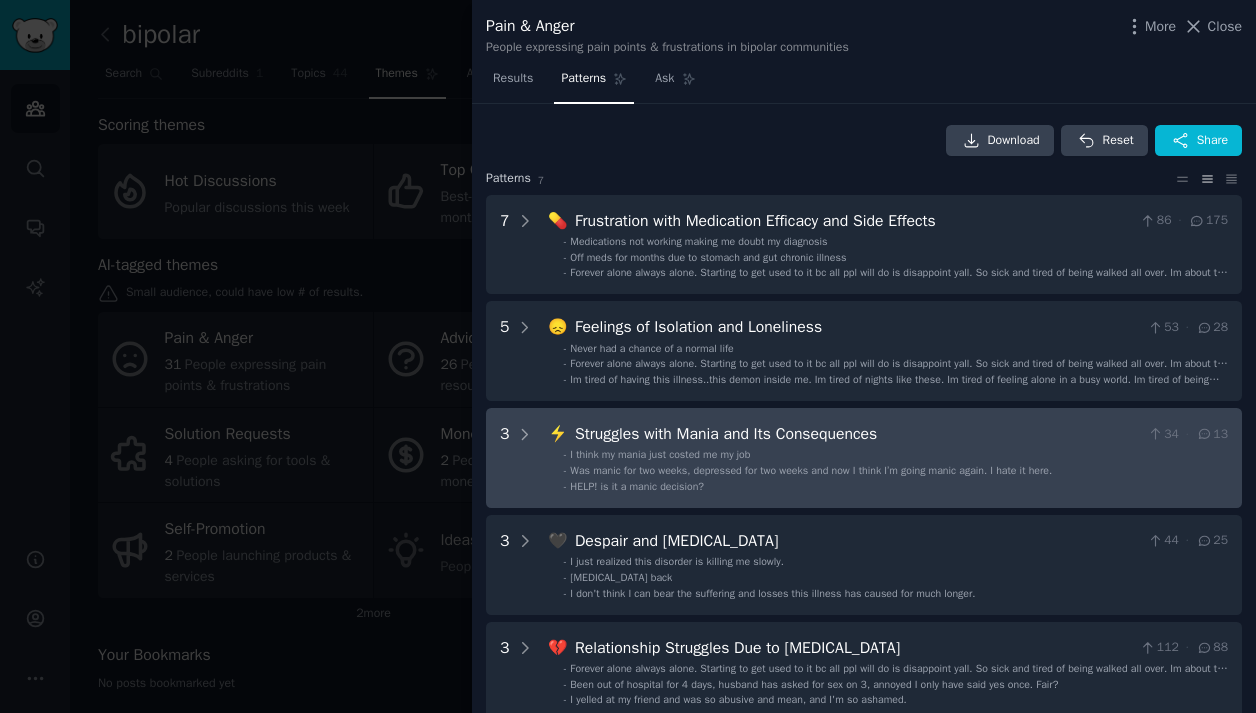 scroll, scrollTop: 1, scrollLeft: 0, axis: vertical 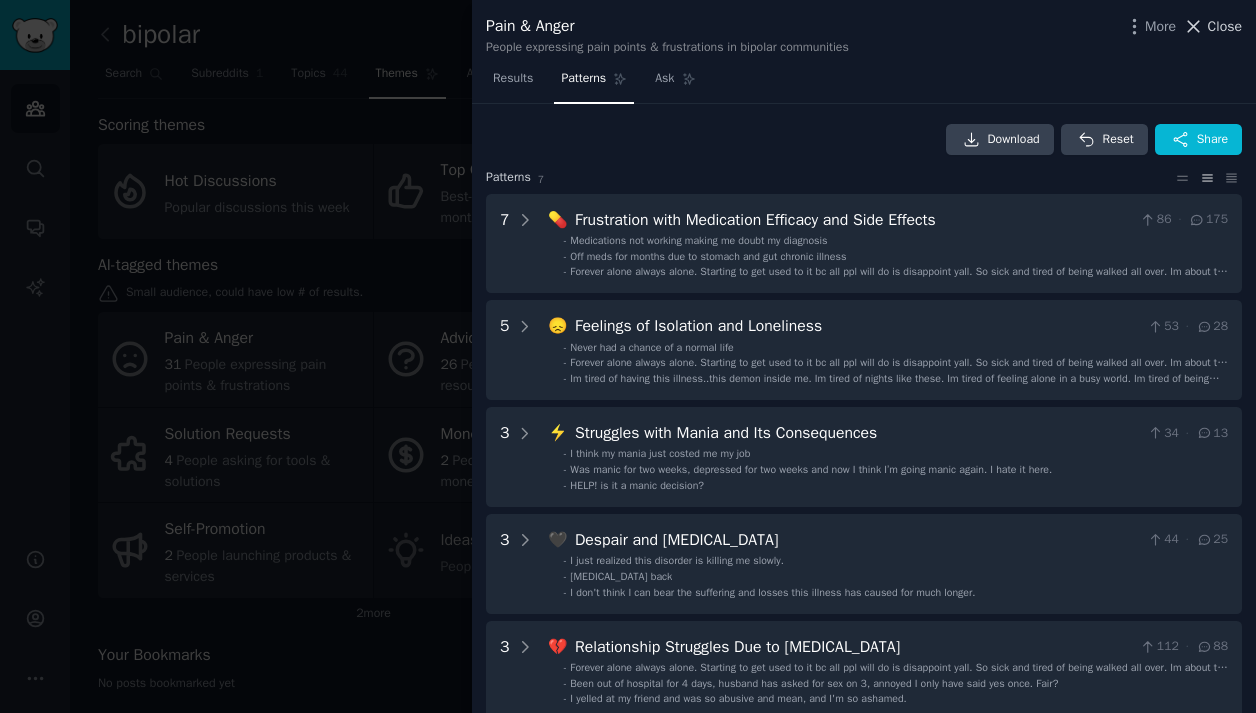 click on "Close" at bounding box center [1225, 26] 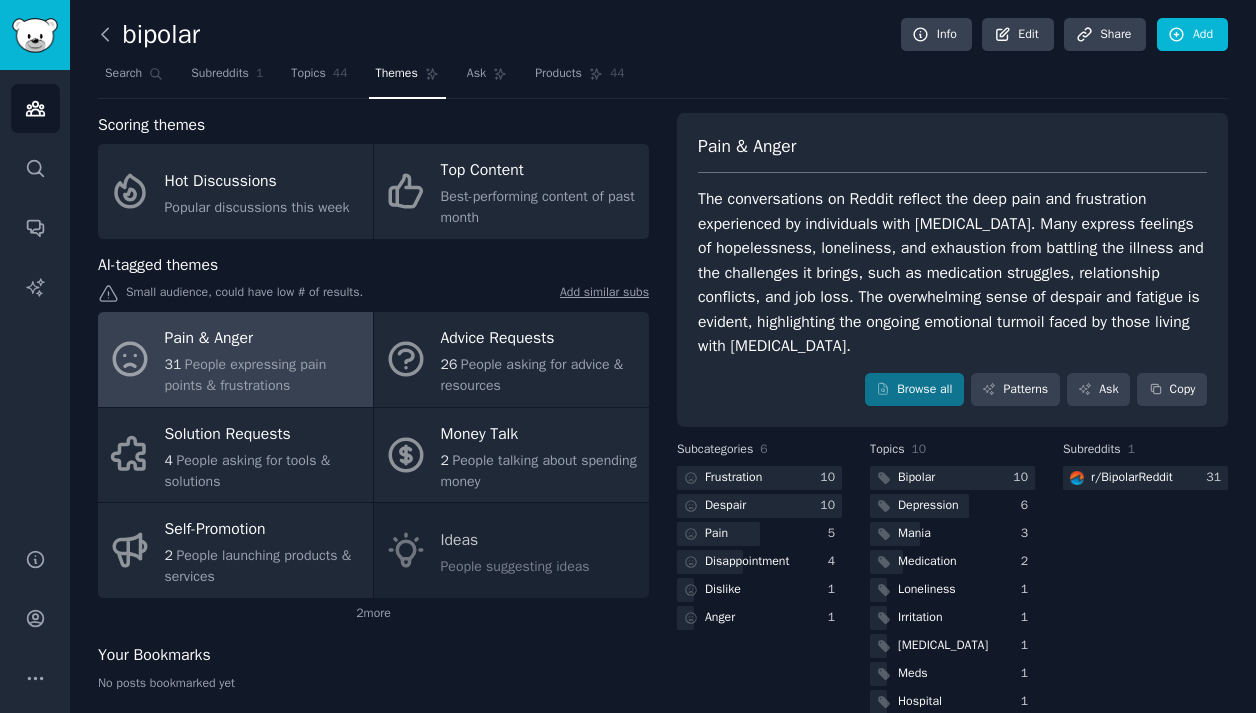 click 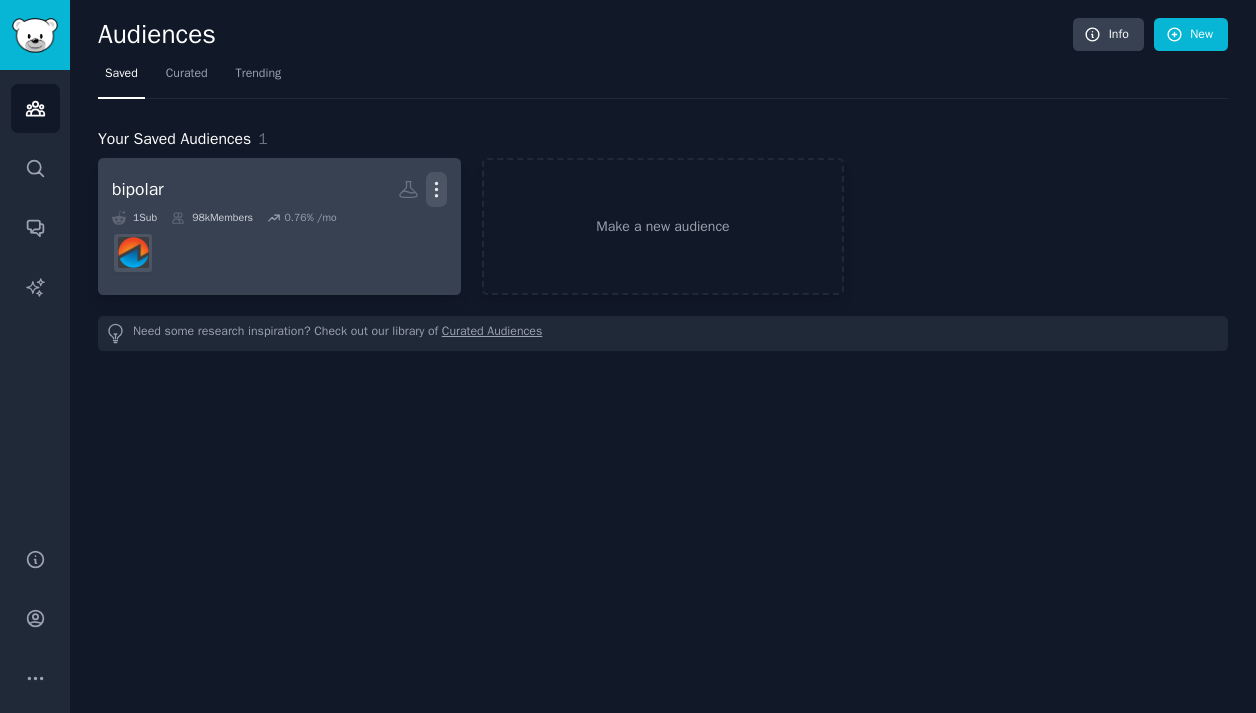 click 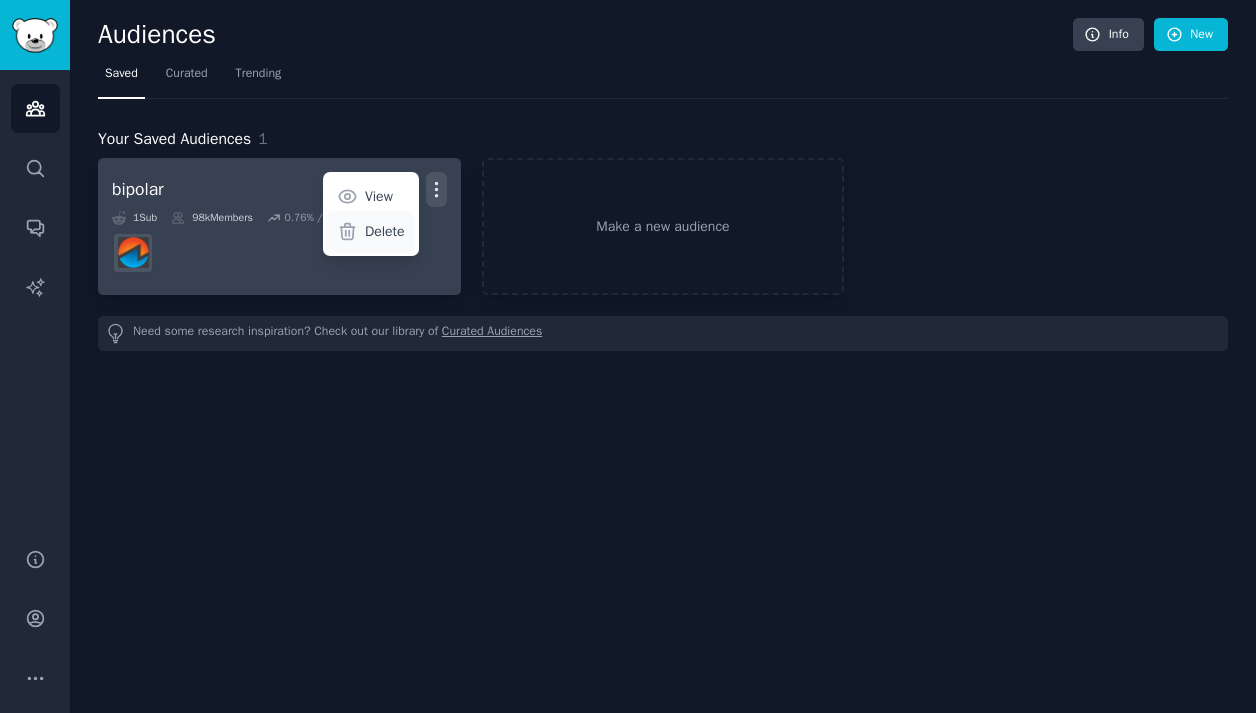click on "Delete" at bounding box center (385, 231) 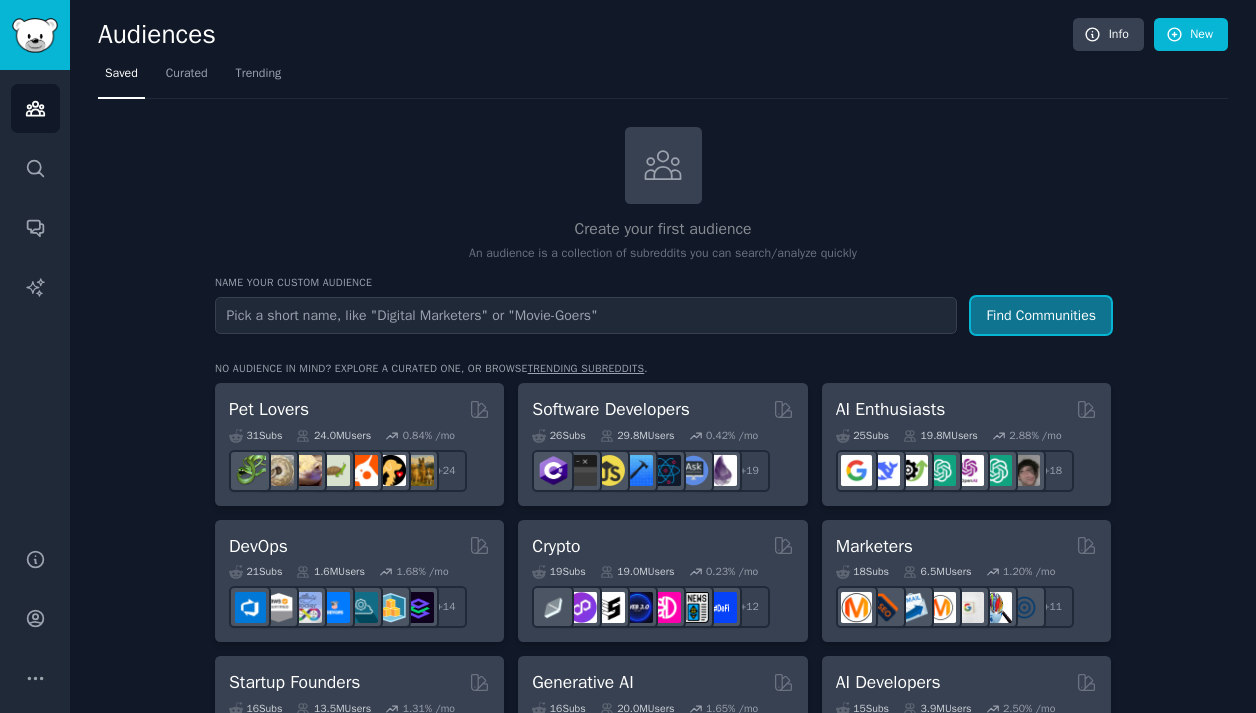 click on "Find Communities" at bounding box center (1041, 315) 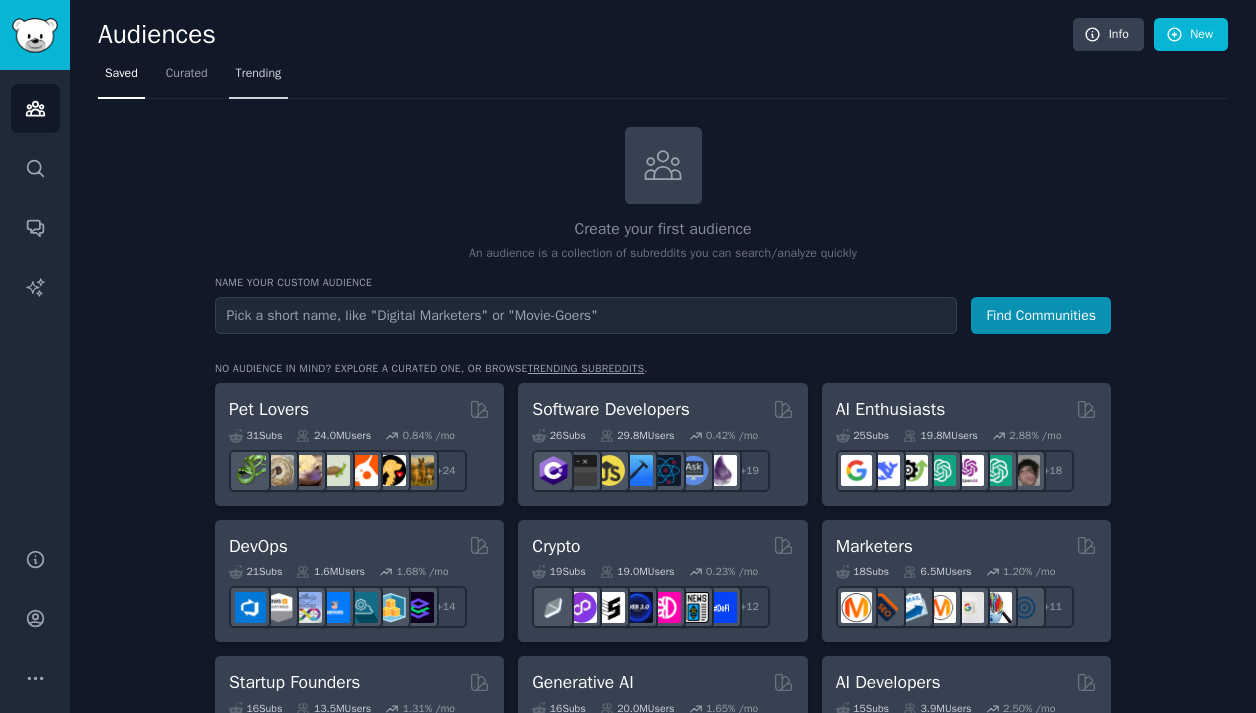 click on "Trending" at bounding box center [259, 74] 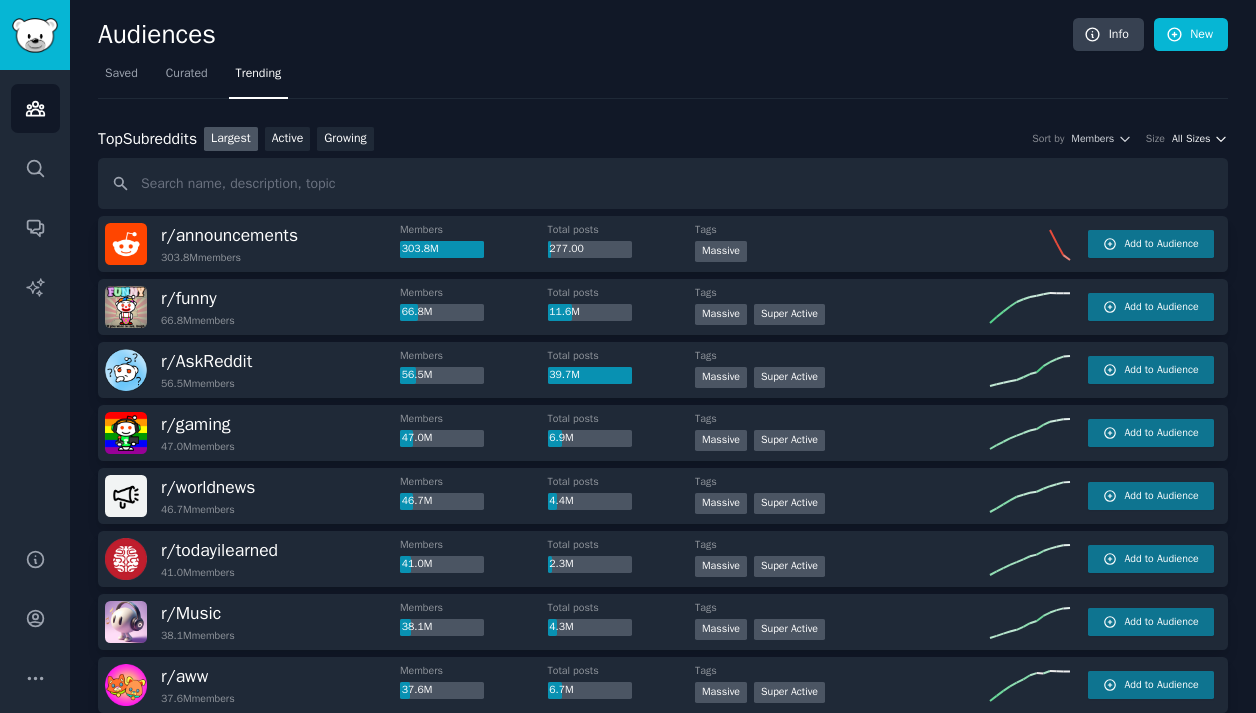 click on "All Sizes" at bounding box center [1191, 139] 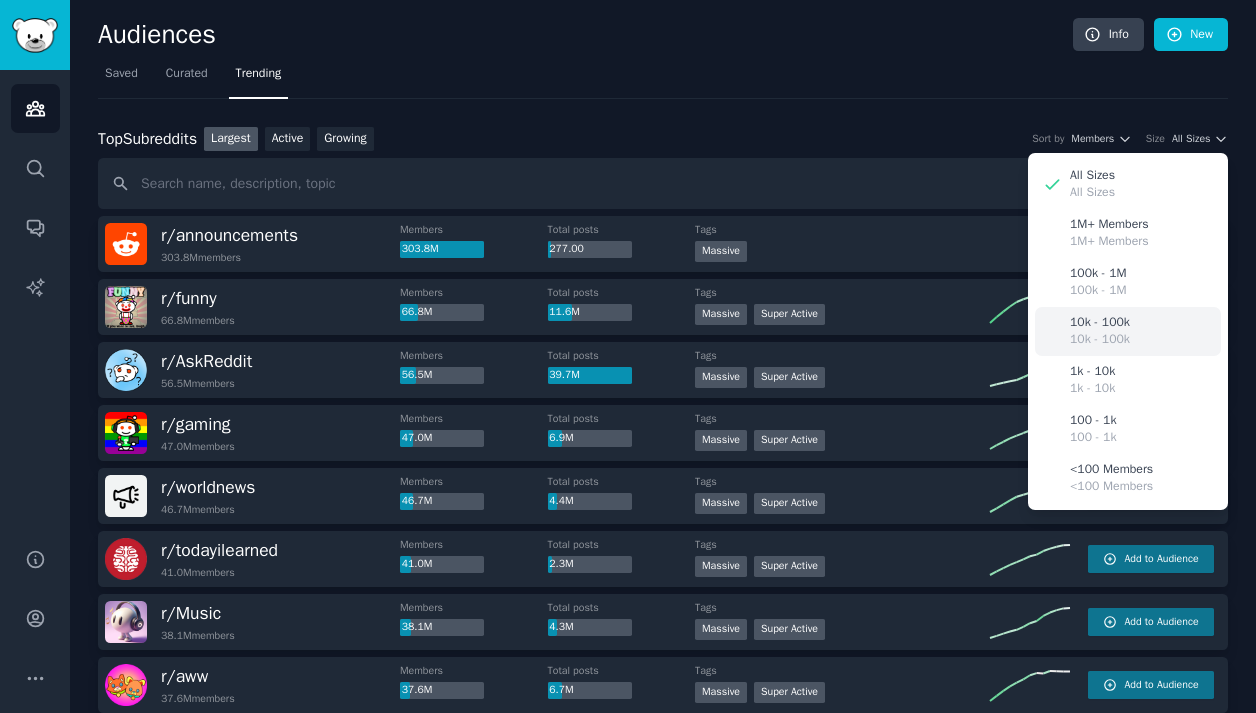 click on "10k - 100k" at bounding box center (1100, 323) 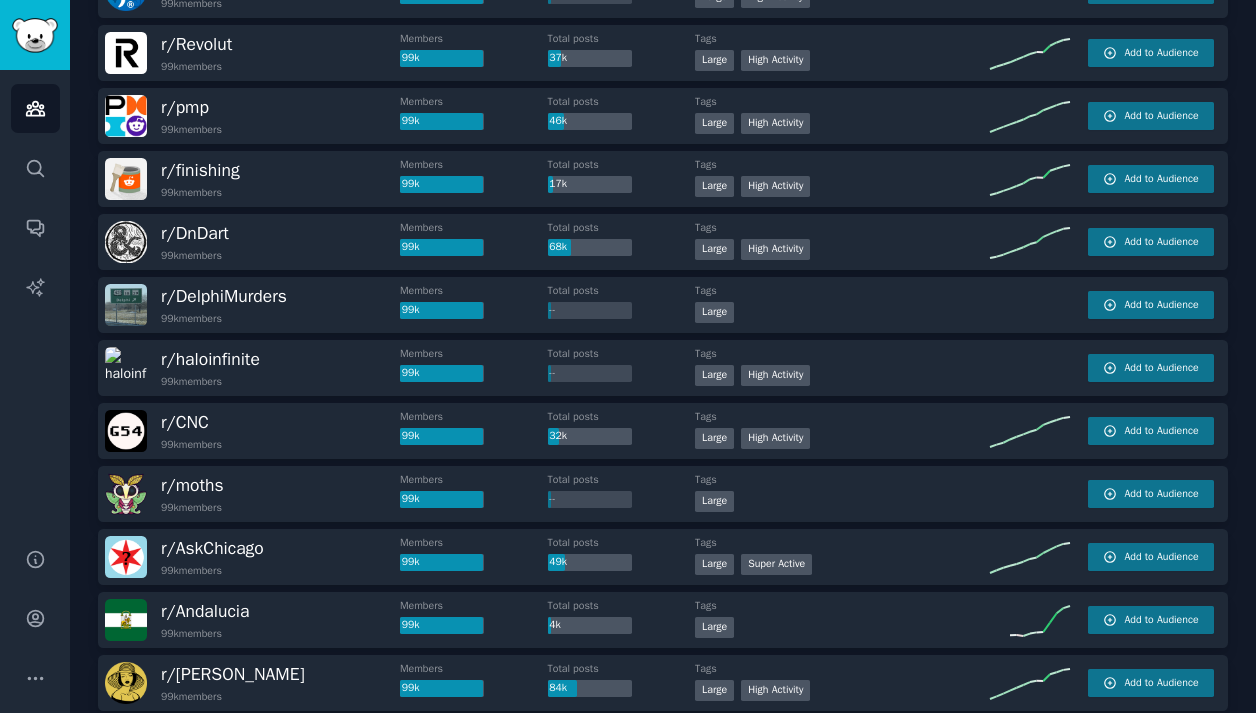 scroll, scrollTop: 2782, scrollLeft: 0, axis: vertical 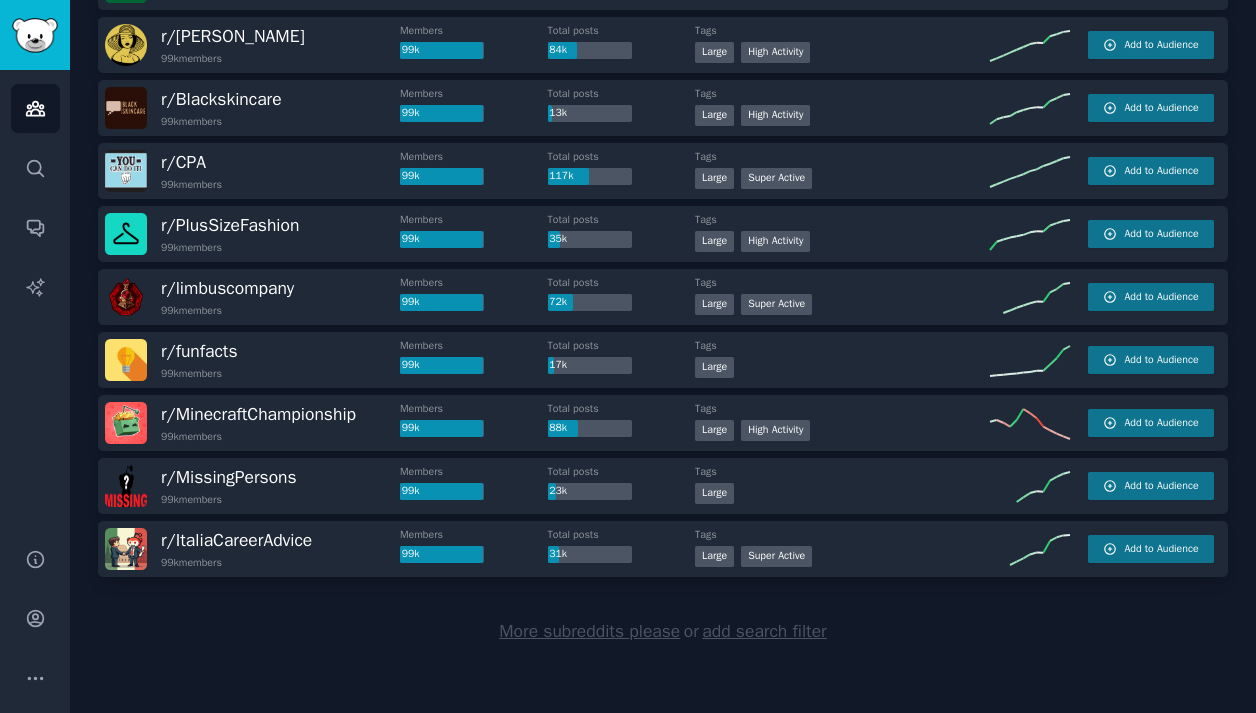 click on "More subreddits please" at bounding box center [589, 631] 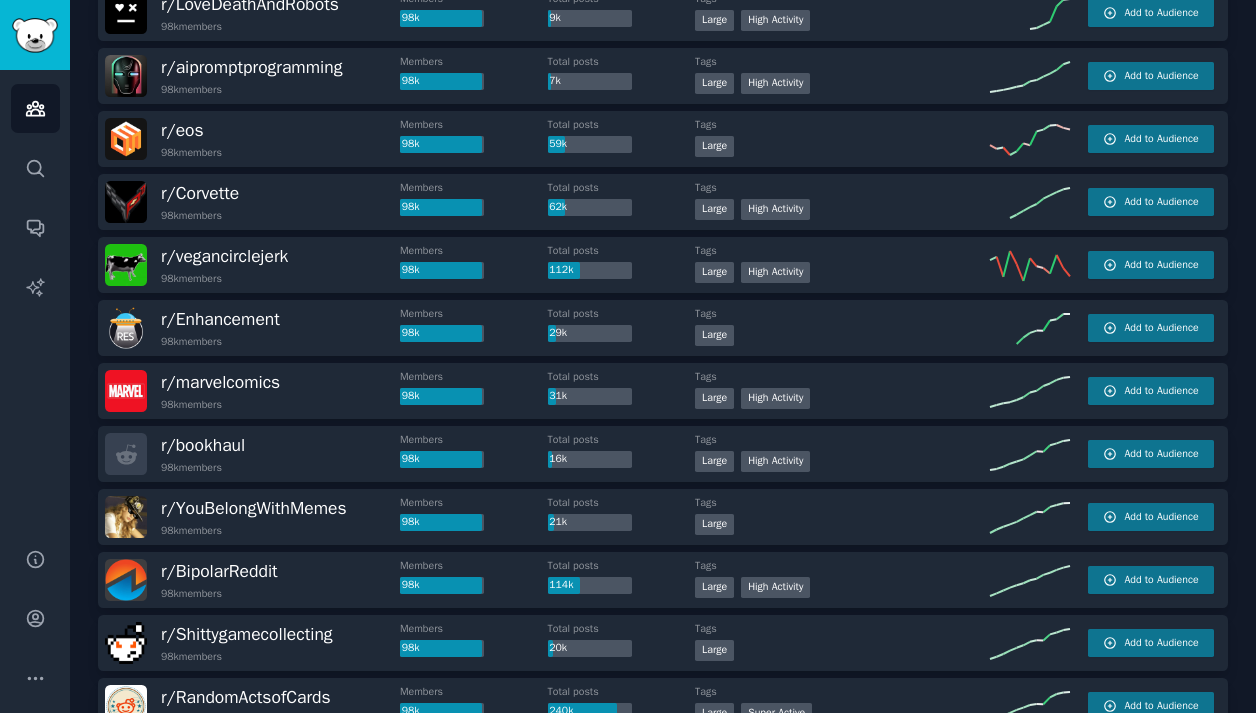 scroll, scrollTop: 5932, scrollLeft: 0, axis: vertical 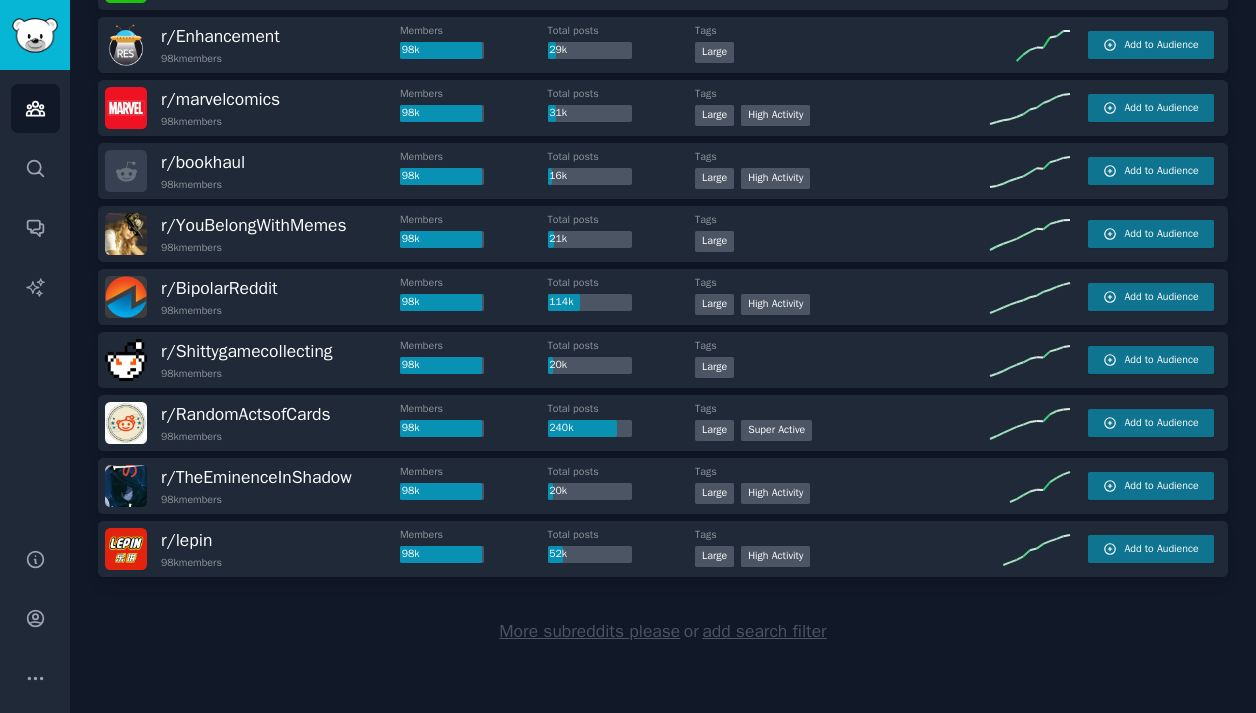 click on "More subreddits please" at bounding box center [589, 631] 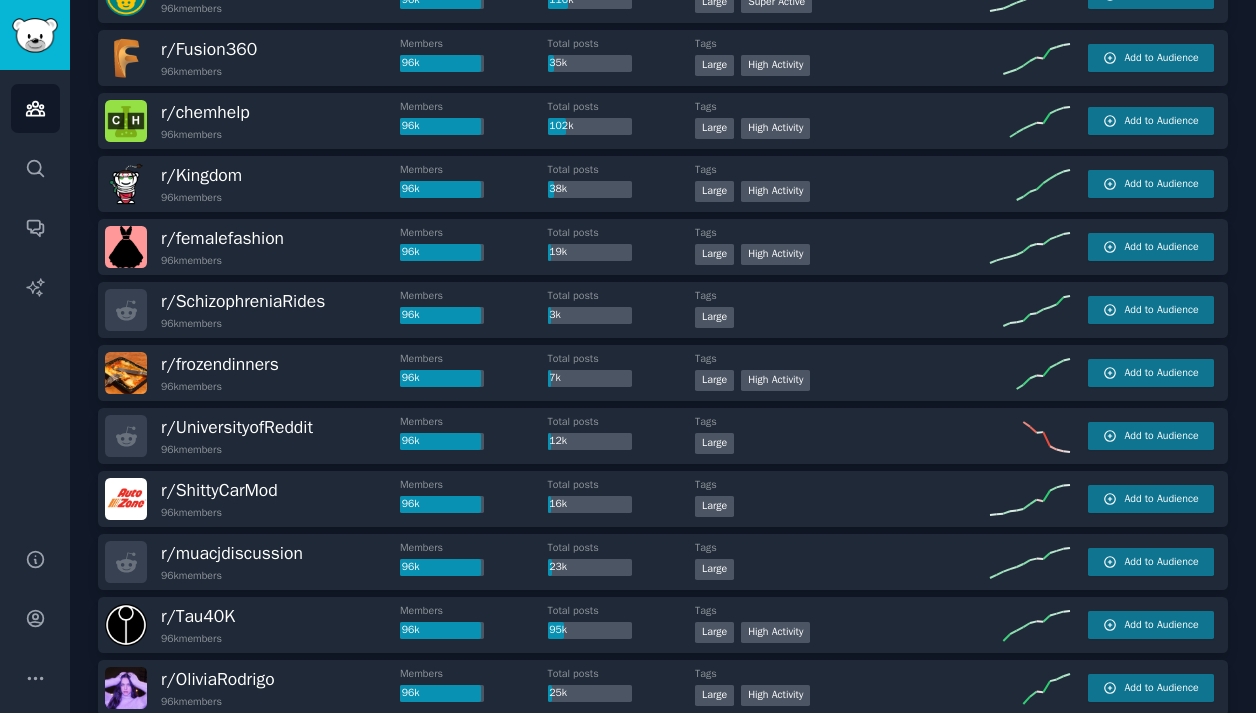 scroll, scrollTop: 9082, scrollLeft: 0, axis: vertical 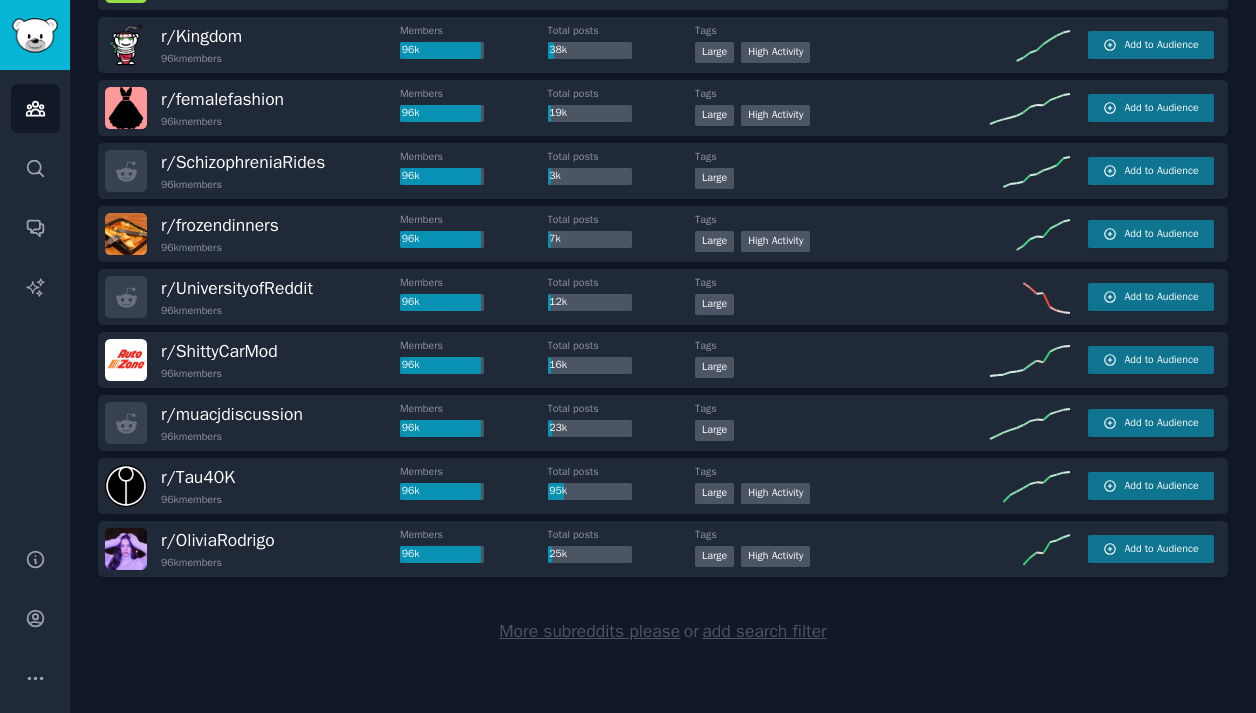 click on "More subreddits please" at bounding box center (589, 631) 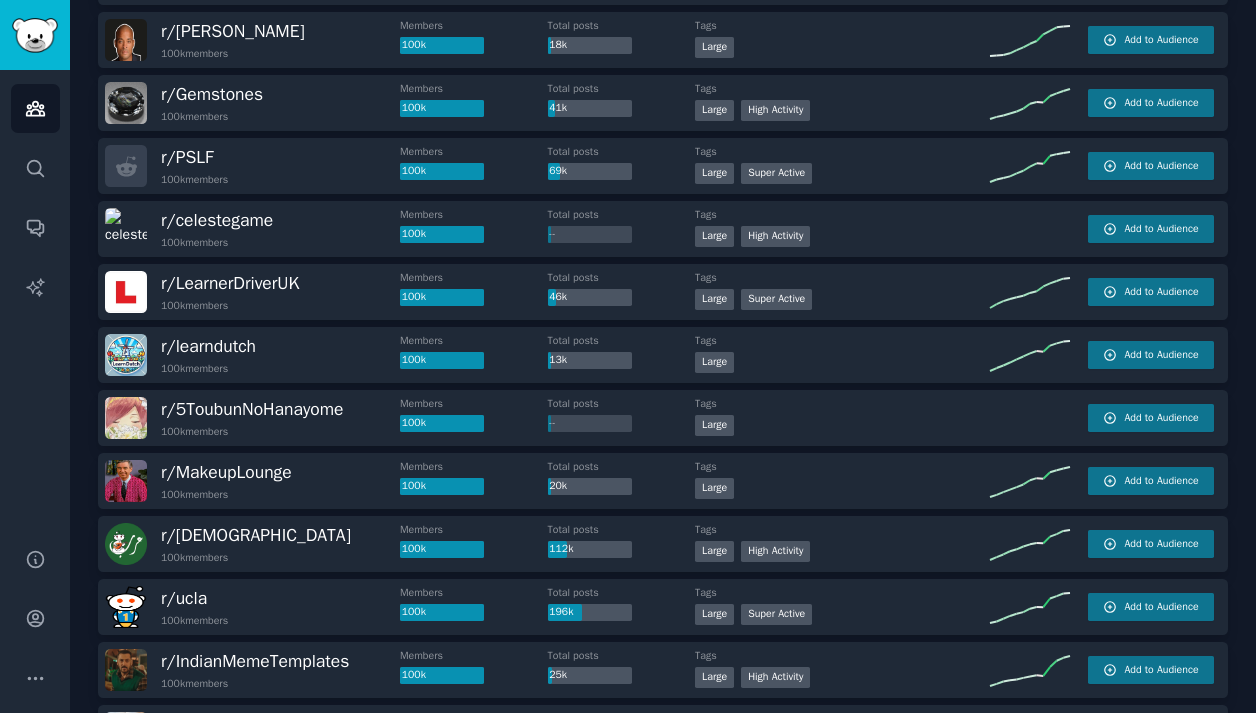 scroll, scrollTop: 0, scrollLeft: 0, axis: both 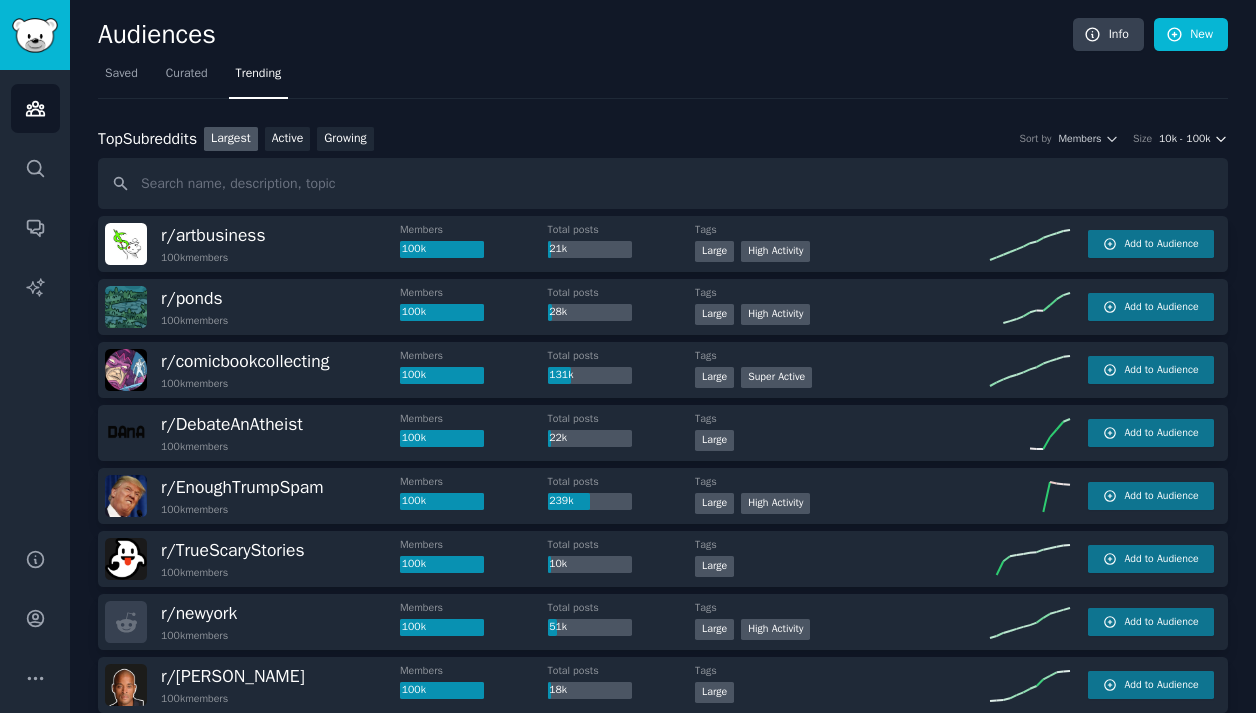 click on "10k - 100k" at bounding box center (1184, 139) 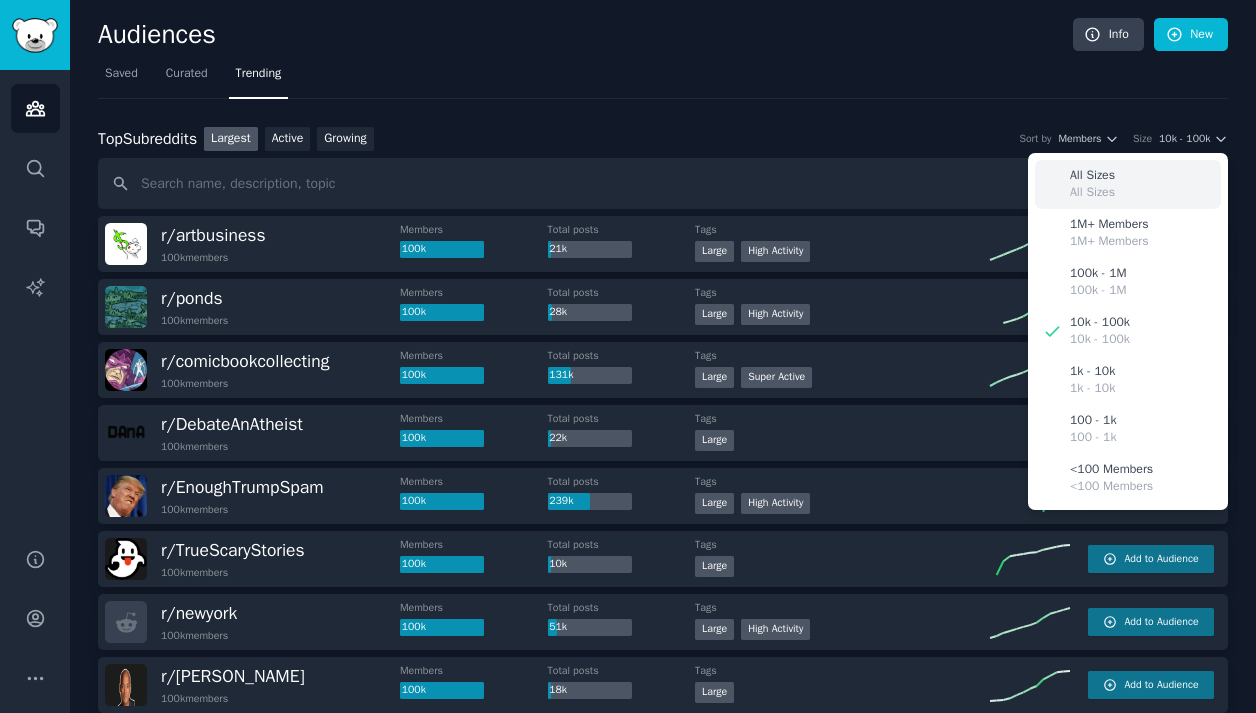 click on "All Sizes All Sizes" at bounding box center (1128, 184) 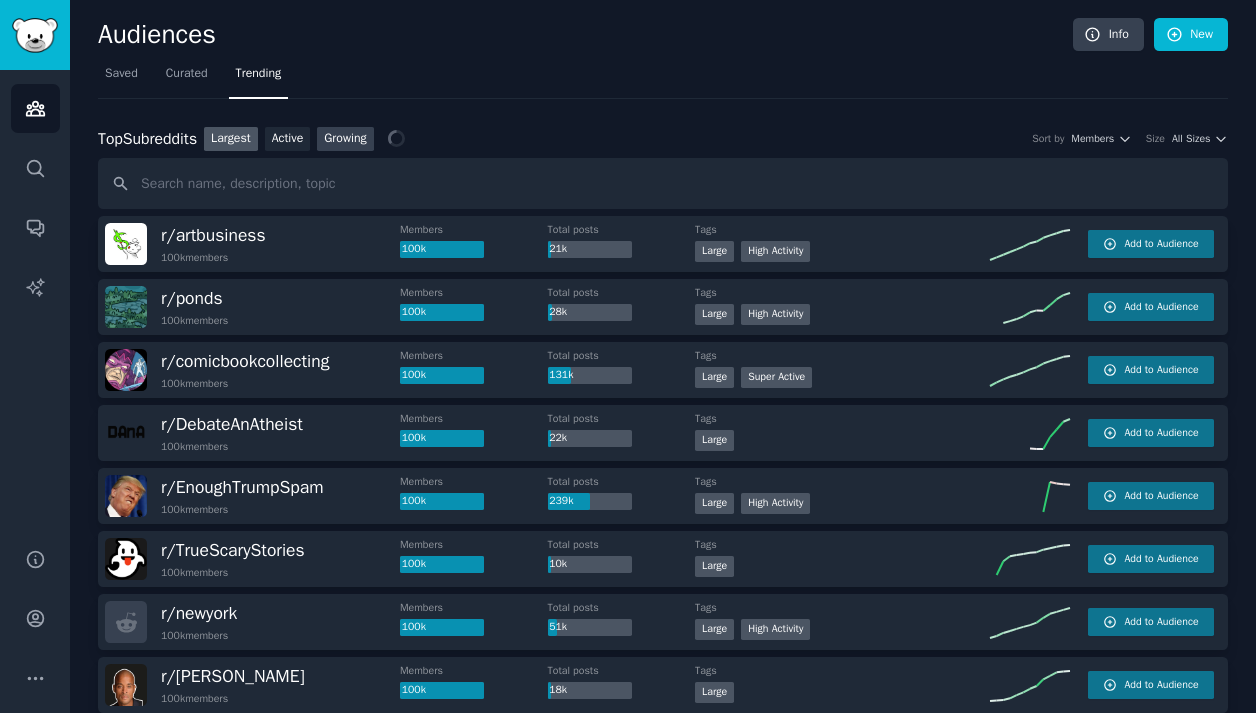 click on "Growing" at bounding box center (345, 139) 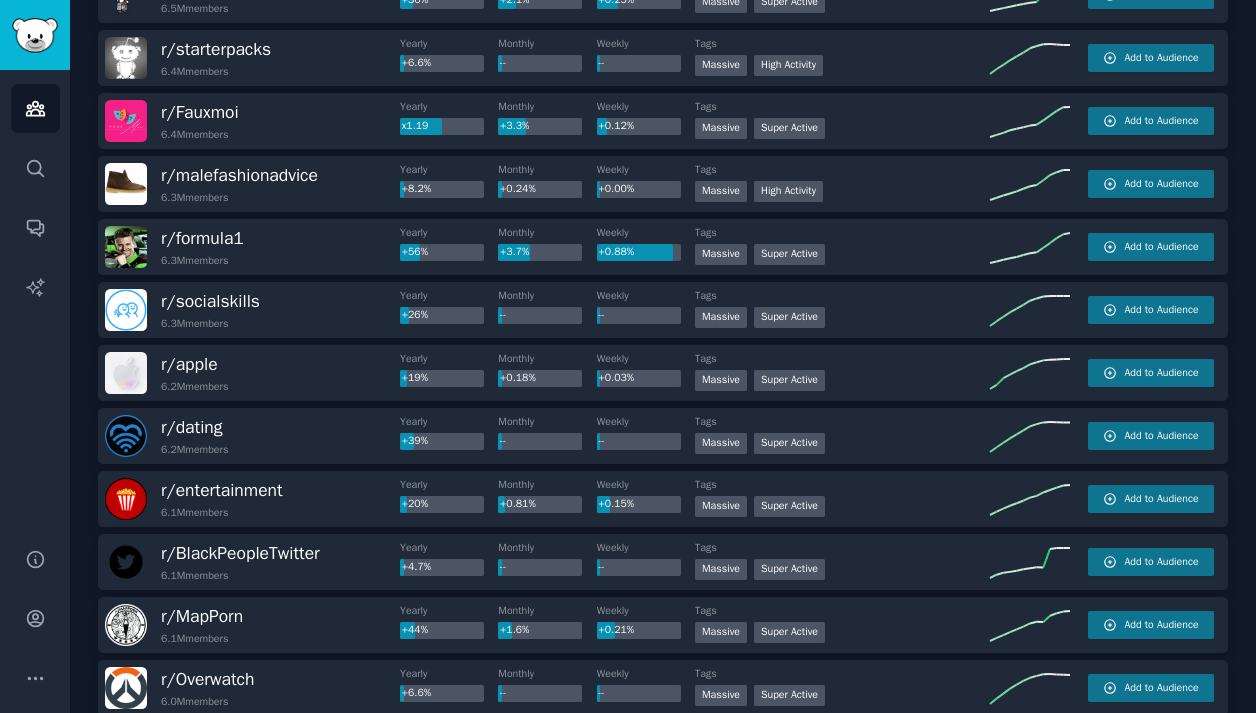scroll, scrollTop: 7180, scrollLeft: 0, axis: vertical 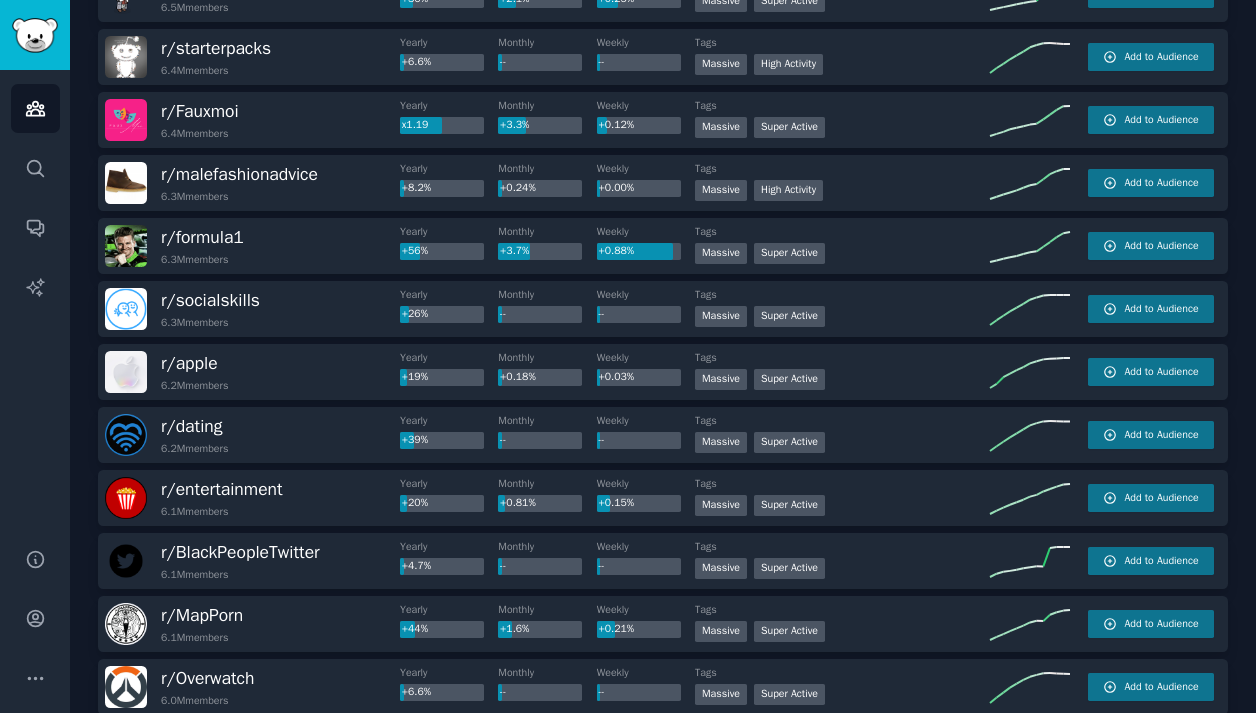 click on "r/ dating 6.2M  members" at bounding box center [252, 435] 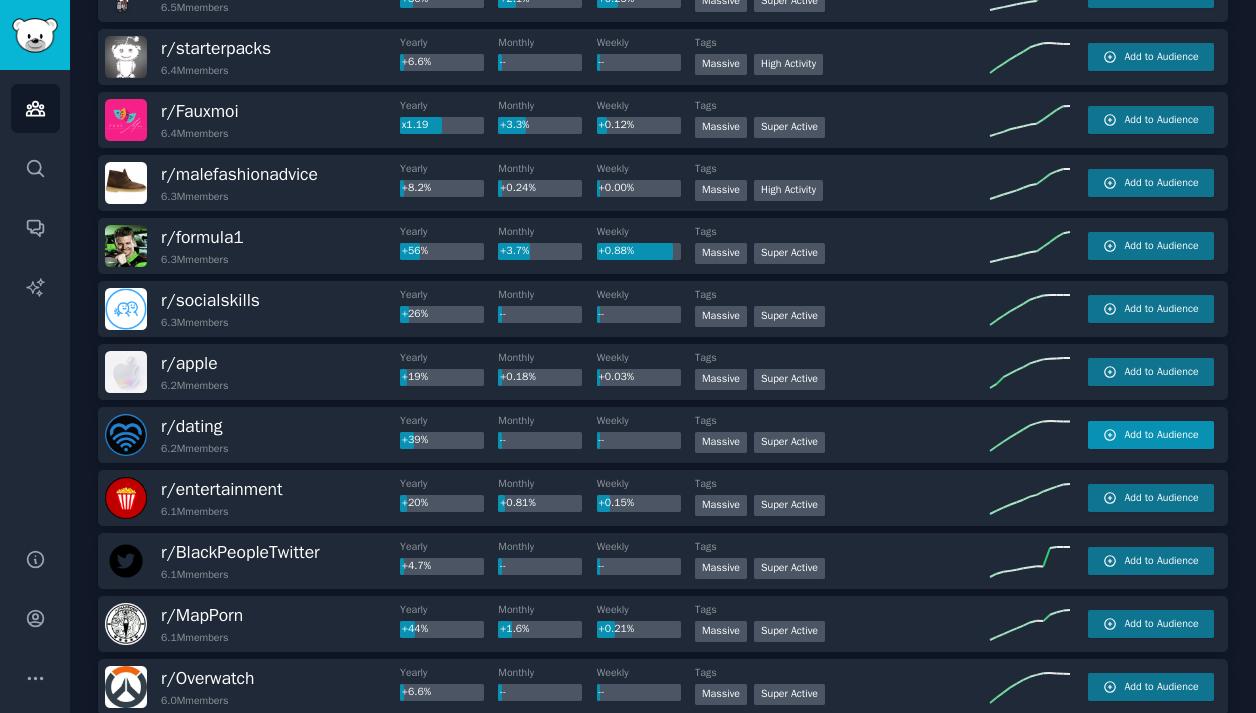 click 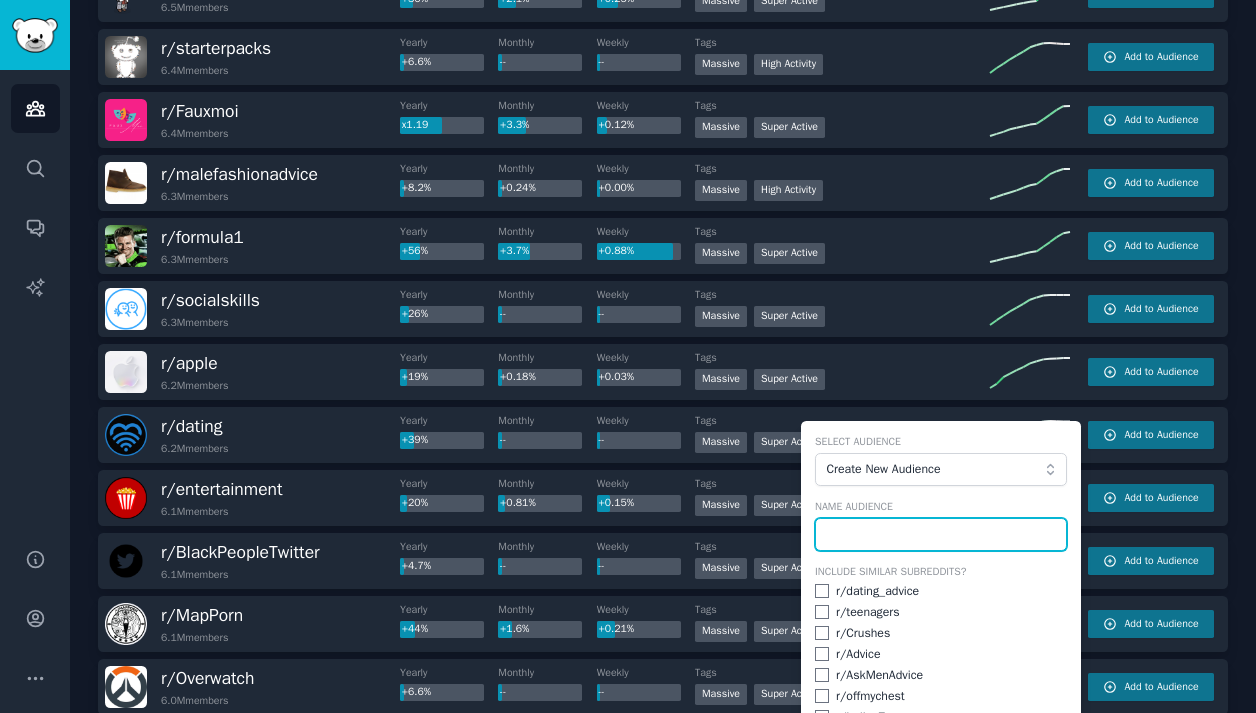 click at bounding box center [941, 535] 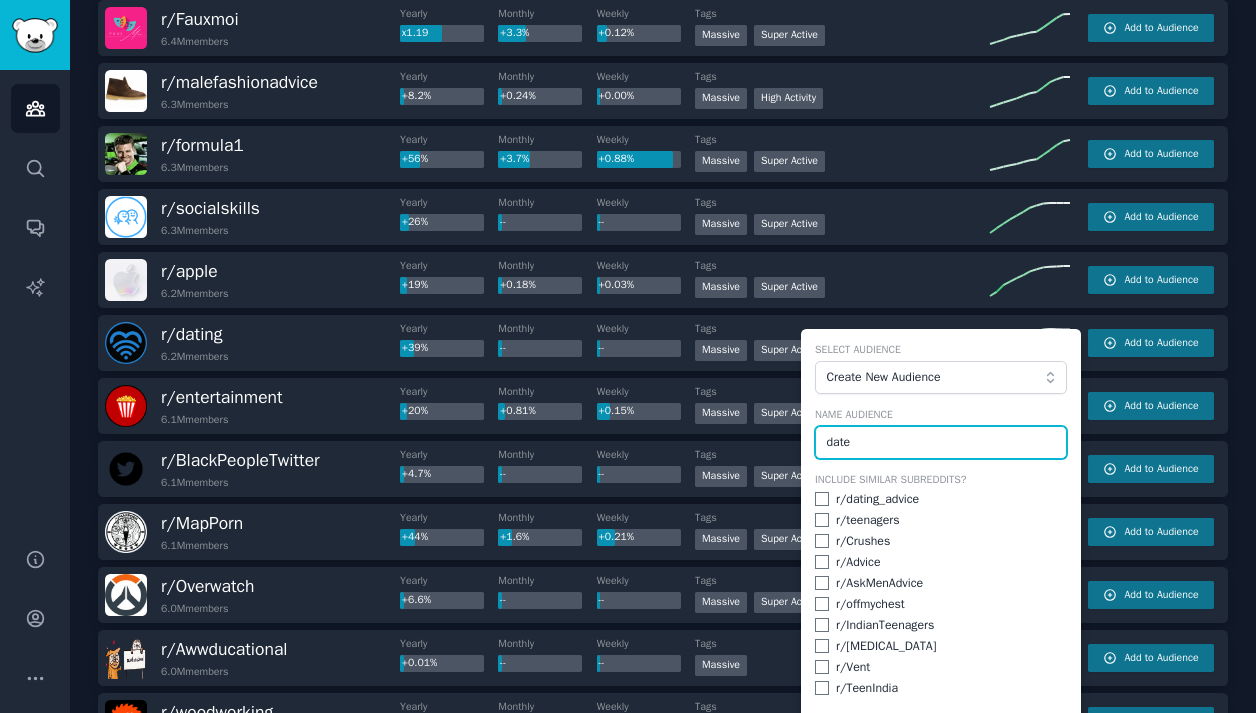 scroll, scrollTop: 7310, scrollLeft: 0, axis: vertical 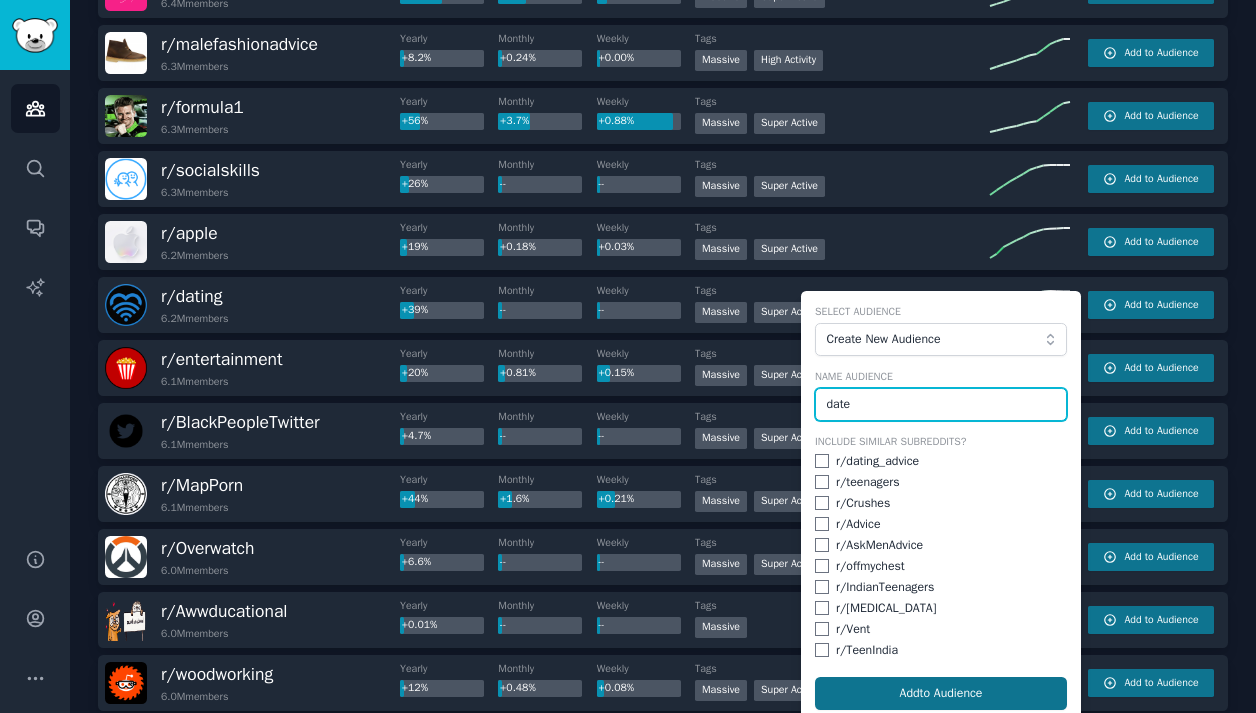 type on "date" 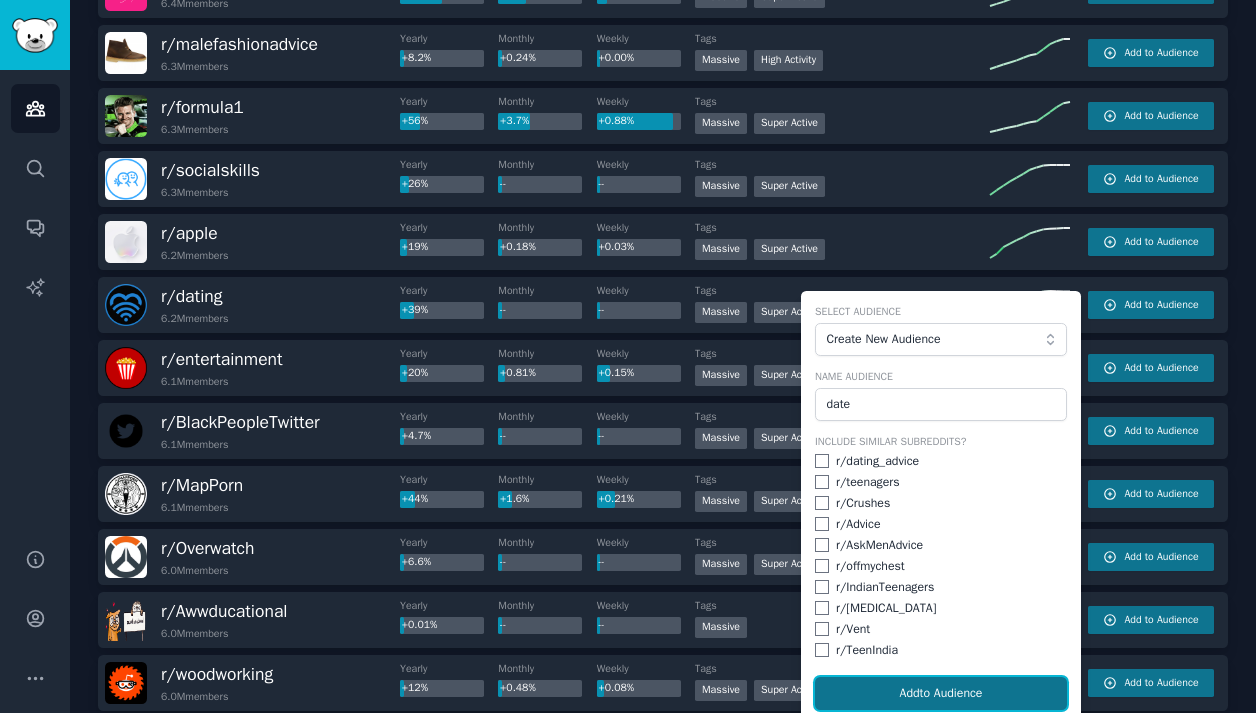 click on "Add  to Audience" at bounding box center [941, 694] 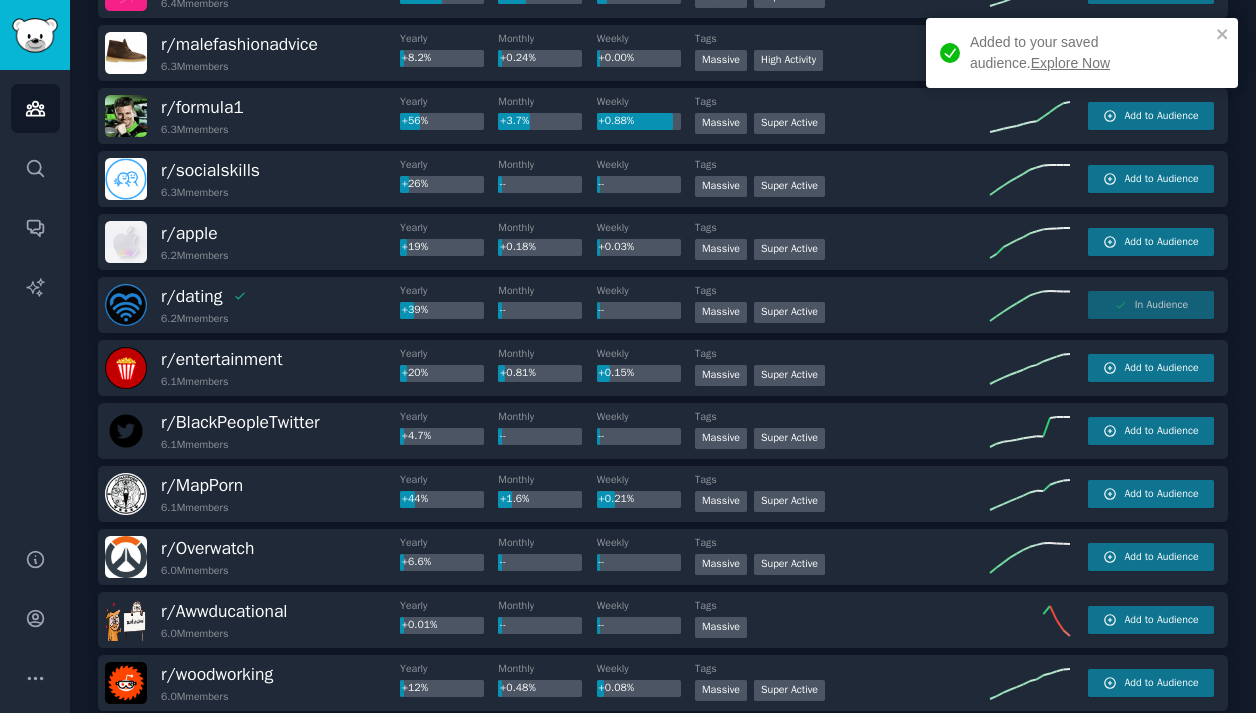 click on "Added to your saved audience.  Explore Now" at bounding box center (1075, 53) 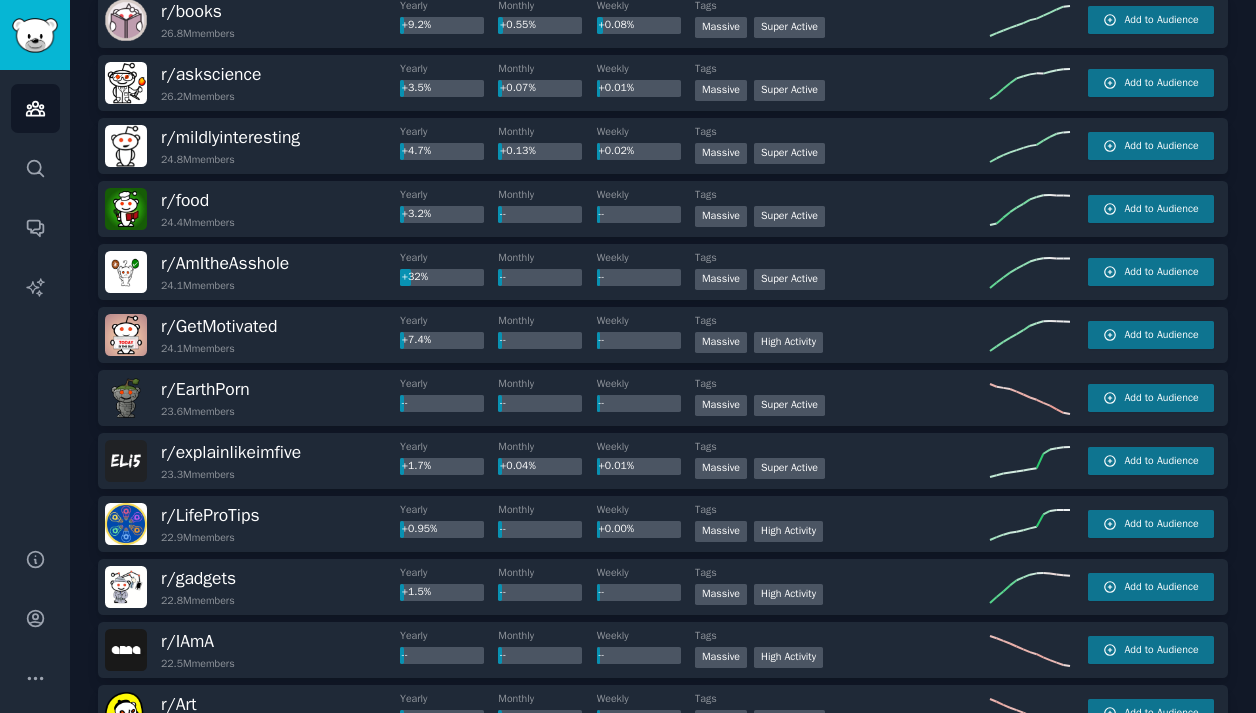 scroll, scrollTop: 0, scrollLeft: 0, axis: both 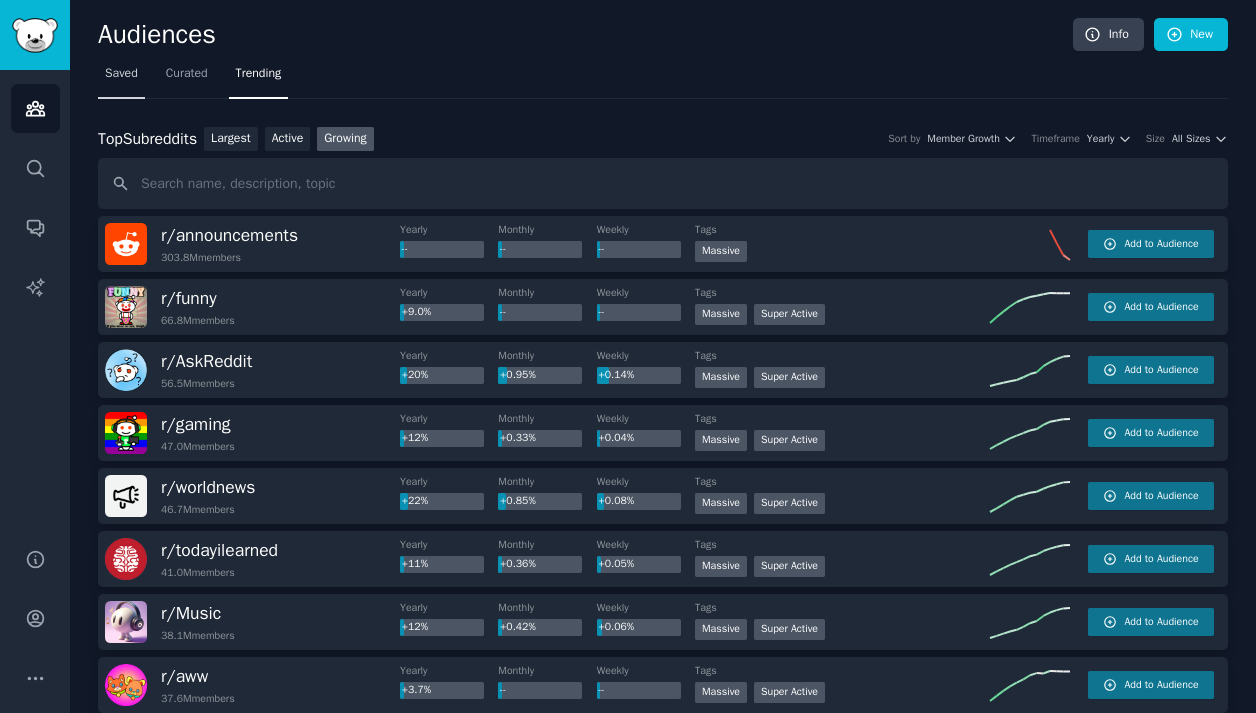 click on "Saved" at bounding box center (121, 74) 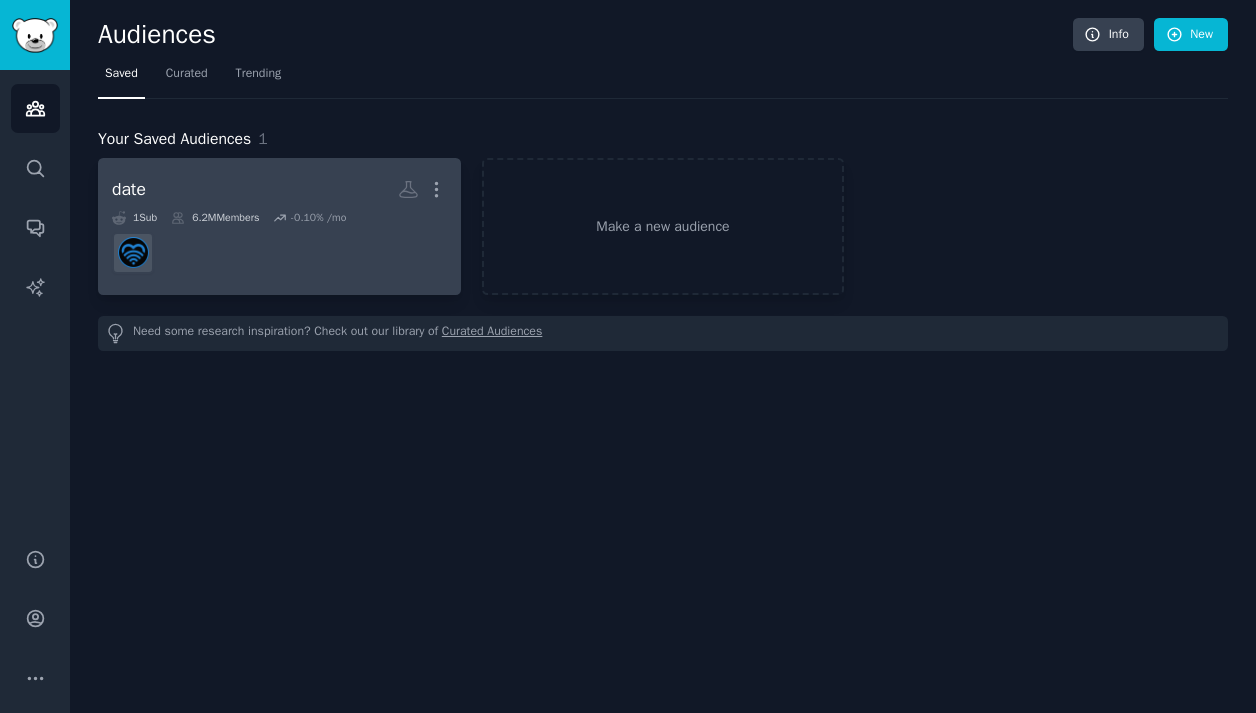 click on "date More" at bounding box center [279, 189] 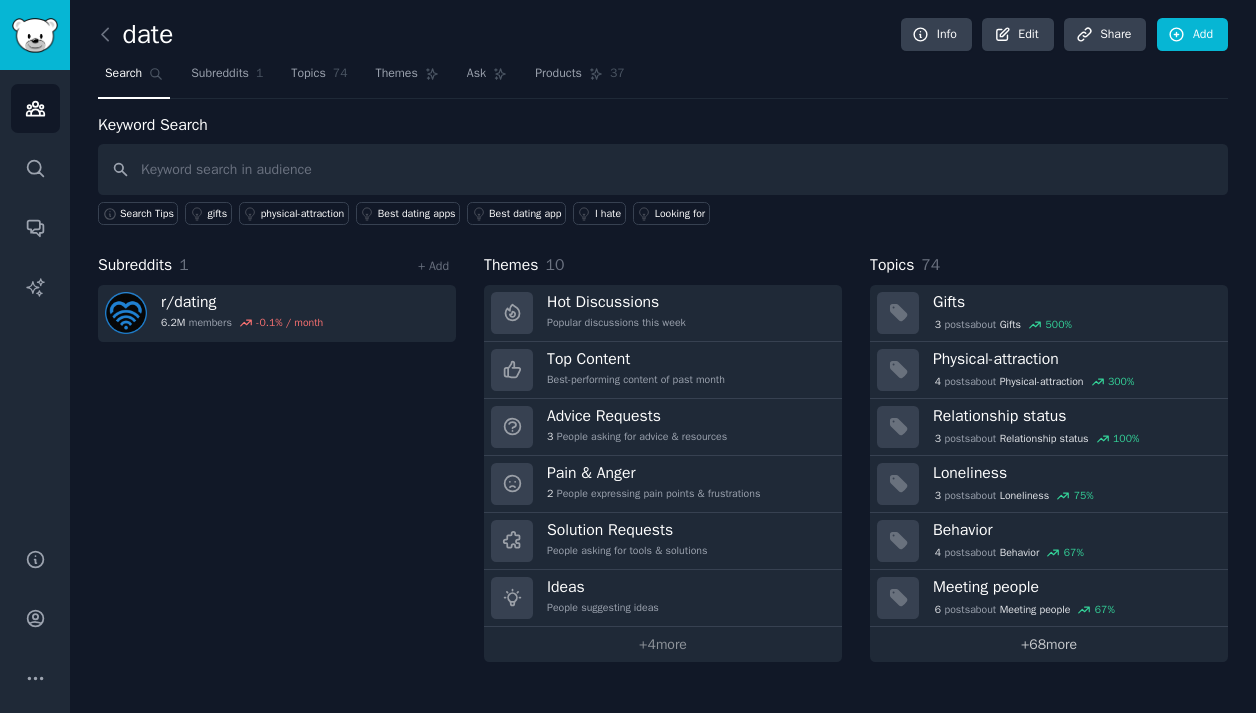 click on "+  68  more" at bounding box center (1049, 644) 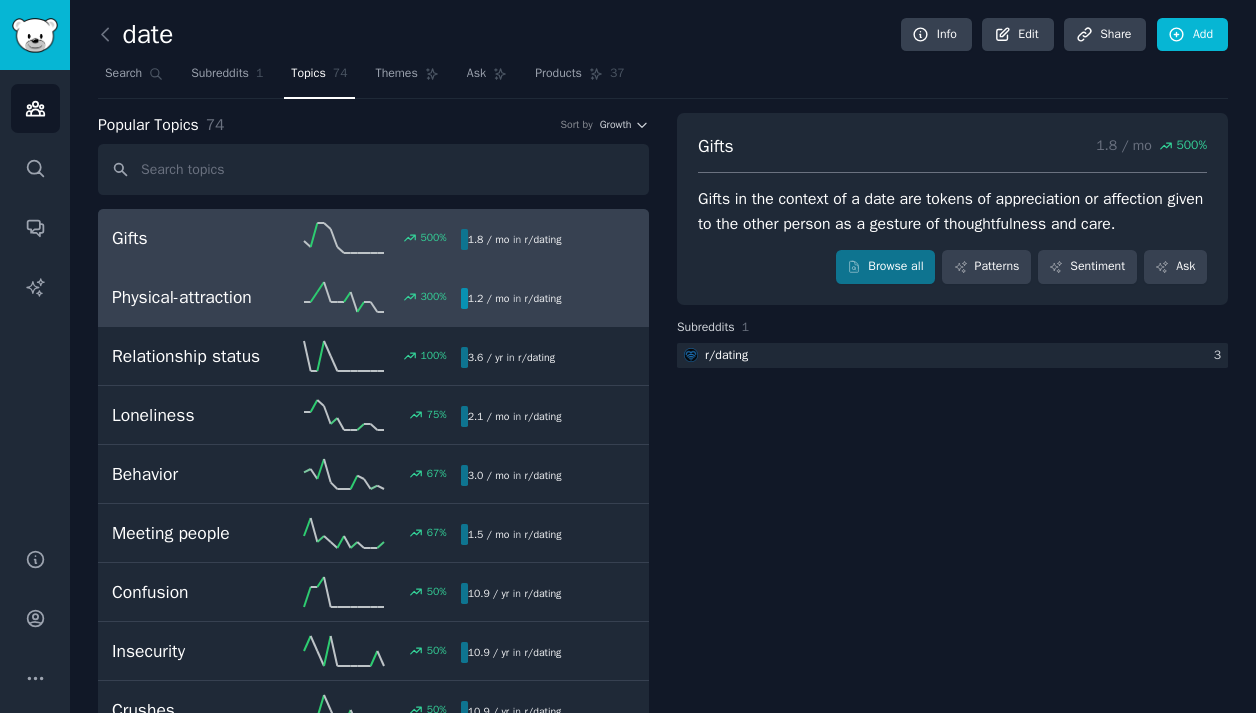 click on "Physical-attraction 300 % 1.2 / mo  in    r/ dating" at bounding box center [373, 297] 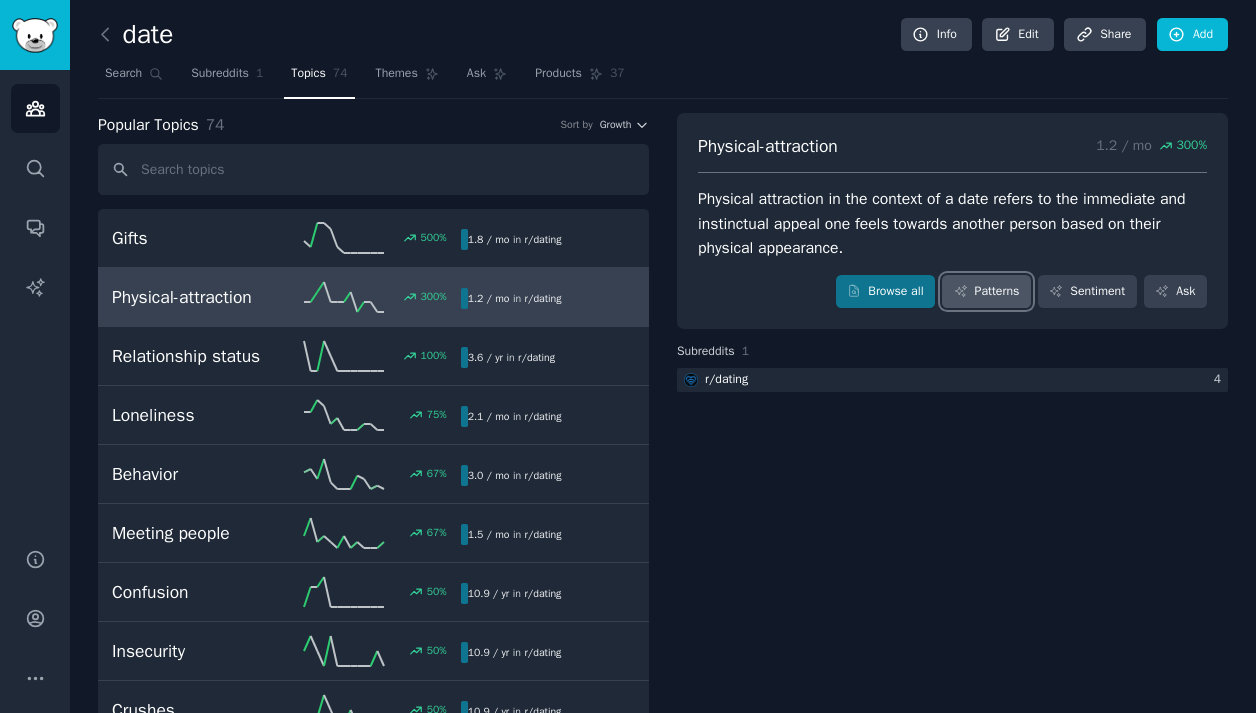 click on "Patterns" at bounding box center [986, 292] 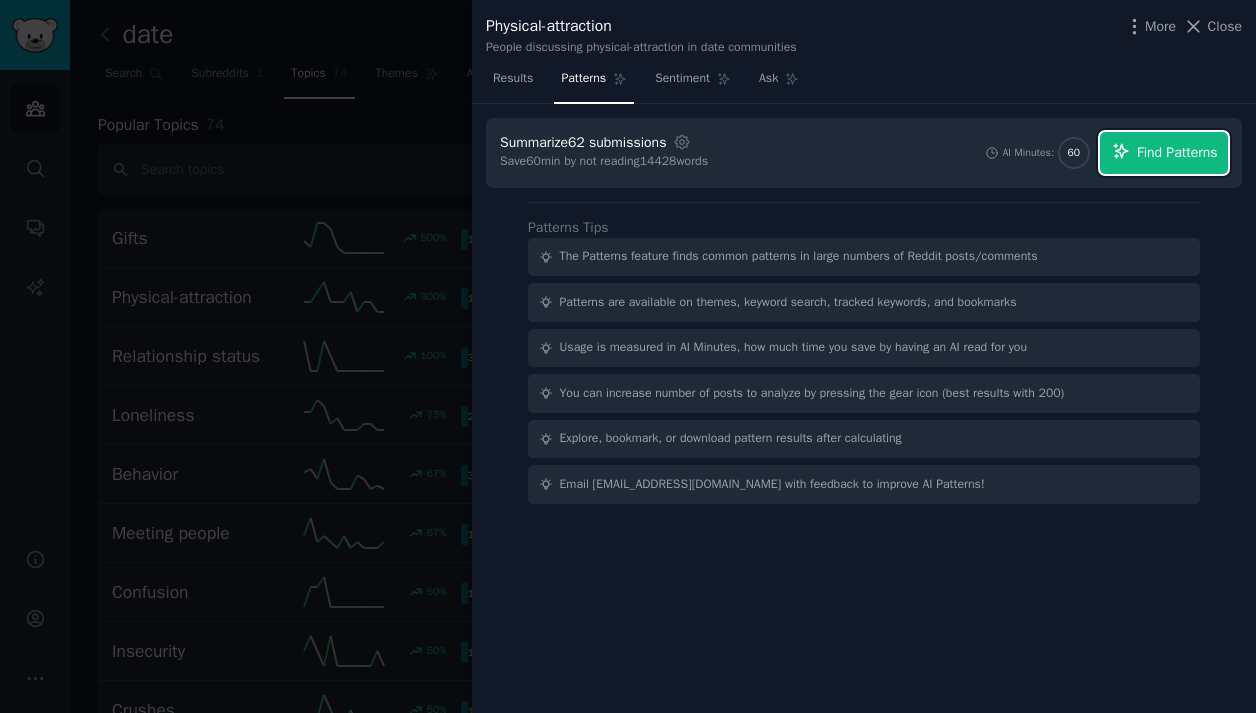 click on "Find Patterns" at bounding box center [1164, 153] 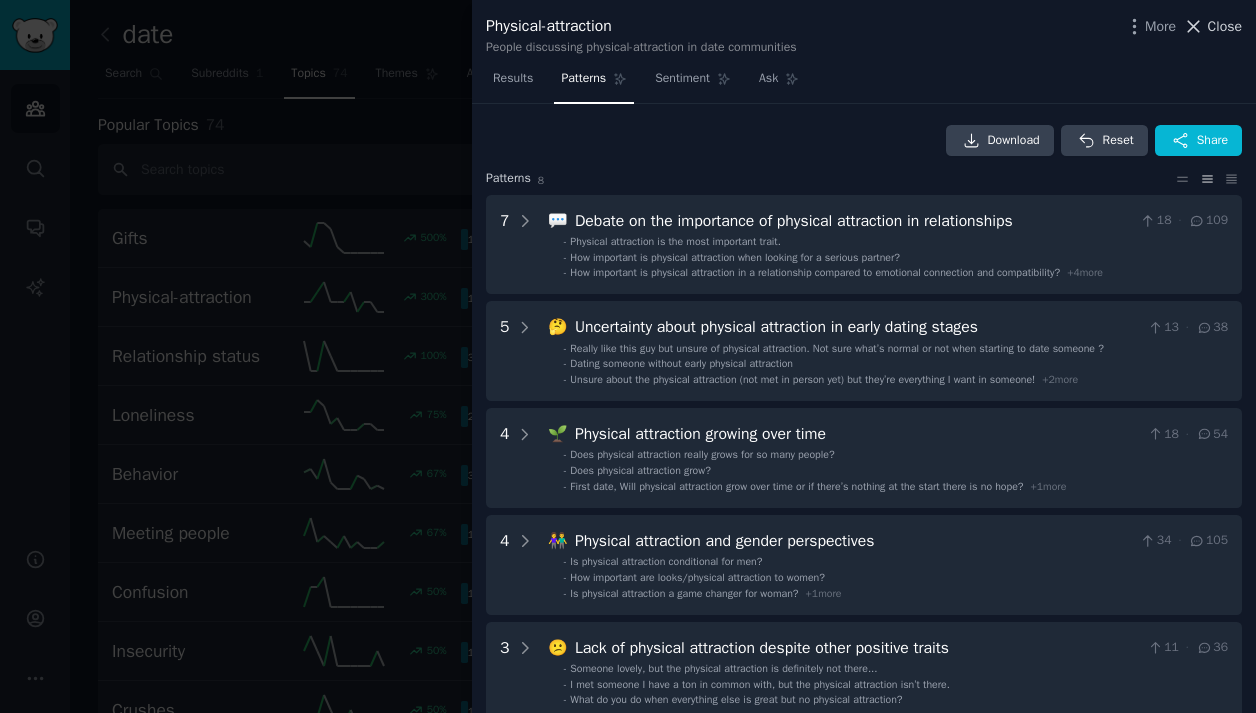 click on "Close" at bounding box center [1225, 26] 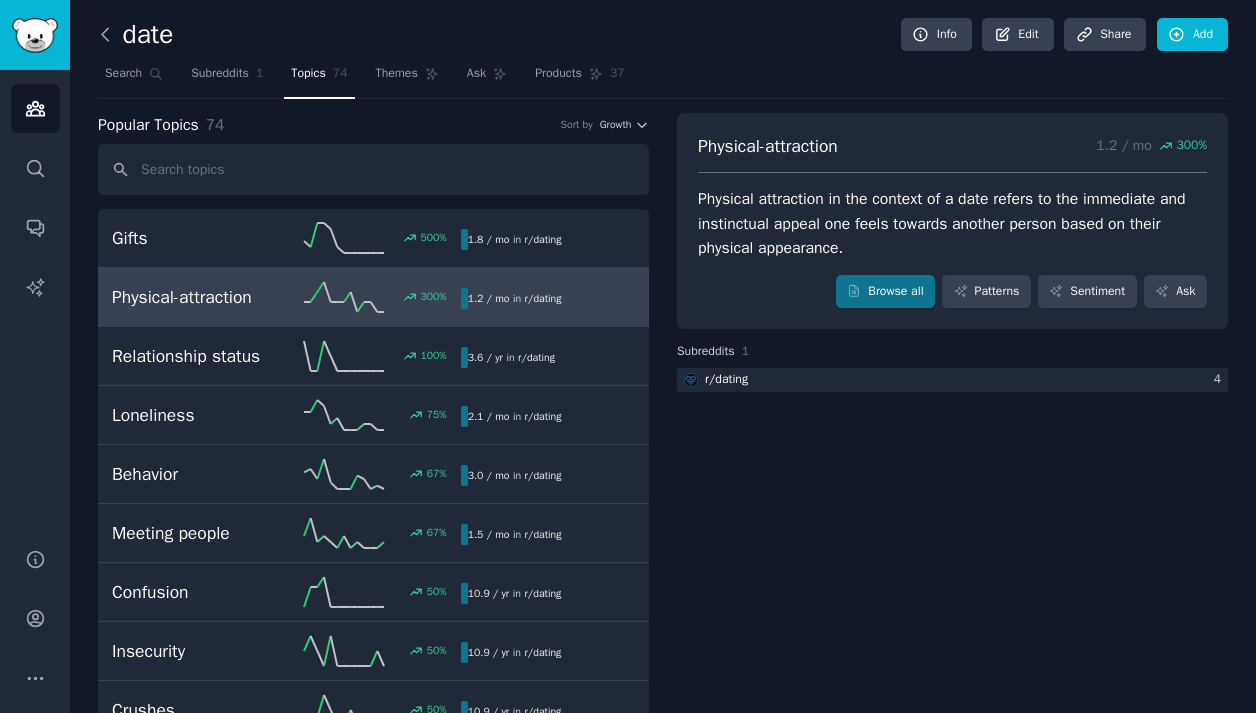 click 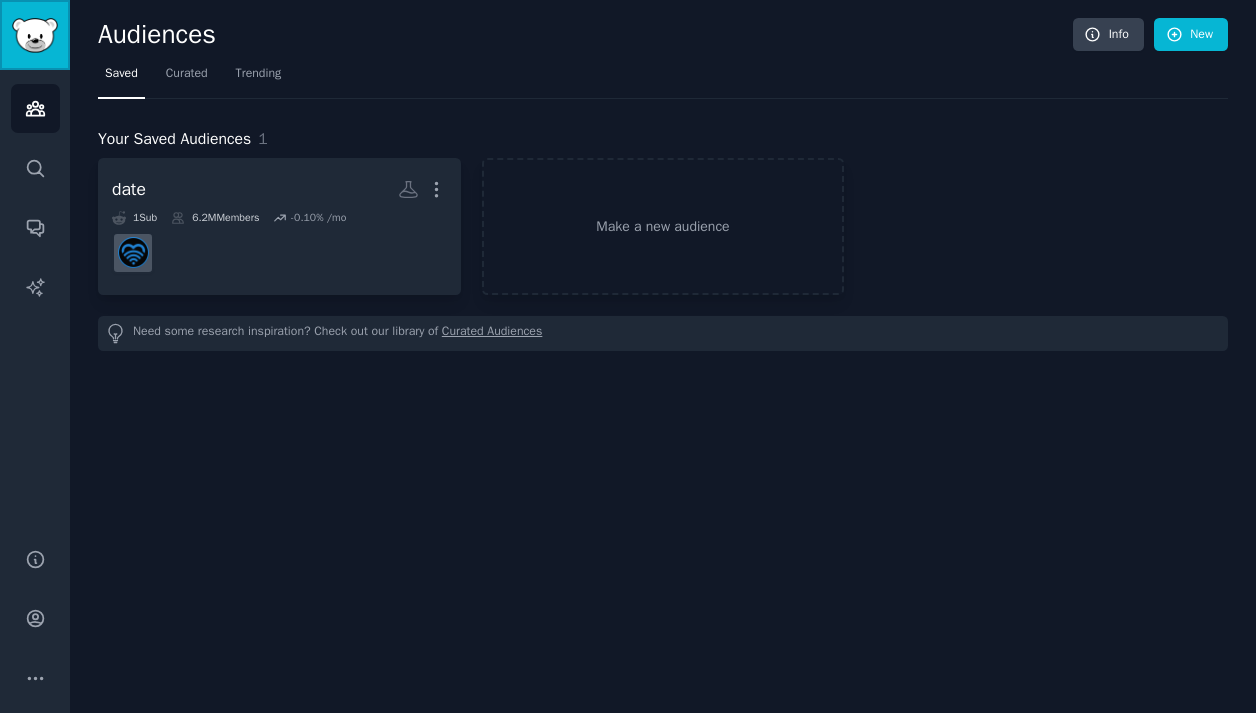 click at bounding box center [35, 35] 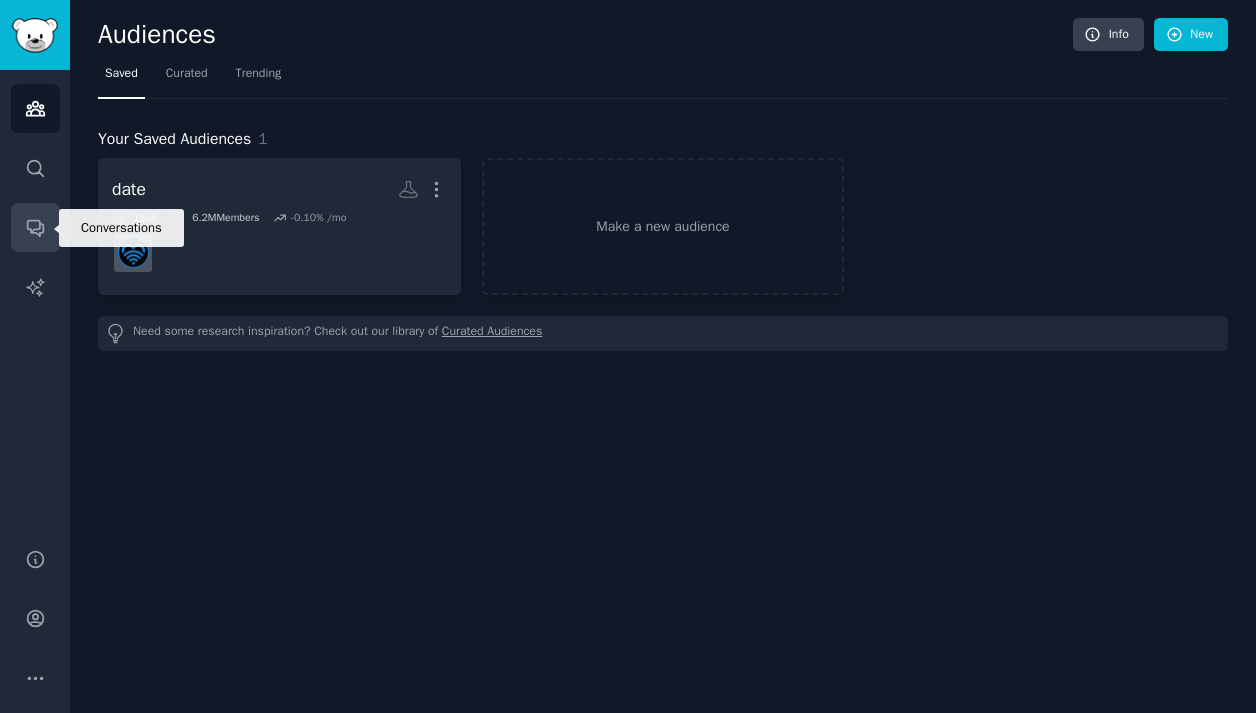 click 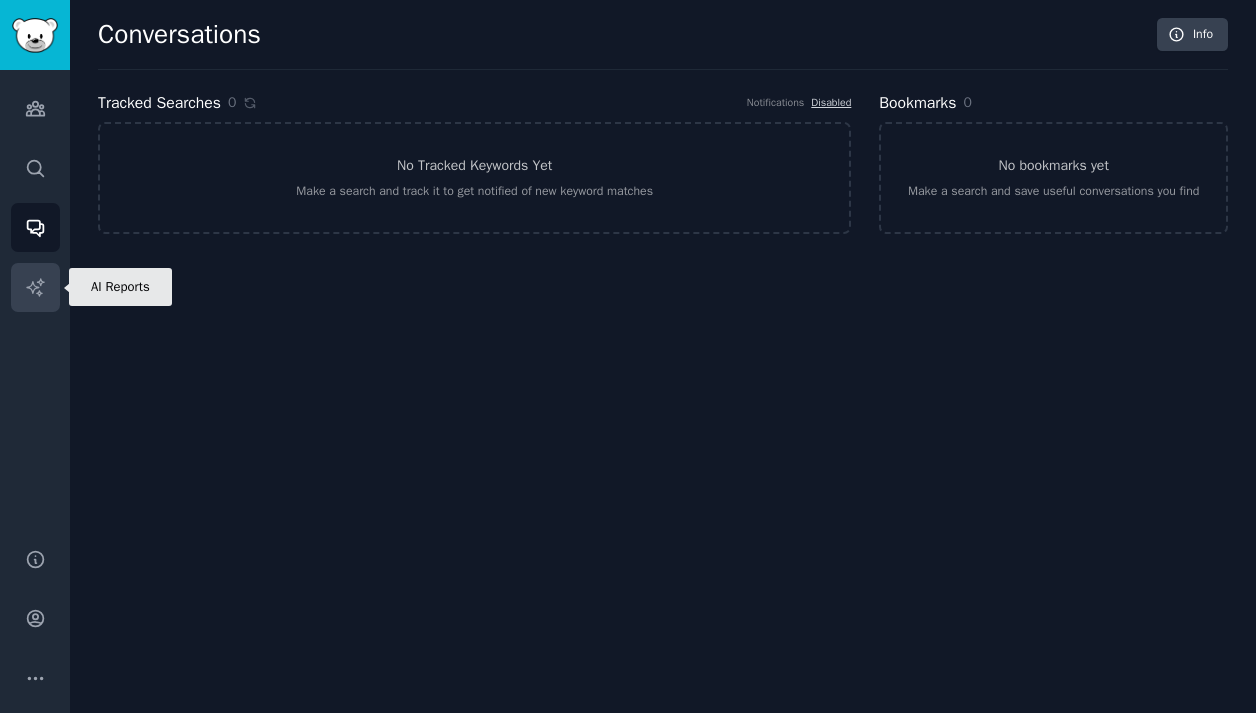 click 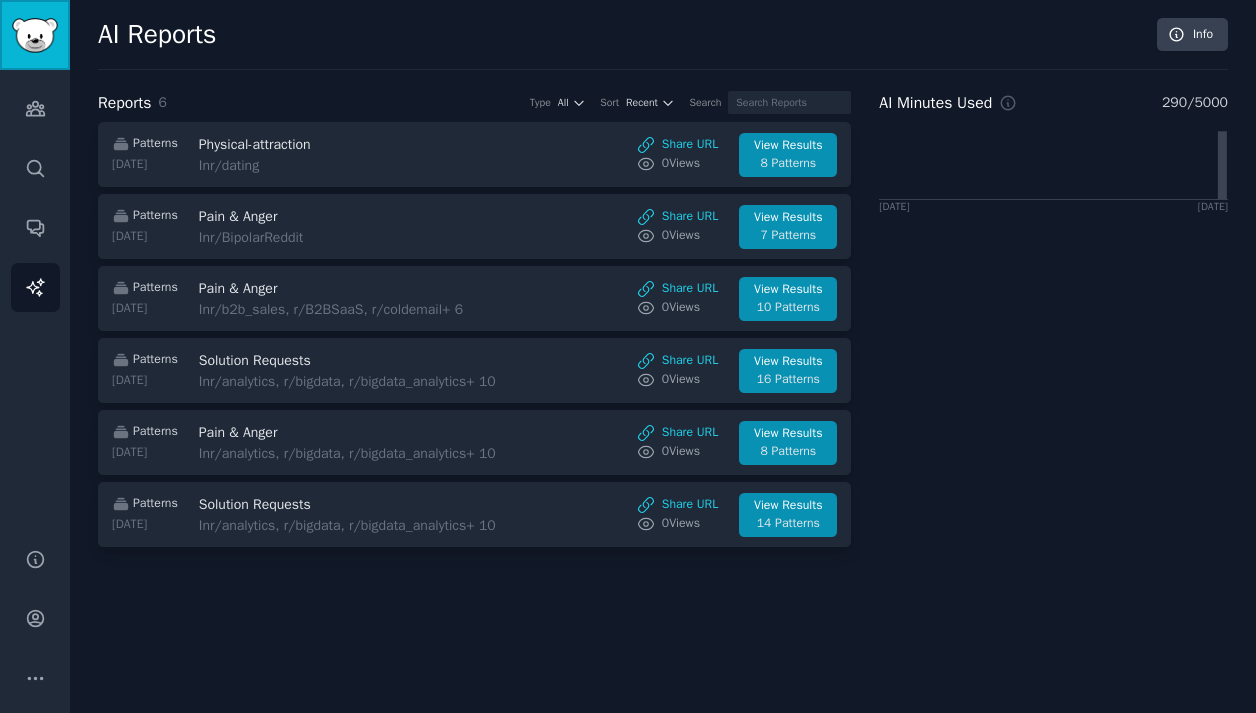 click at bounding box center (35, 35) 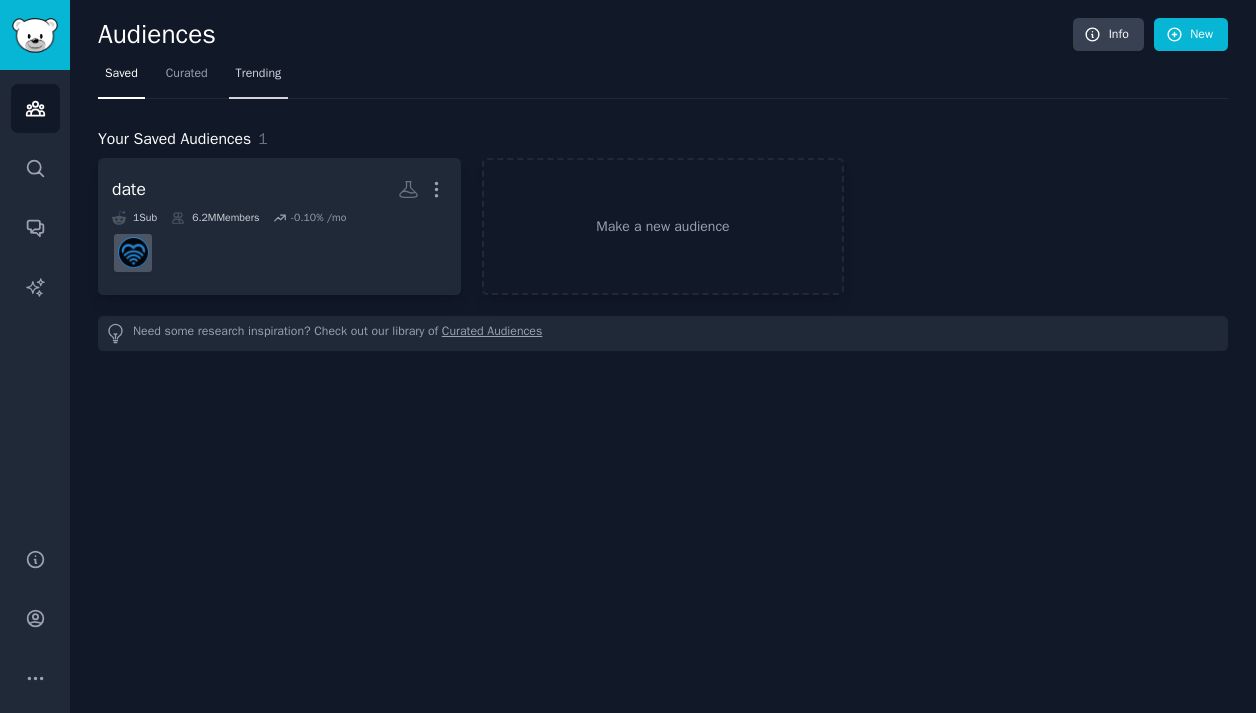 click on "Trending" at bounding box center [259, 74] 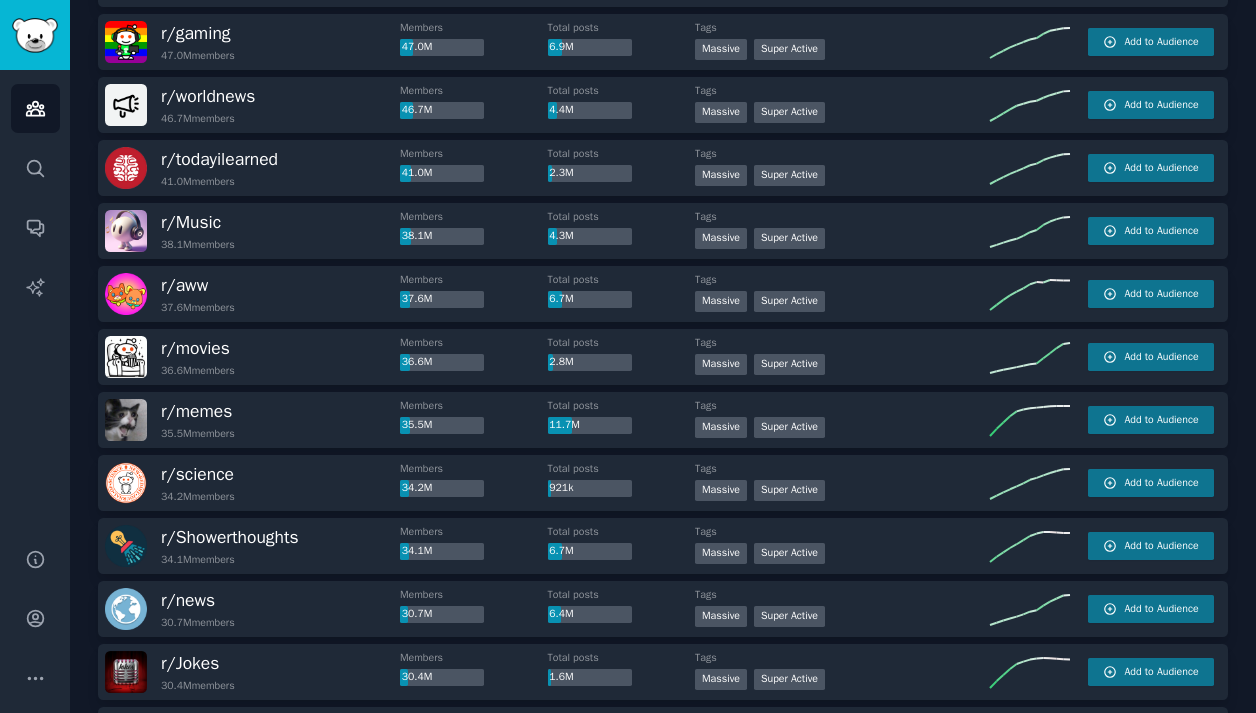 scroll, scrollTop: 0, scrollLeft: 0, axis: both 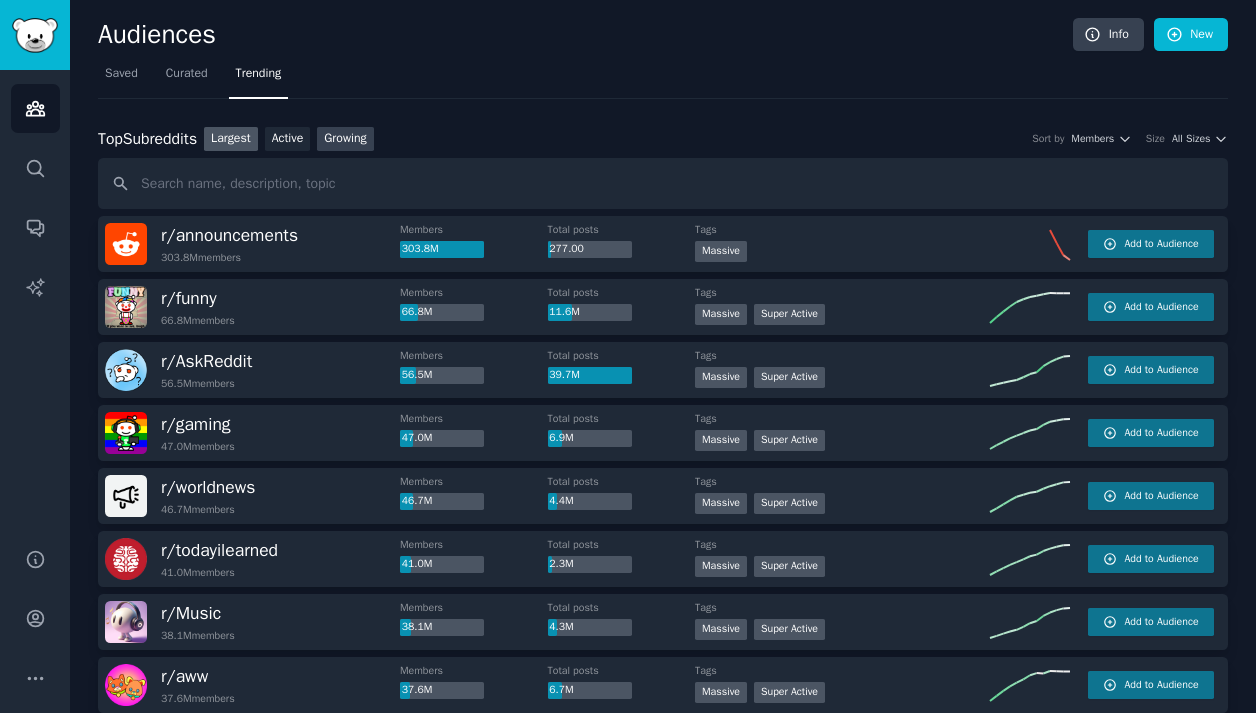 click on "Growing" at bounding box center (345, 139) 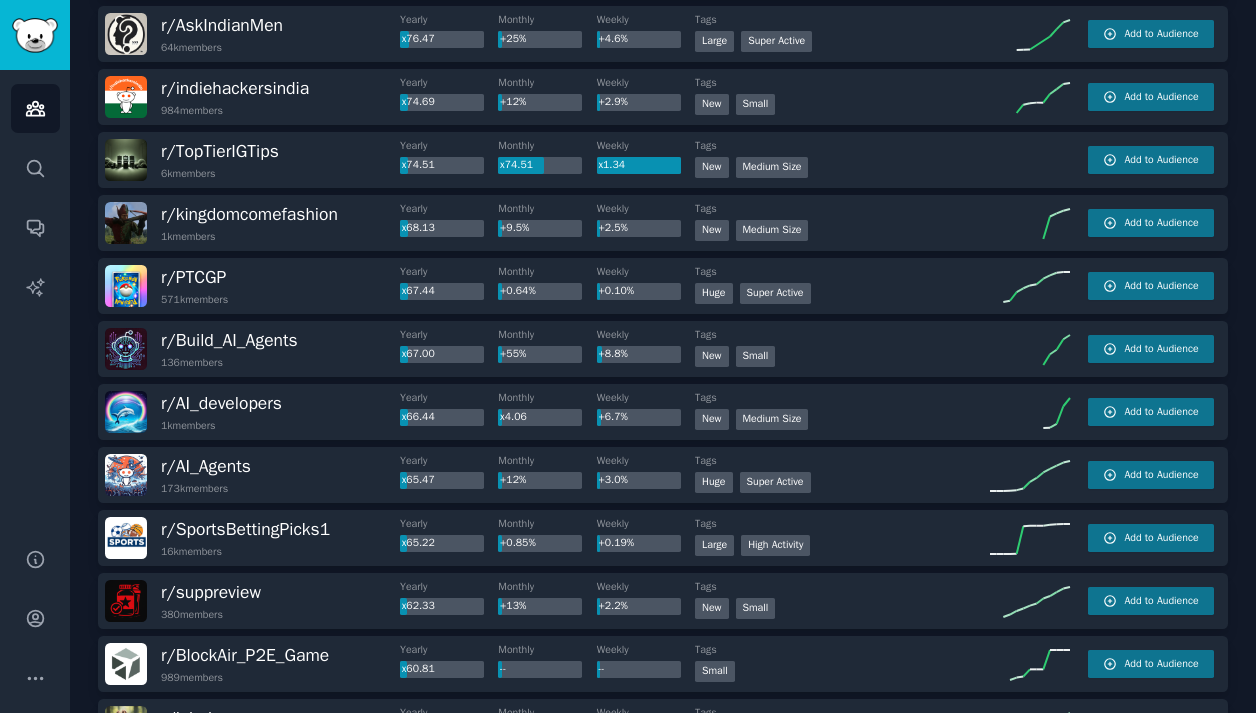 scroll, scrollTop: 2356, scrollLeft: 0, axis: vertical 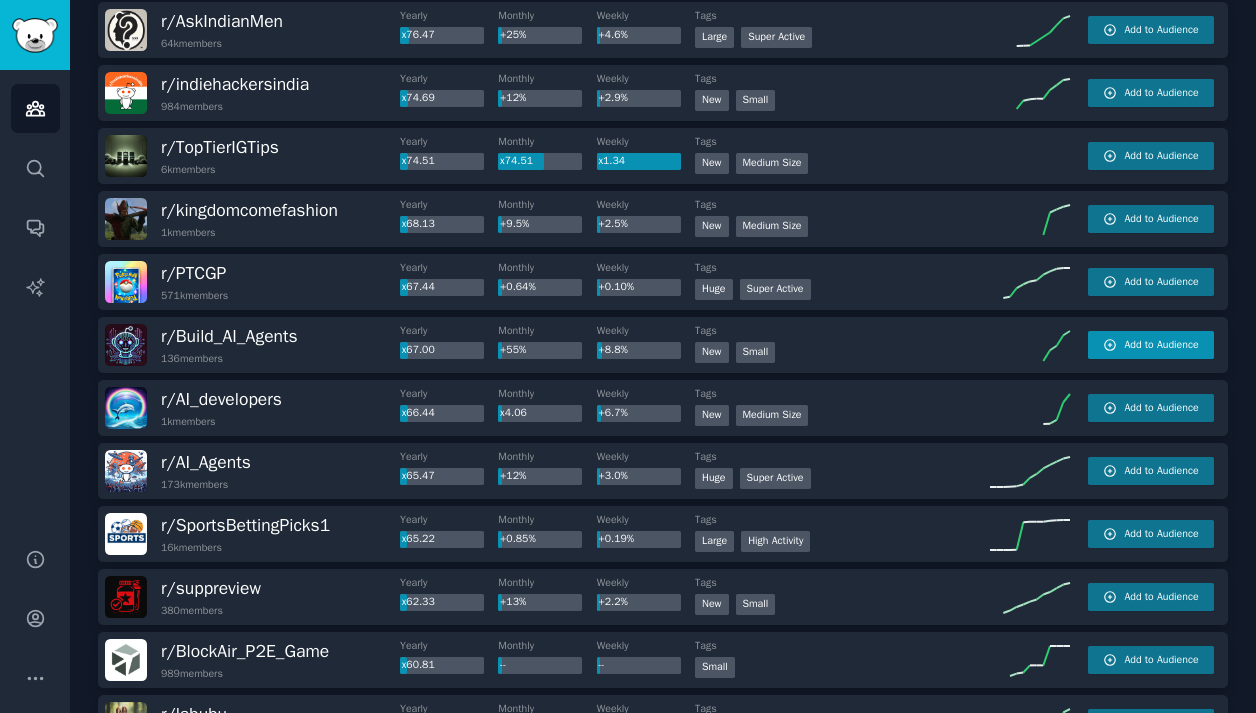 click on "Add to Audience" at bounding box center [1151, 345] 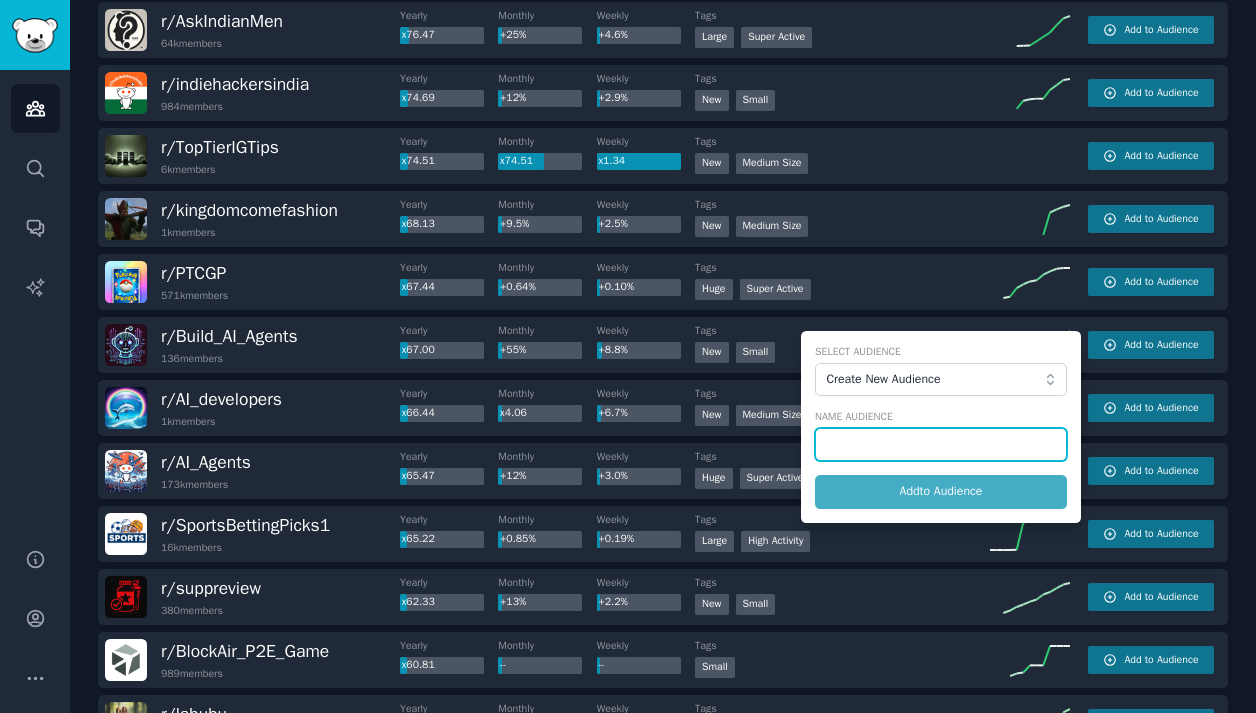 click at bounding box center [941, 445] 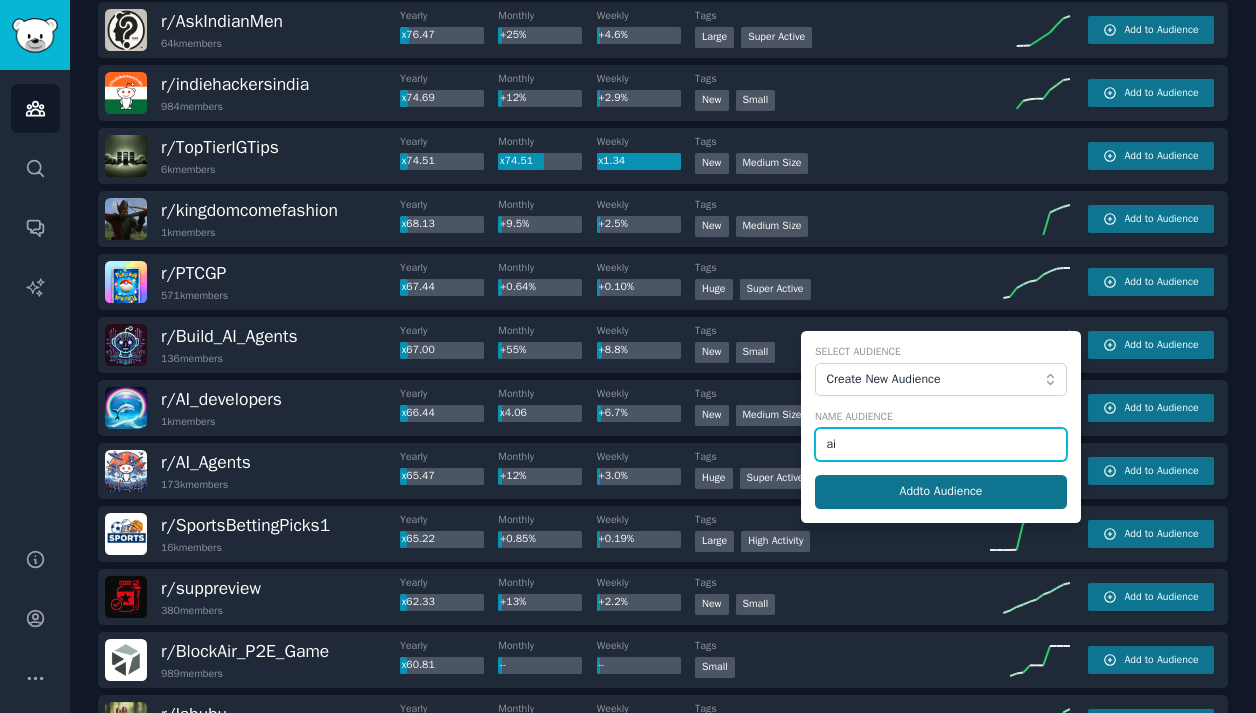 type on "ai" 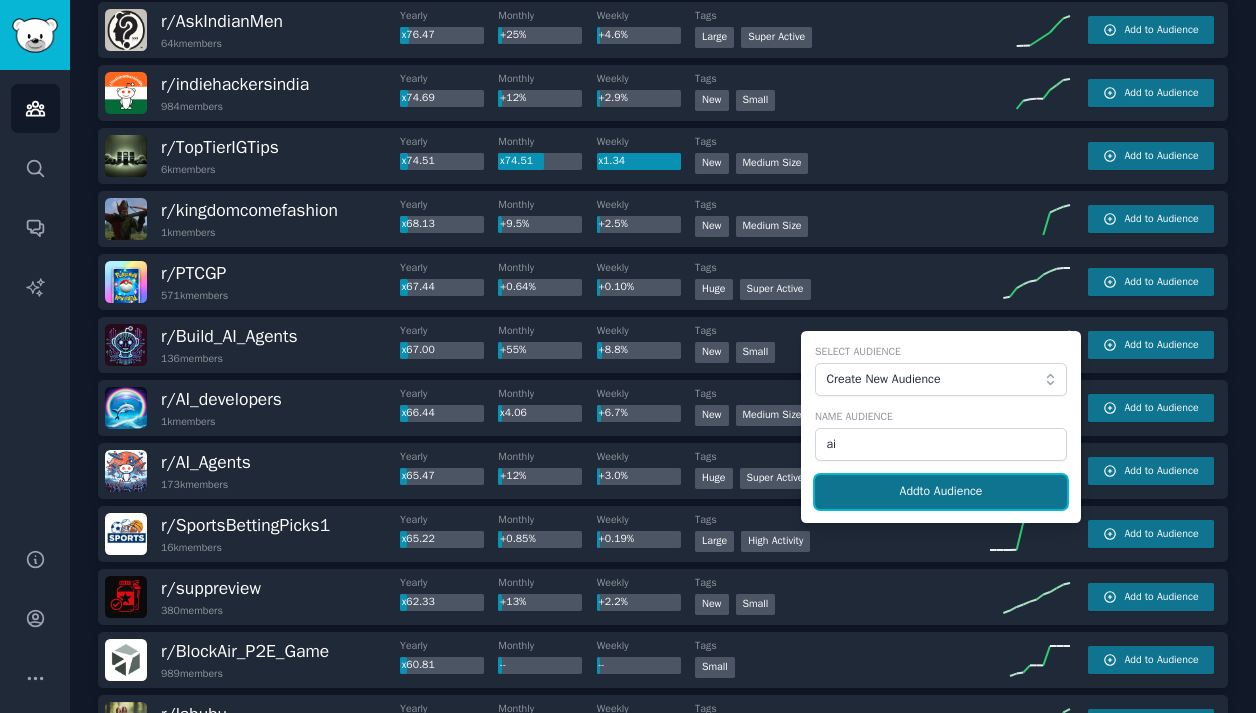 click on "Add  to Audience" 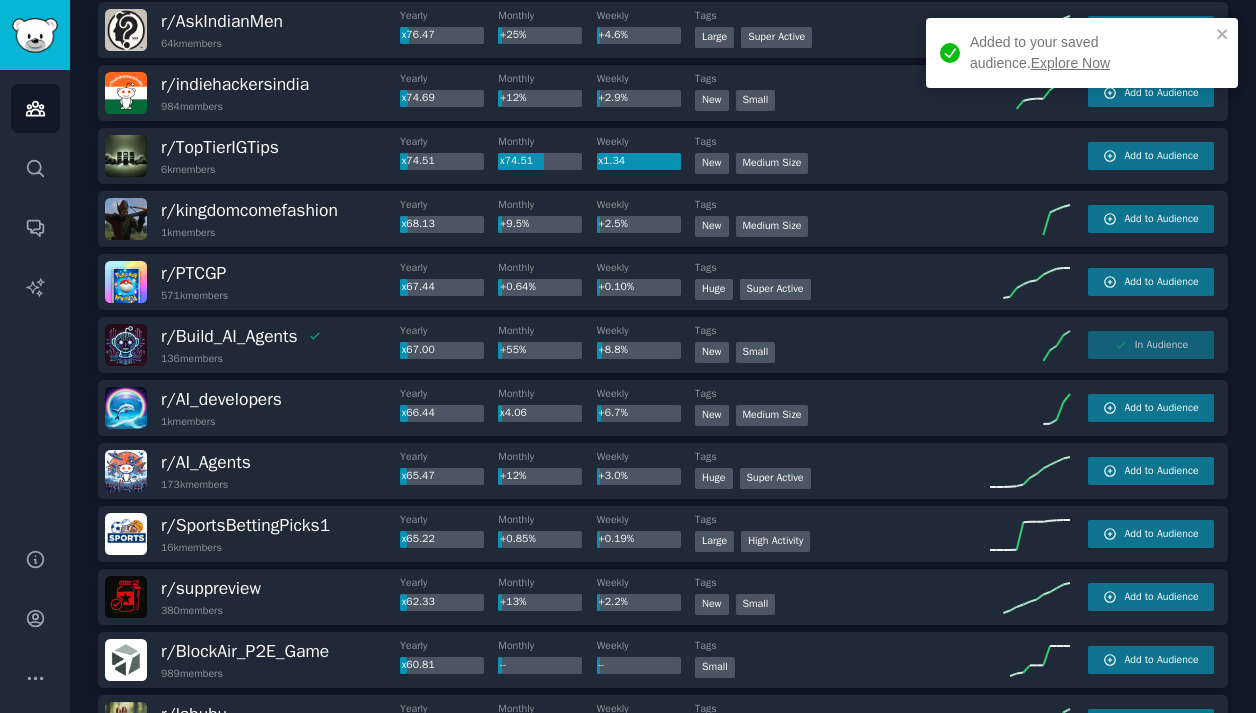 click on "Added to your saved audience.  Explore Now" at bounding box center (1090, 53) 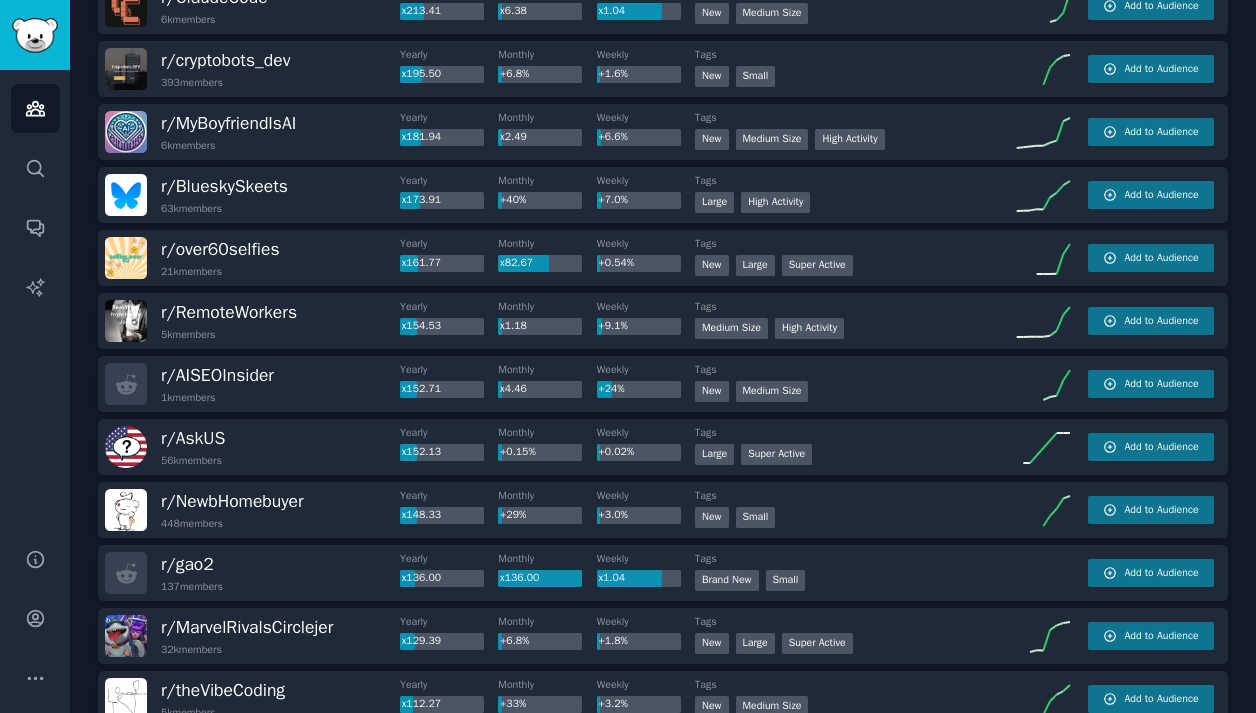 scroll, scrollTop: 0, scrollLeft: 0, axis: both 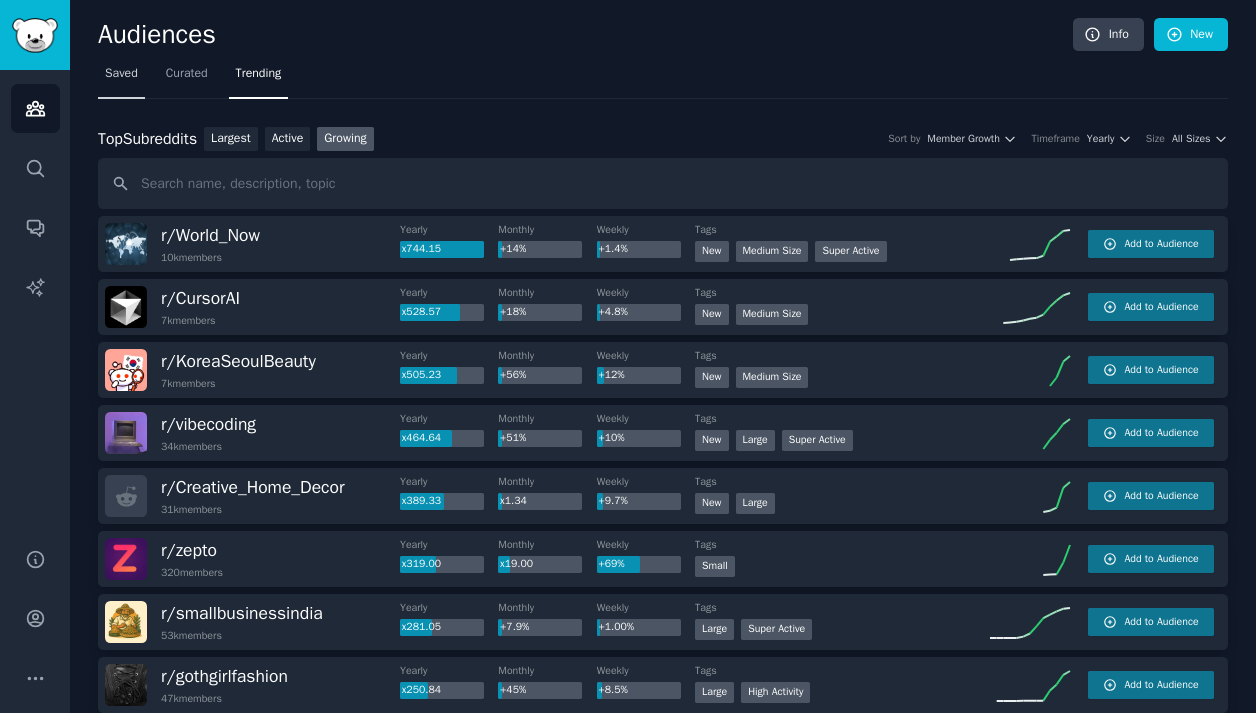 click on "Saved" at bounding box center (121, 74) 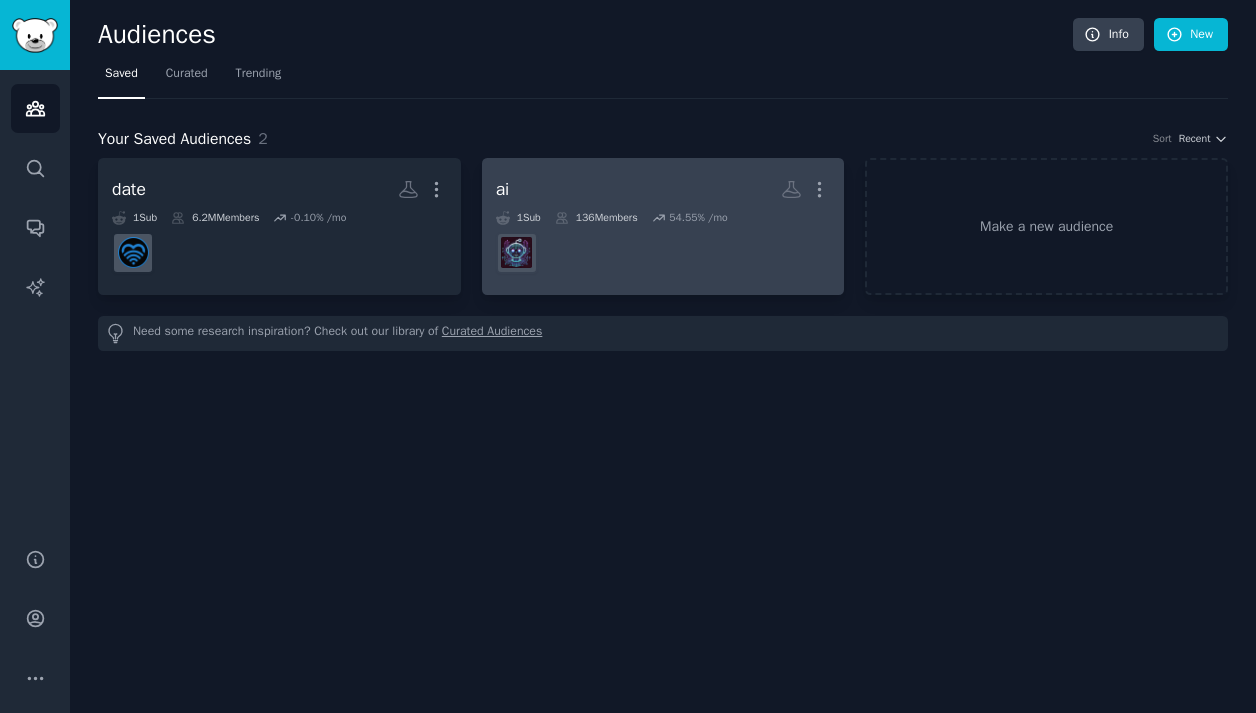 click on "ai More" at bounding box center (663, 189) 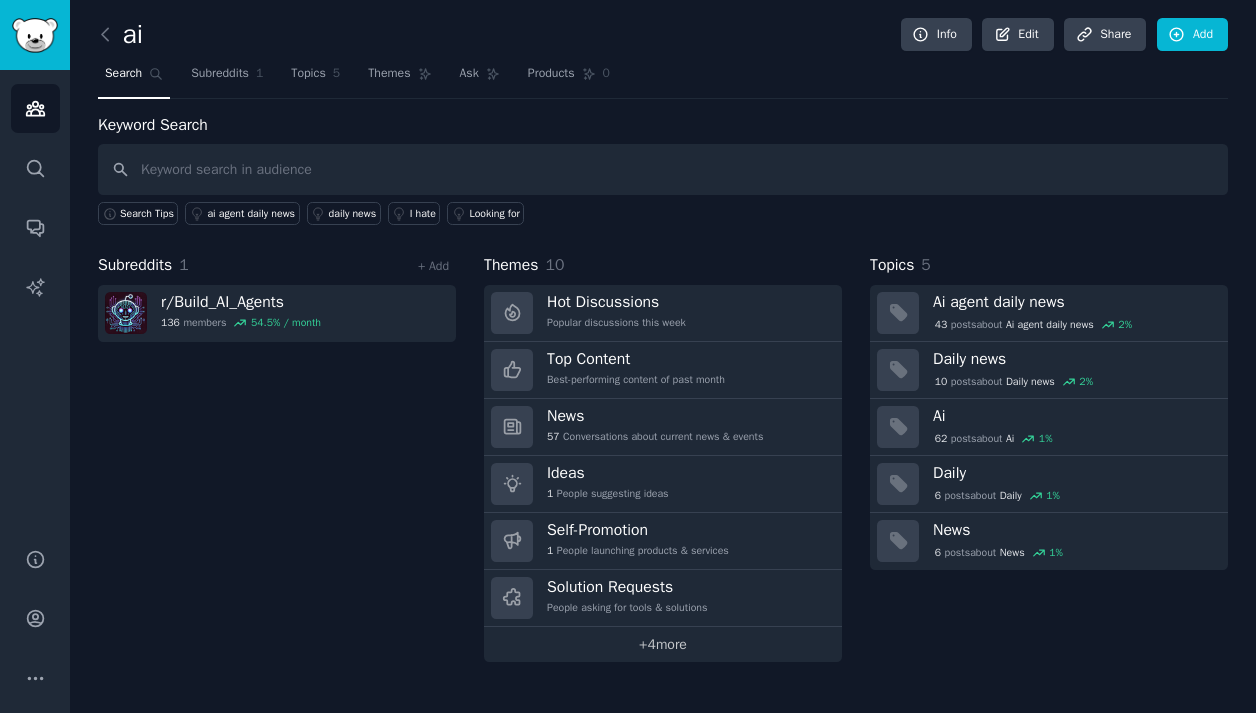 click on "+  4  more" at bounding box center [663, 644] 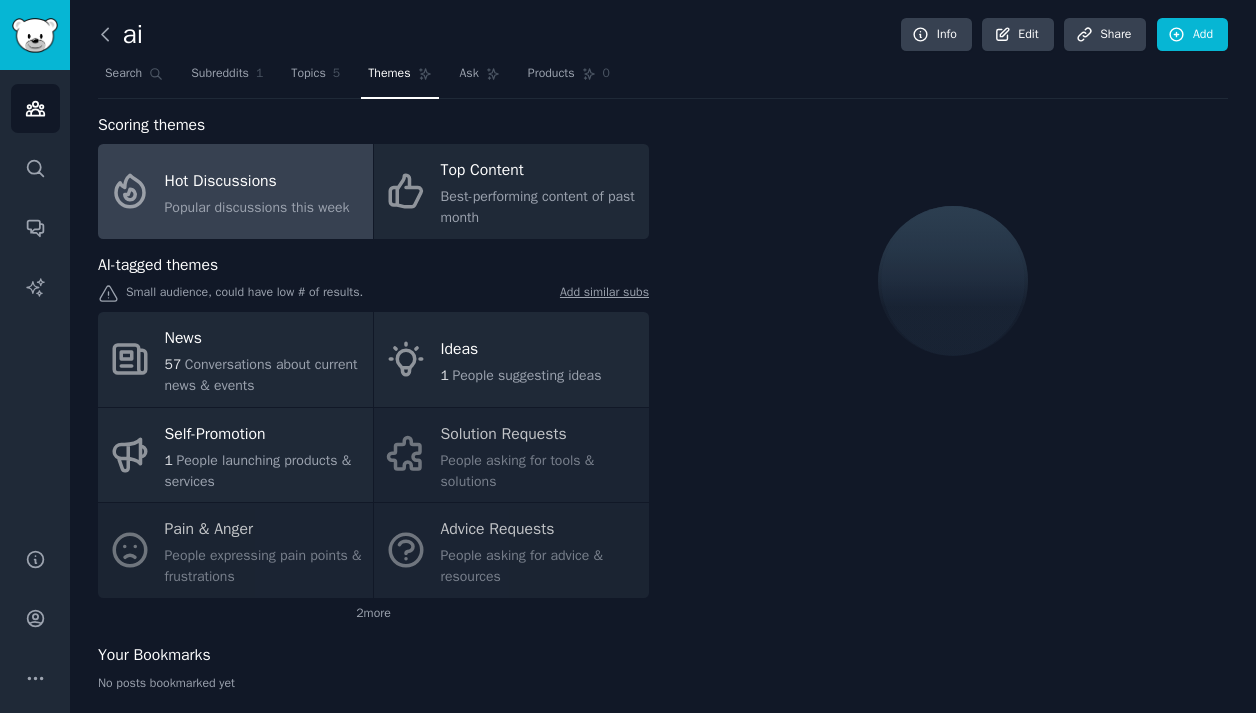 click 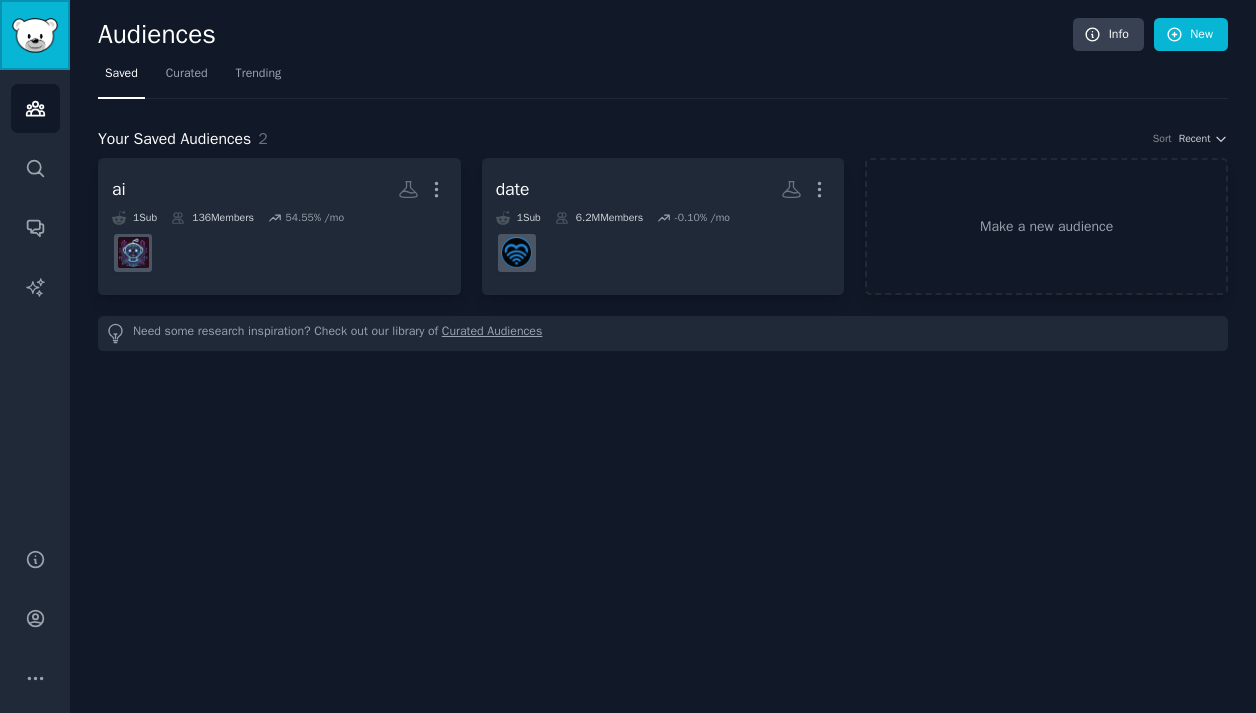 click at bounding box center [35, 35] 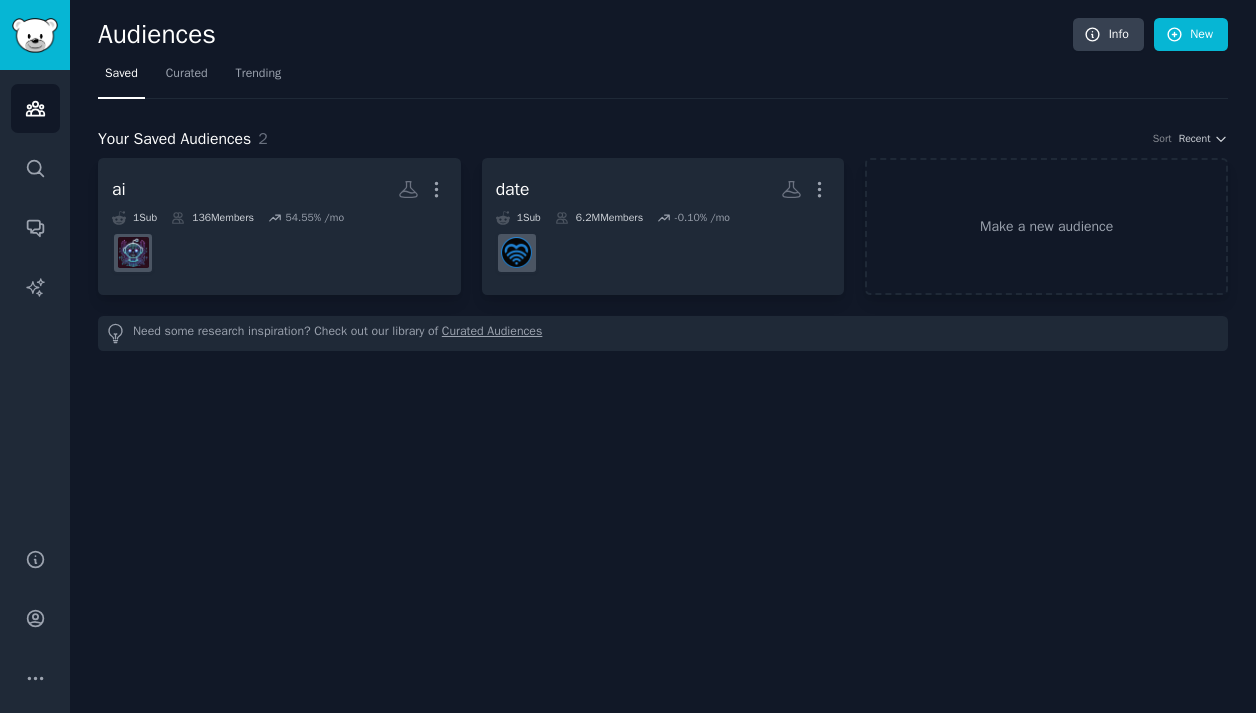 click on "Audiences" at bounding box center [585, 35] 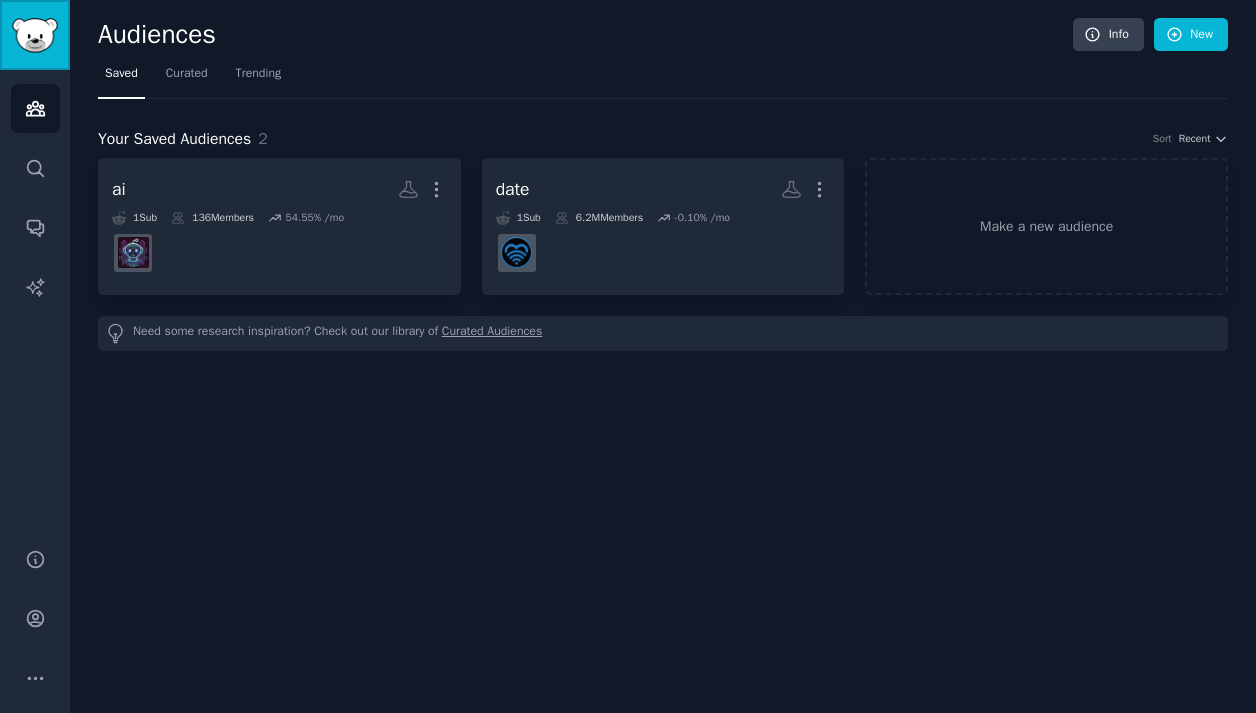 click at bounding box center [35, 35] 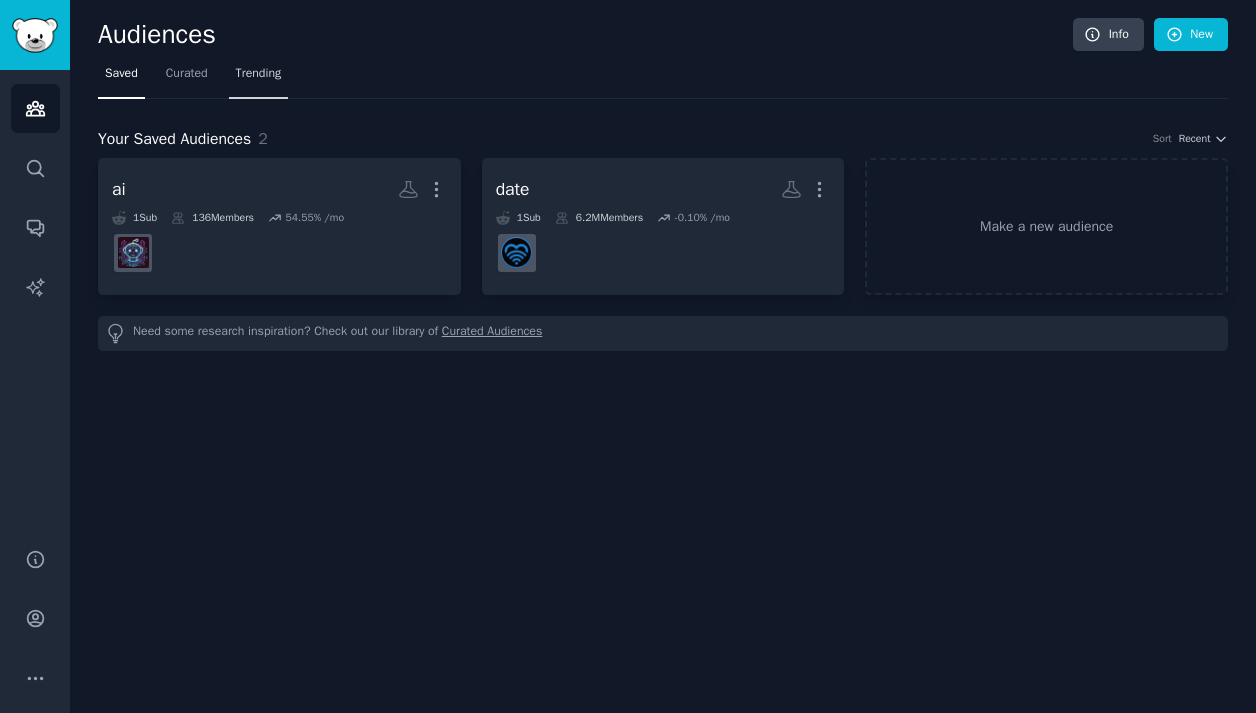 click on "Trending" at bounding box center (259, 78) 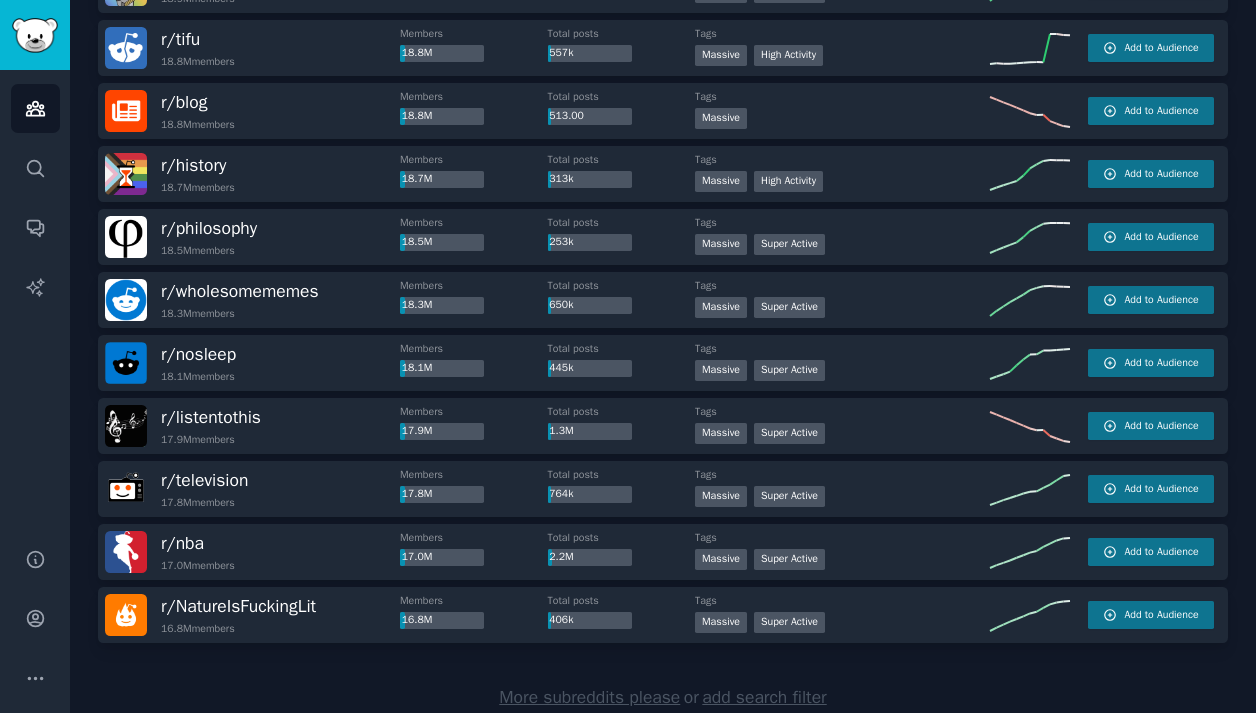 scroll, scrollTop: 2782, scrollLeft: 0, axis: vertical 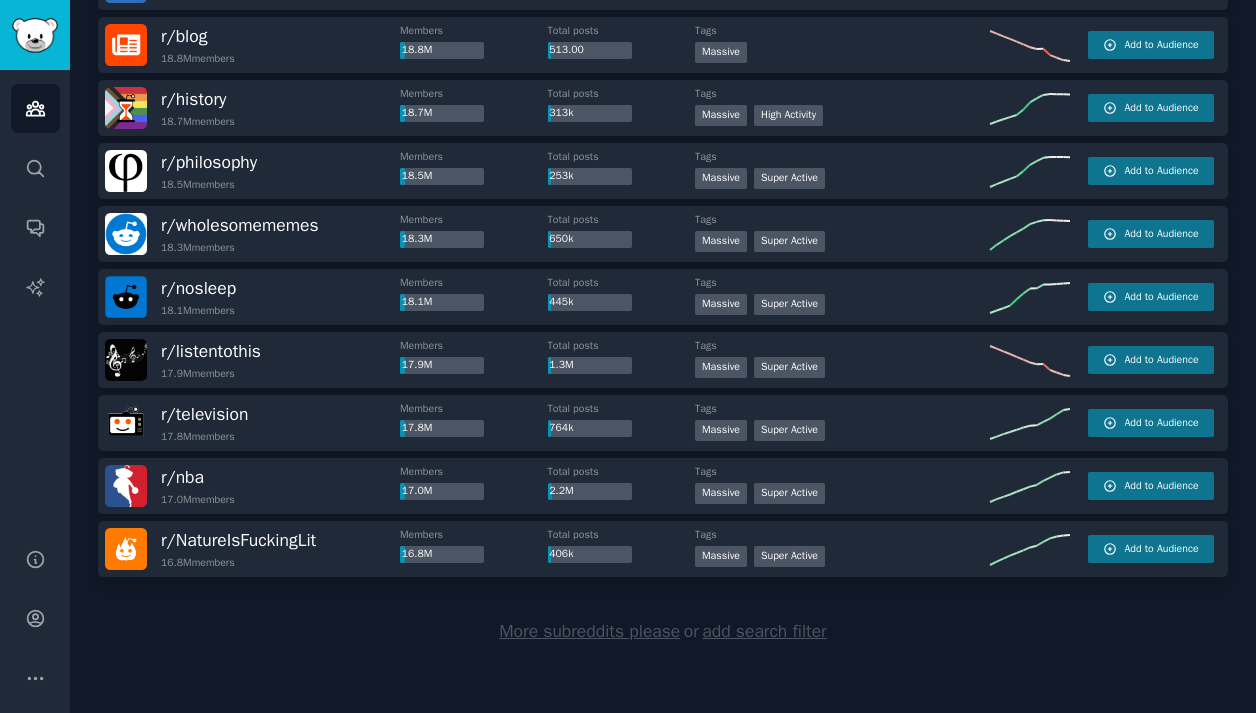click on "More subreddits please" at bounding box center (589, 631) 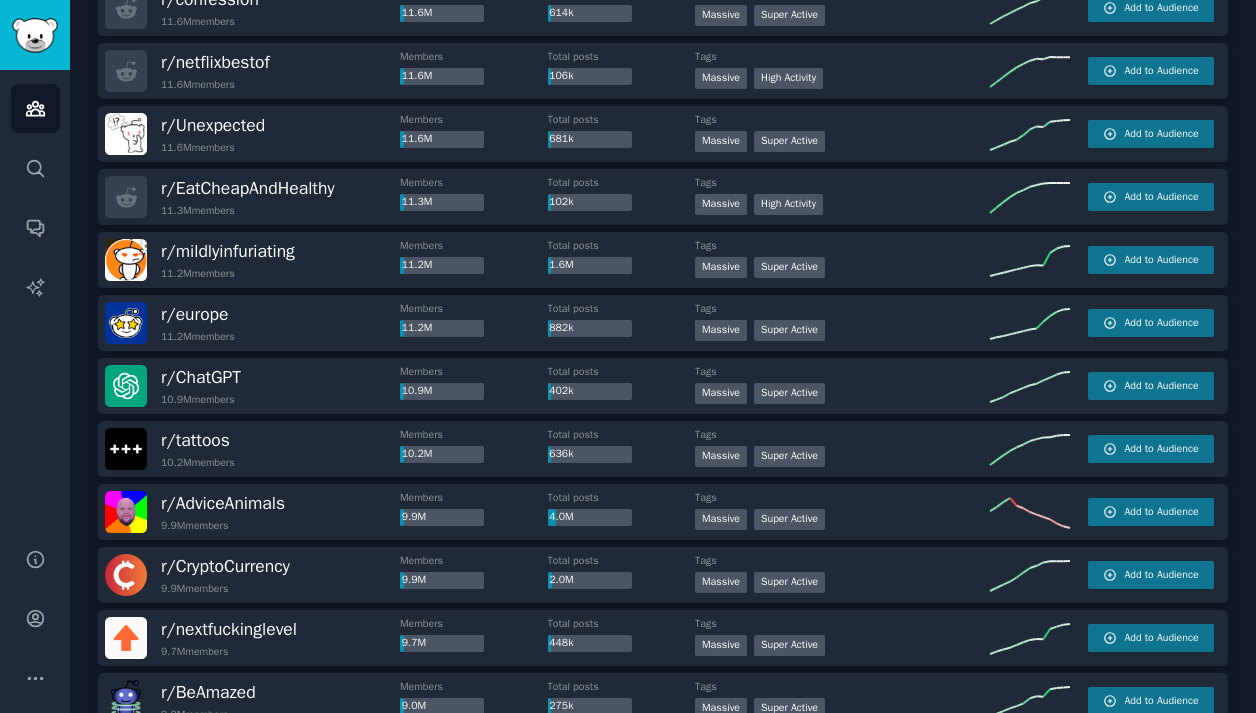 scroll, scrollTop: 4376, scrollLeft: 0, axis: vertical 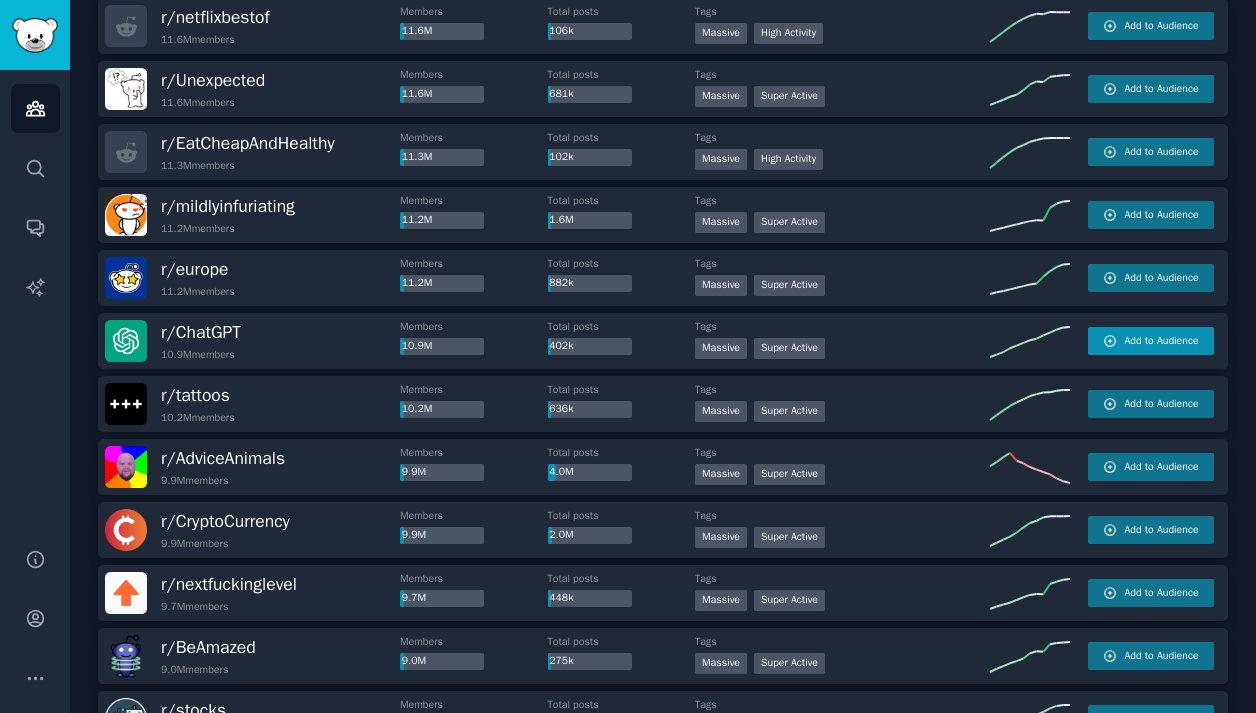 click on "Add to Audience" at bounding box center (1151, 341) 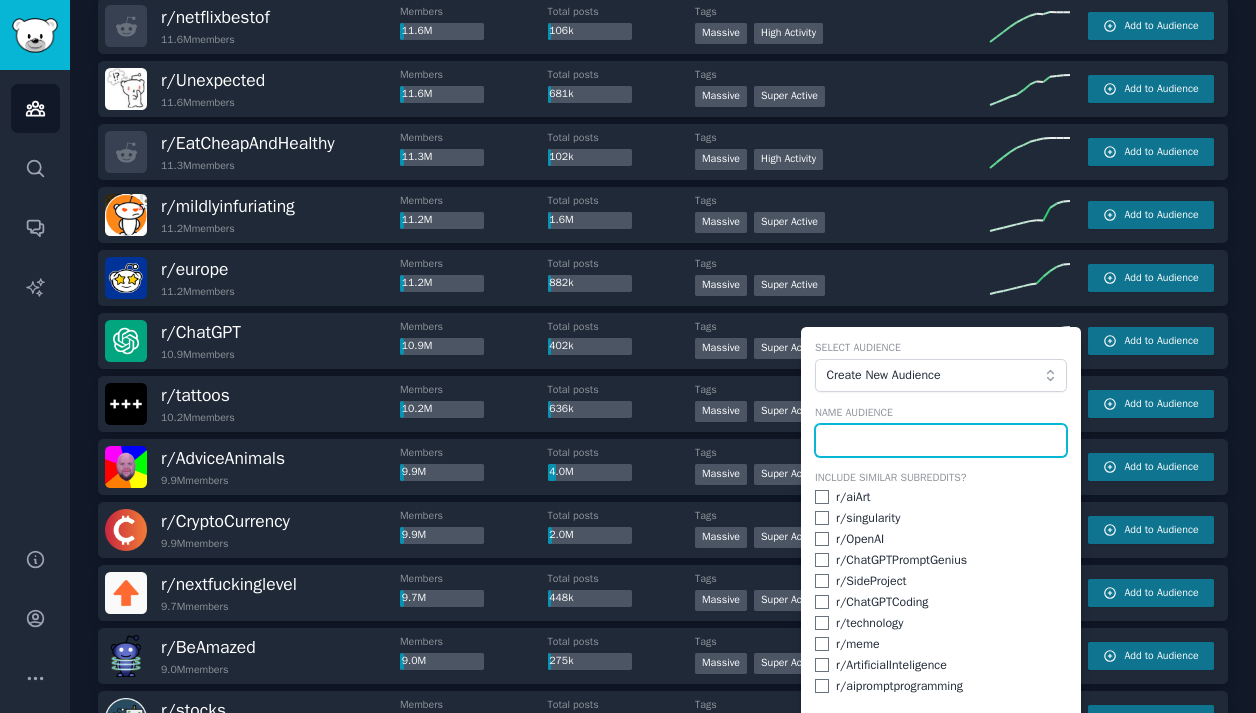 click at bounding box center (941, 441) 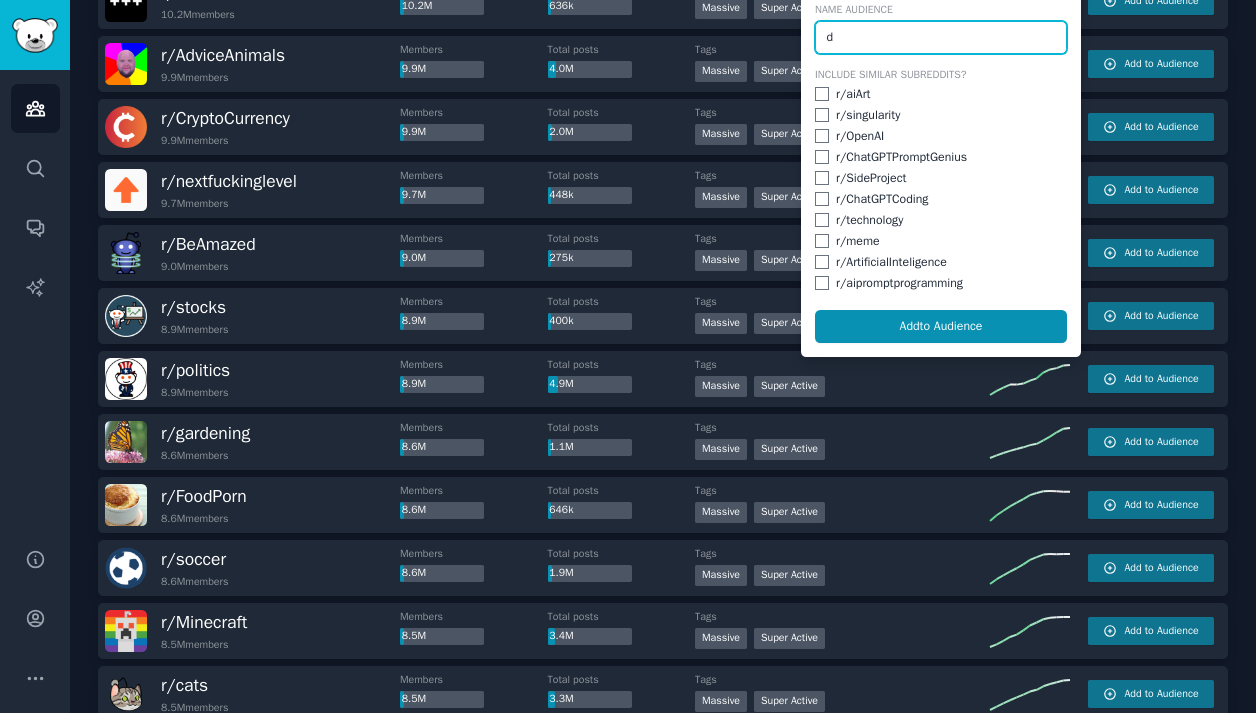 scroll, scrollTop: 4715, scrollLeft: 0, axis: vertical 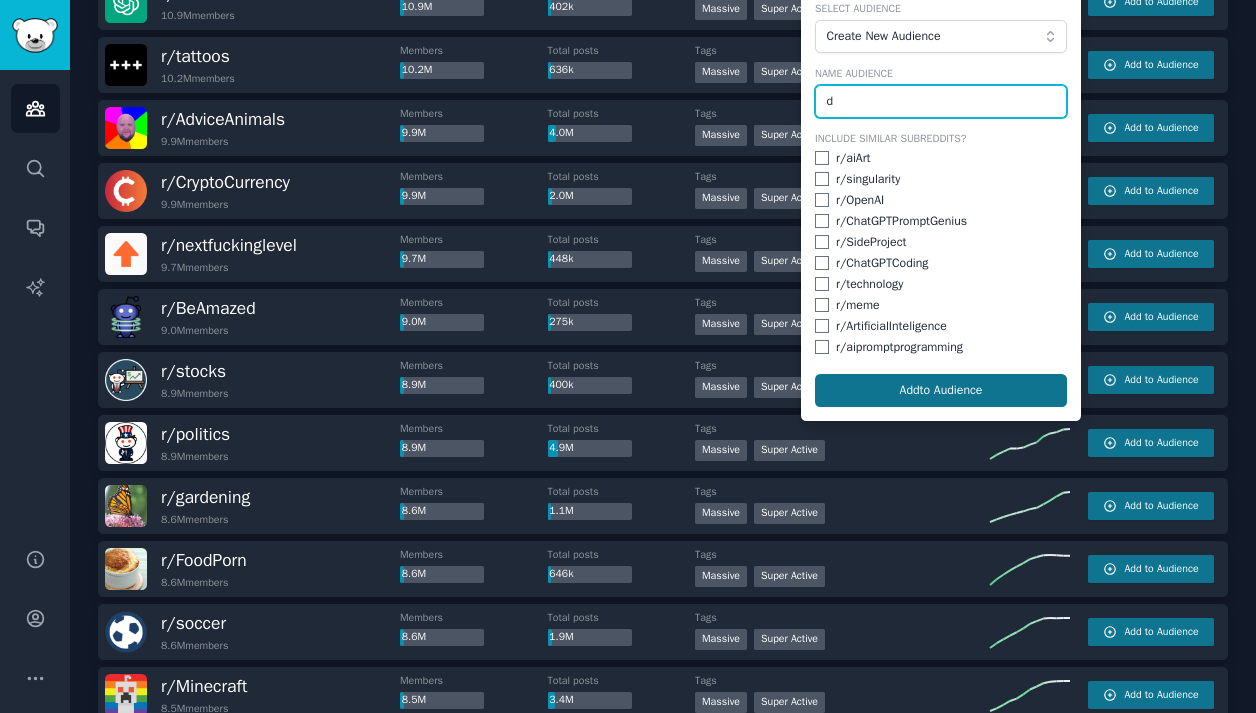 type on "d" 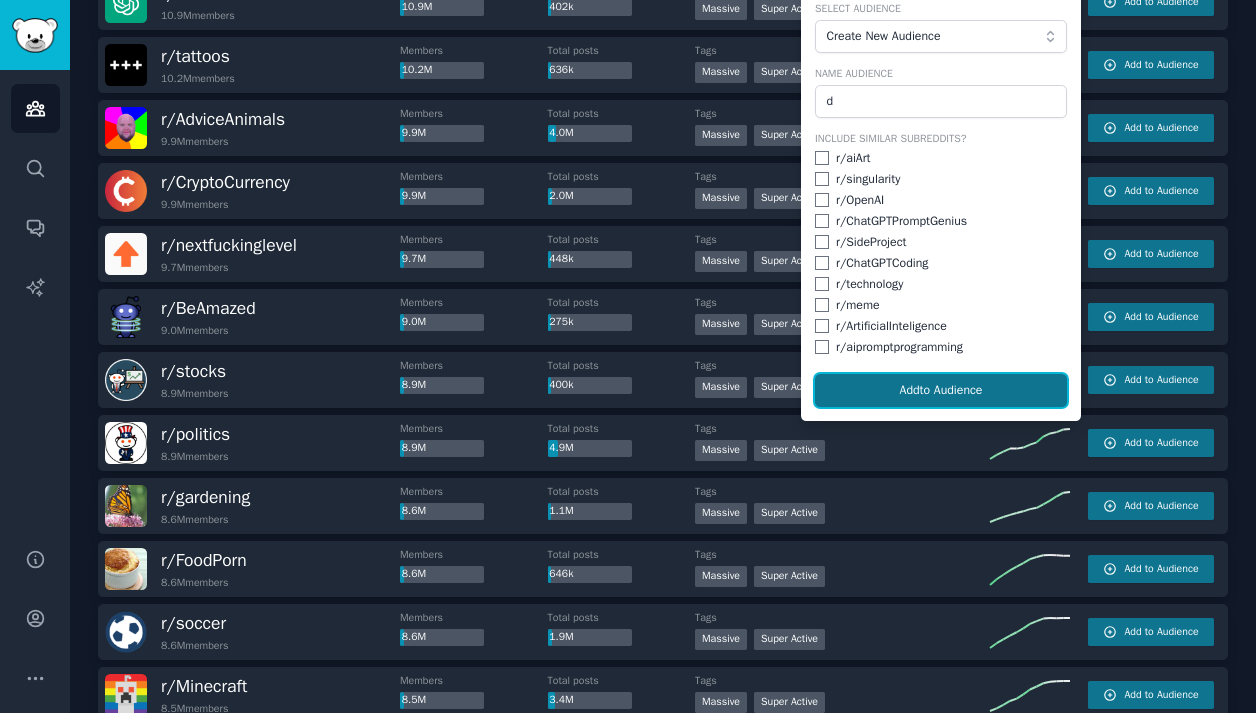 click on "Add  to Audience" at bounding box center [941, 391] 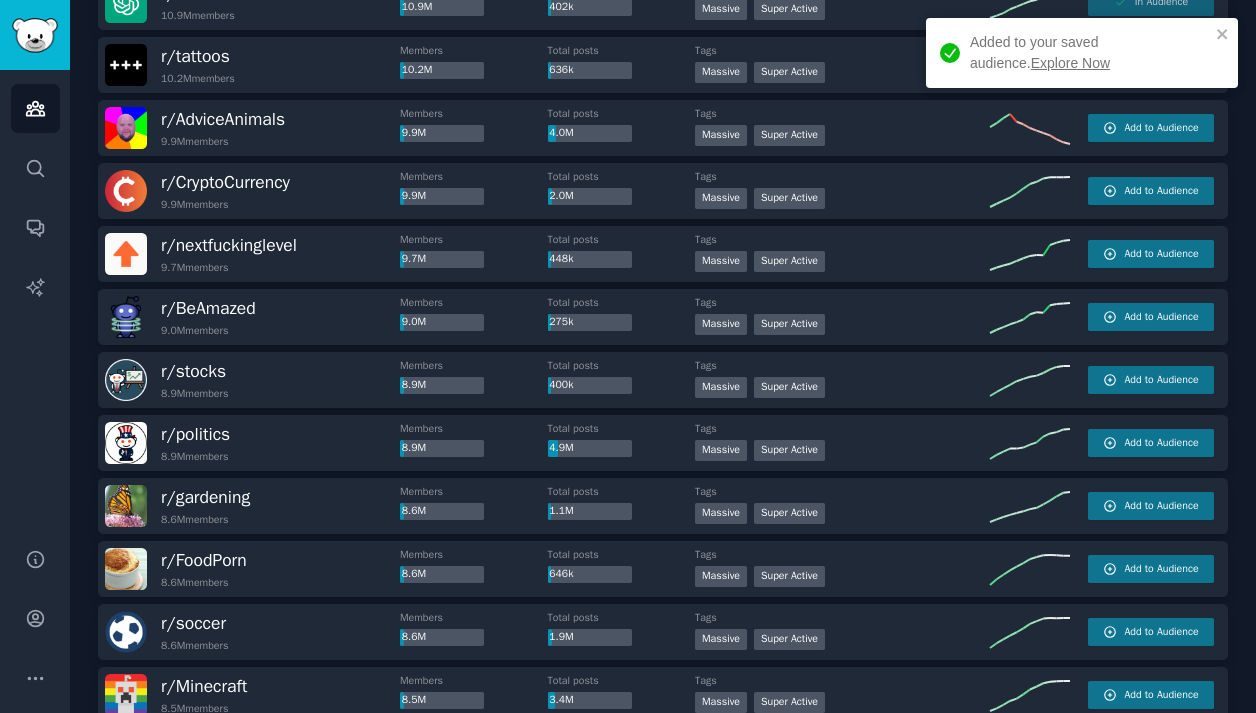 click on "Explore Now" at bounding box center [1070, 63] 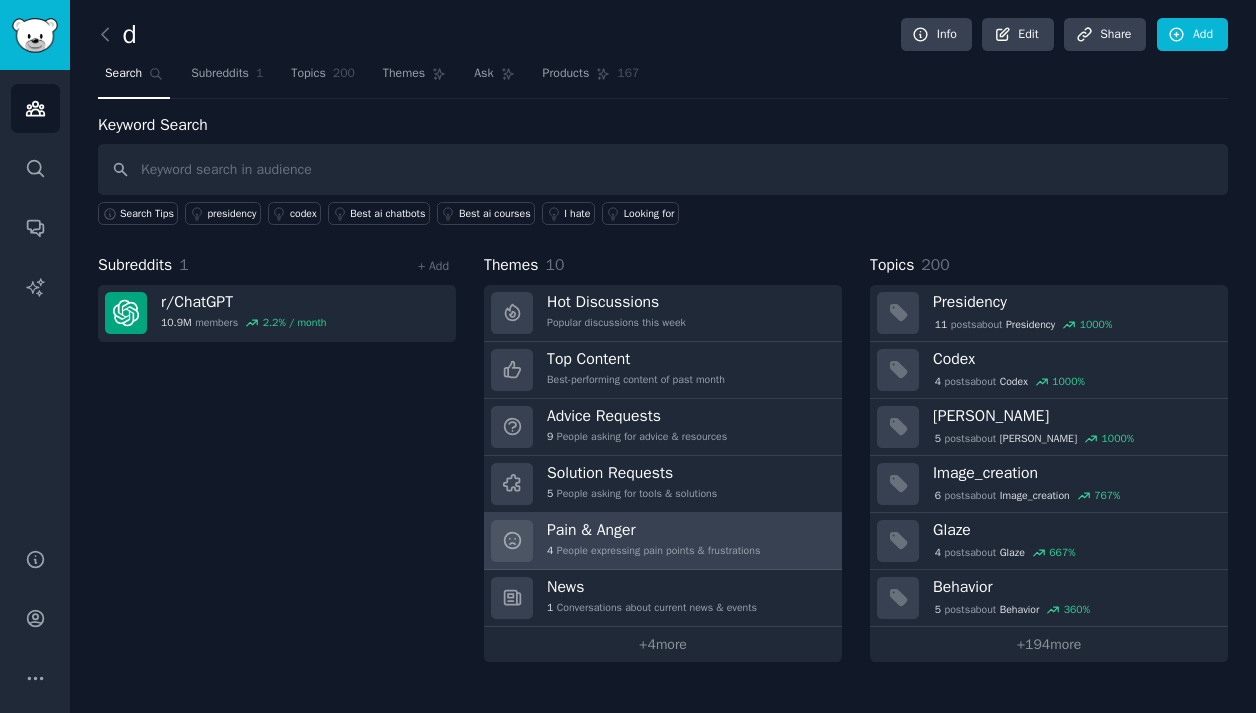 click on "Pain & Anger 4 People expressing pain points & frustrations" at bounding box center [653, 541] 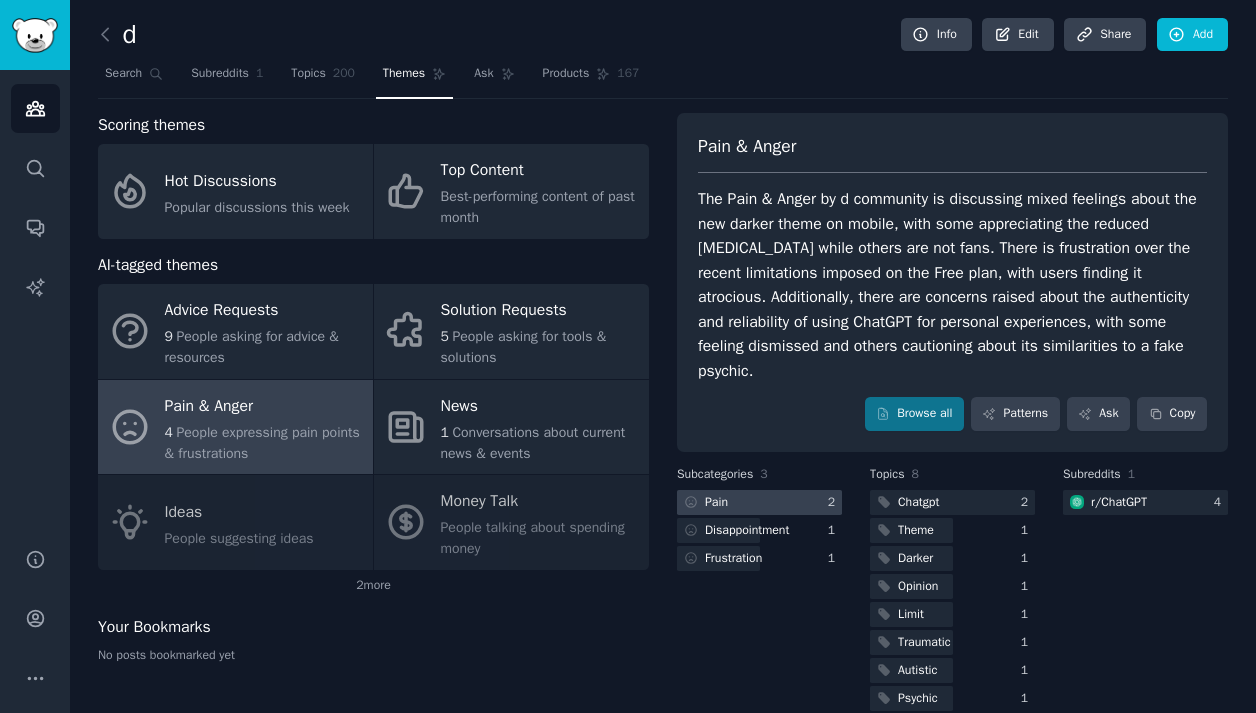 click at bounding box center (759, 502) 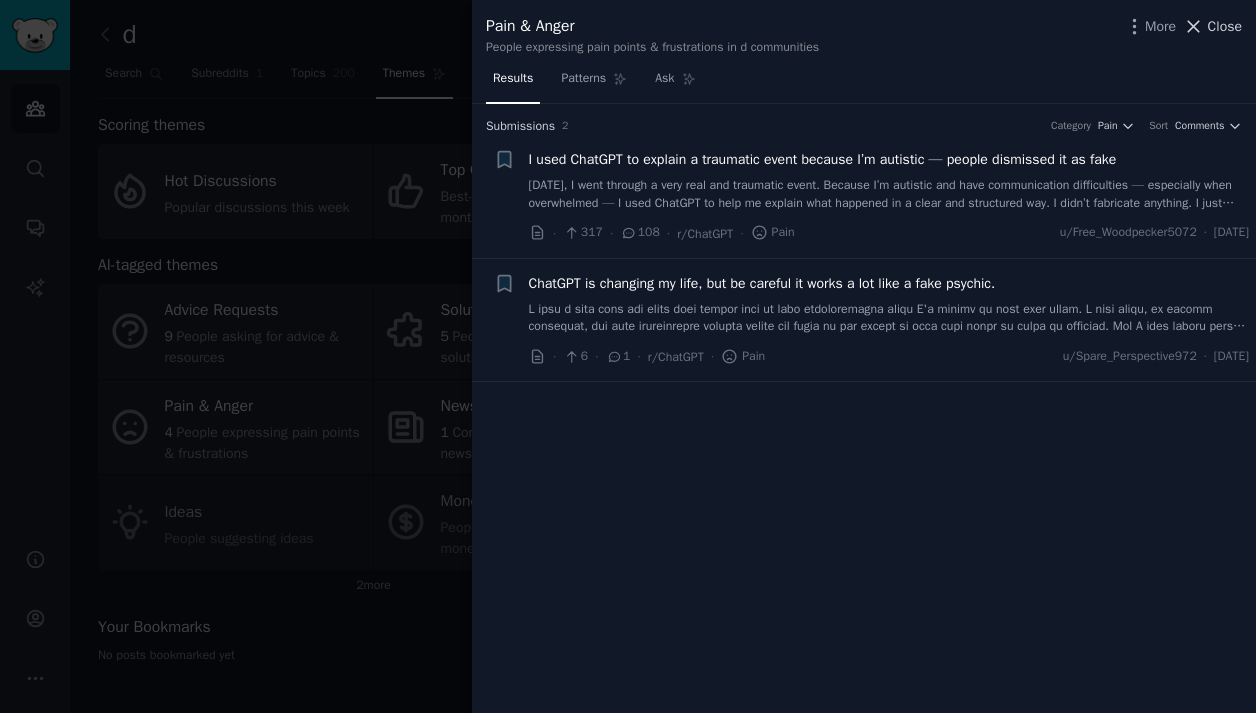 click 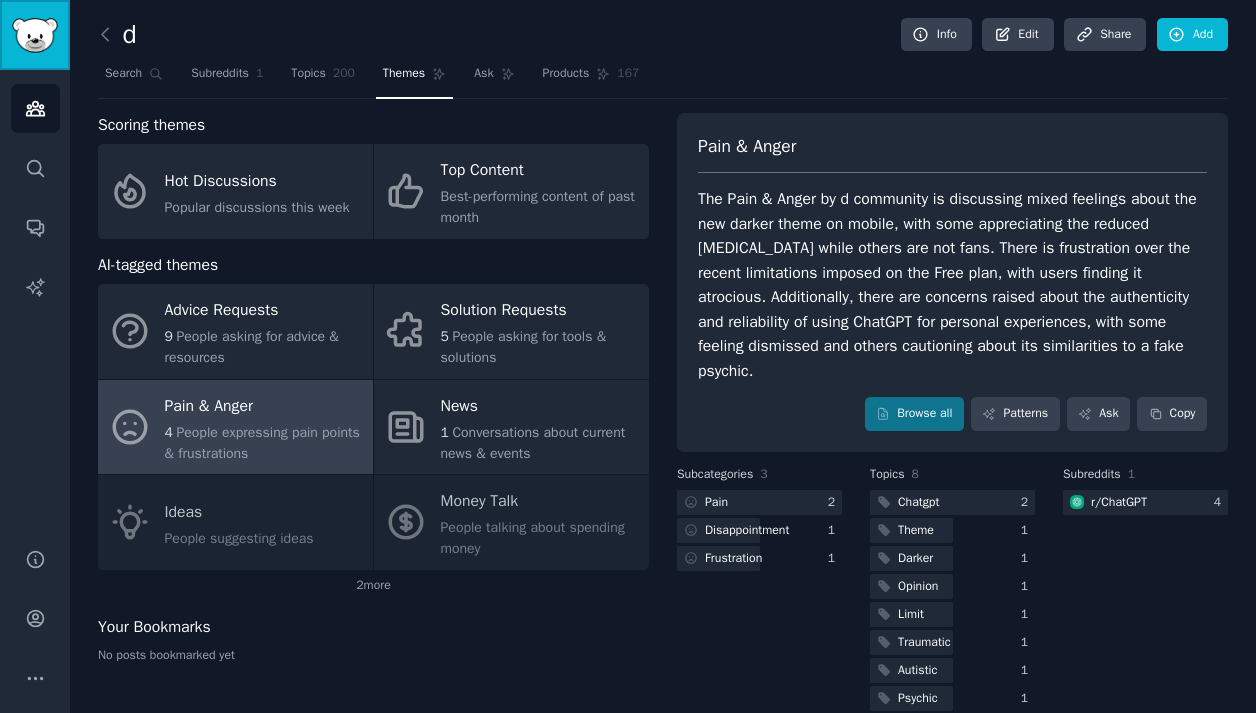 click at bounding box center (35, 35) 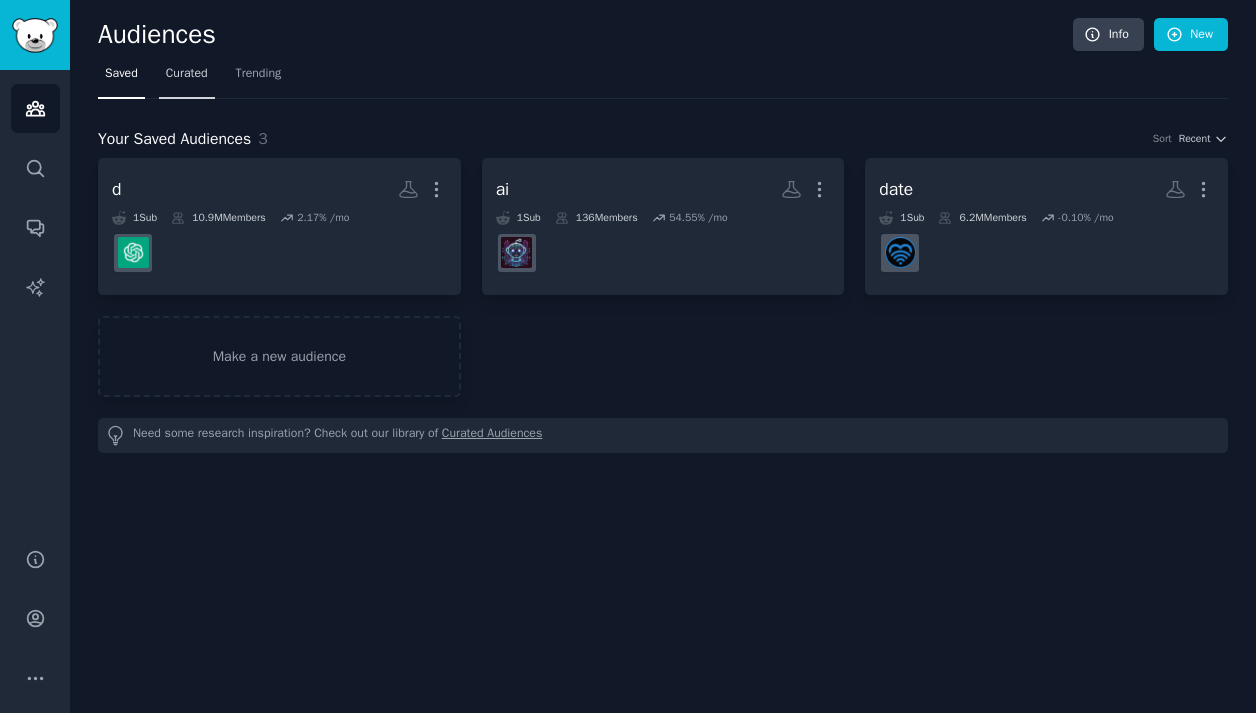 click on "Curated" at bounding box center [187, 74] 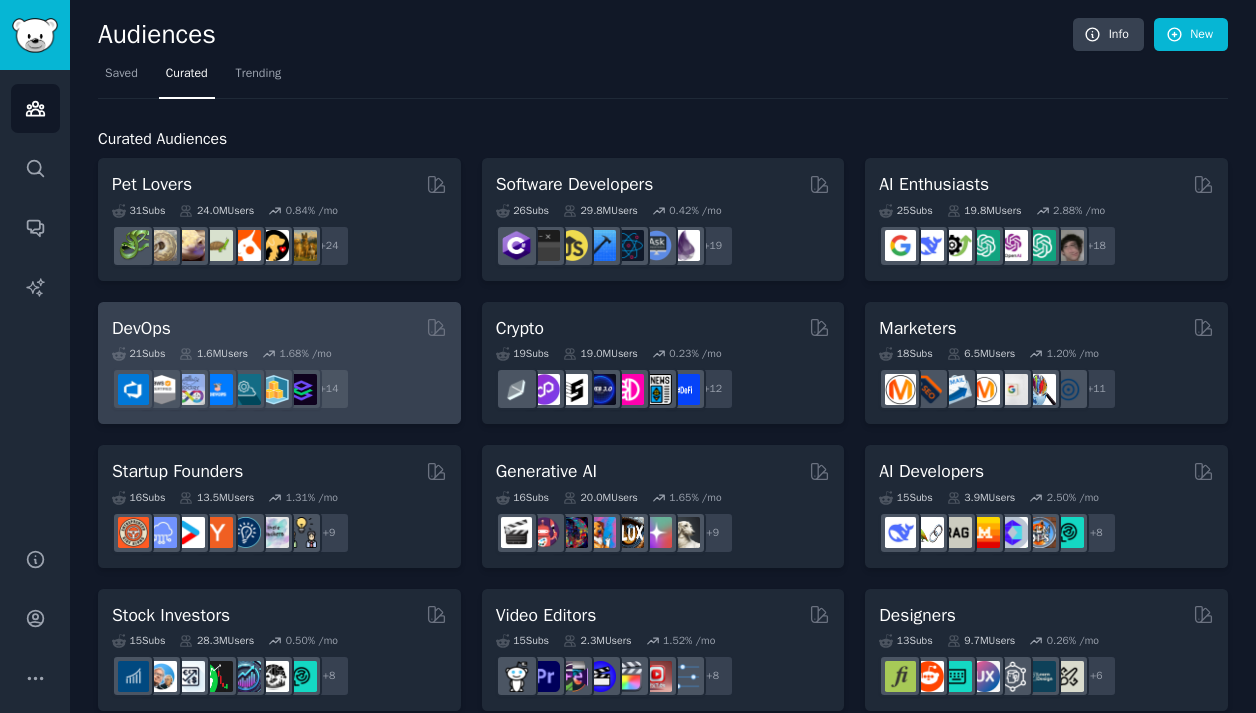click on "21  Sub s 1.6M  Users 1.68 % /mo r/PlatformEngineers + 14" at bounding box center [279, 375] 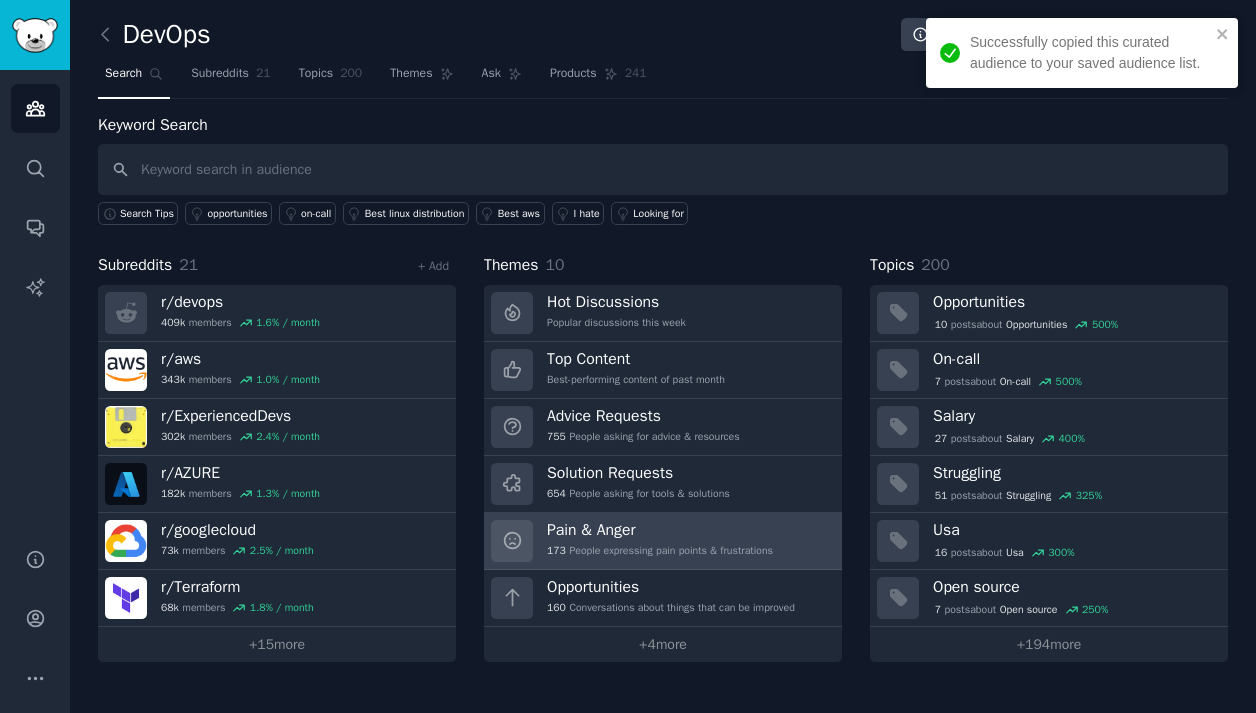 click on "Pain & Anger 173 People expressing pain points & frustrations" at bounding box center (660, 541) 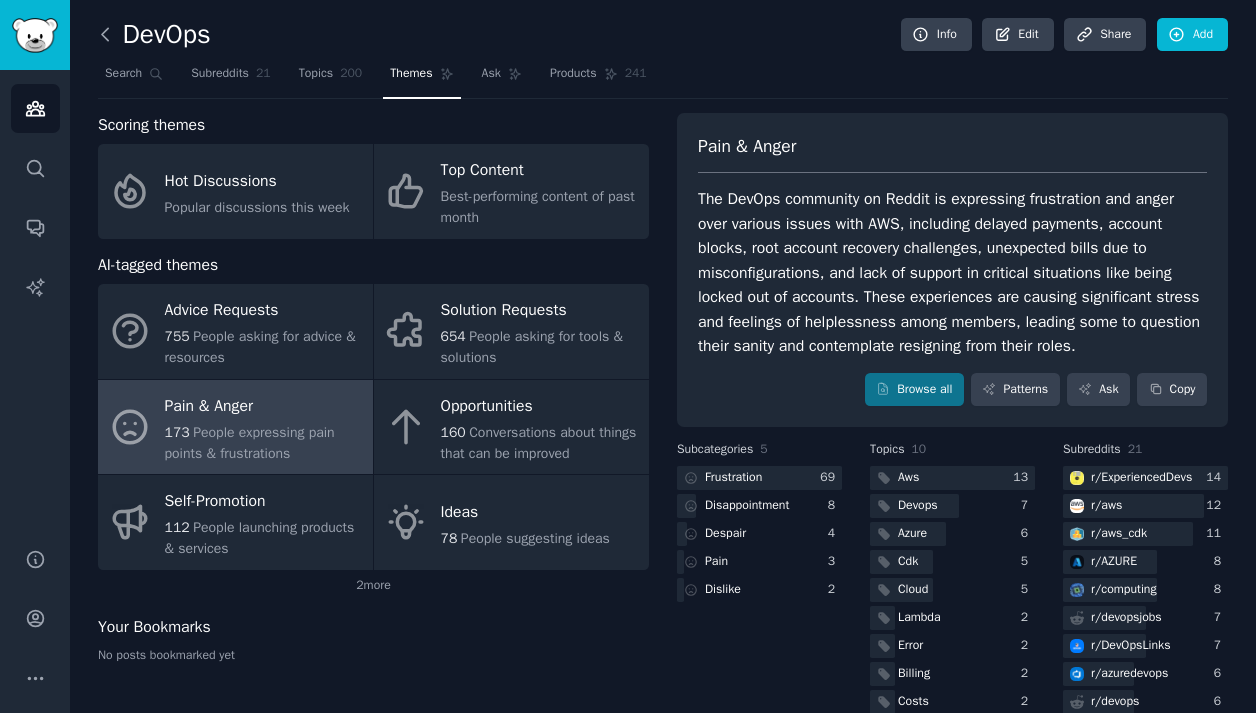 click 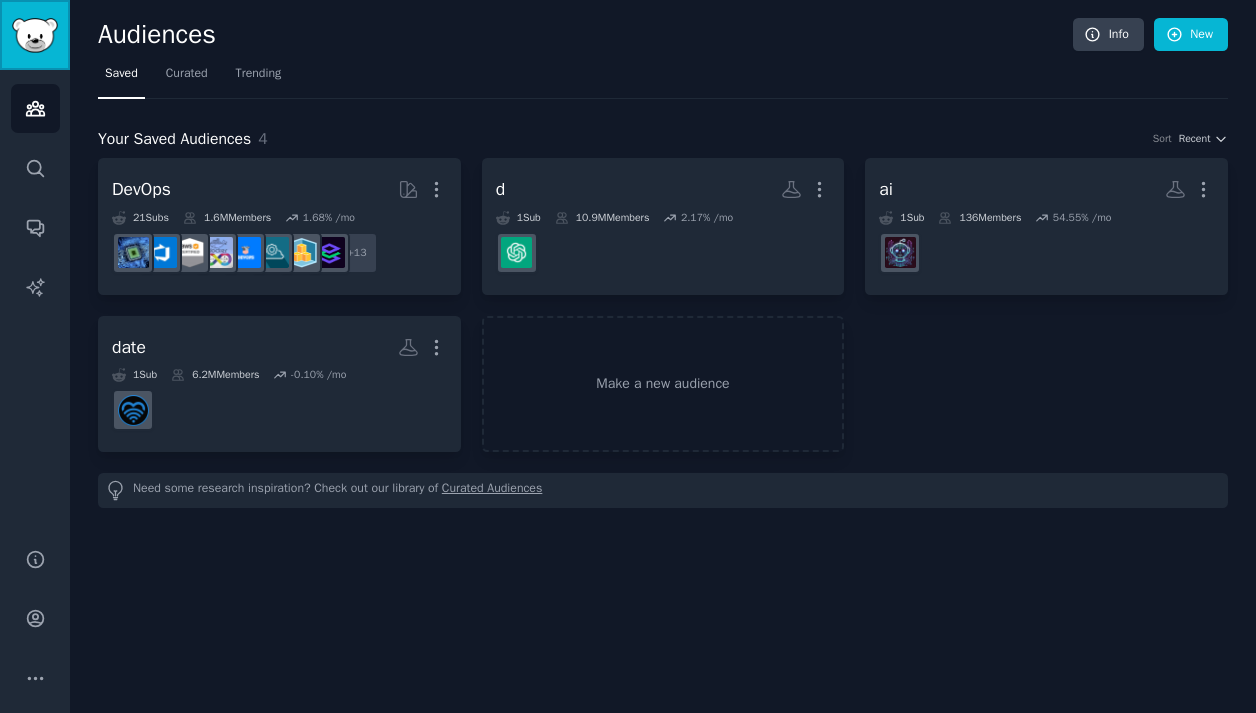 click at bounding box center (35, 35) 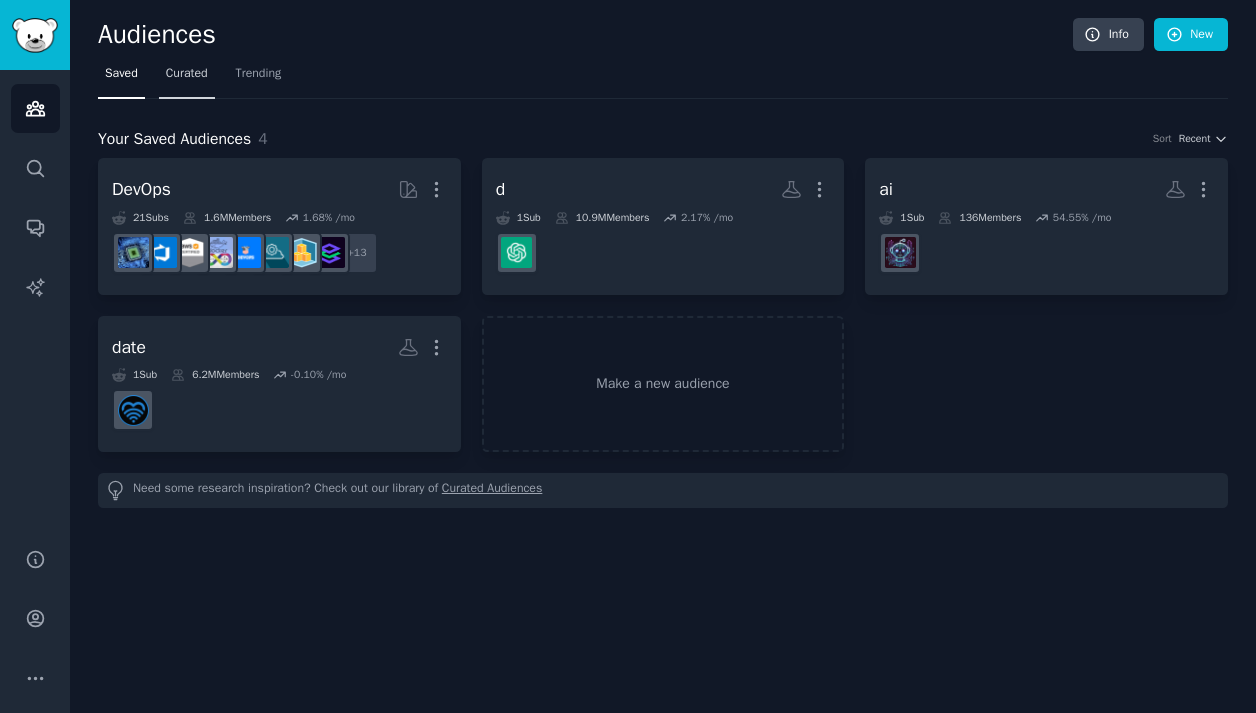 click on "Curated" at bounding box center (187, 74) 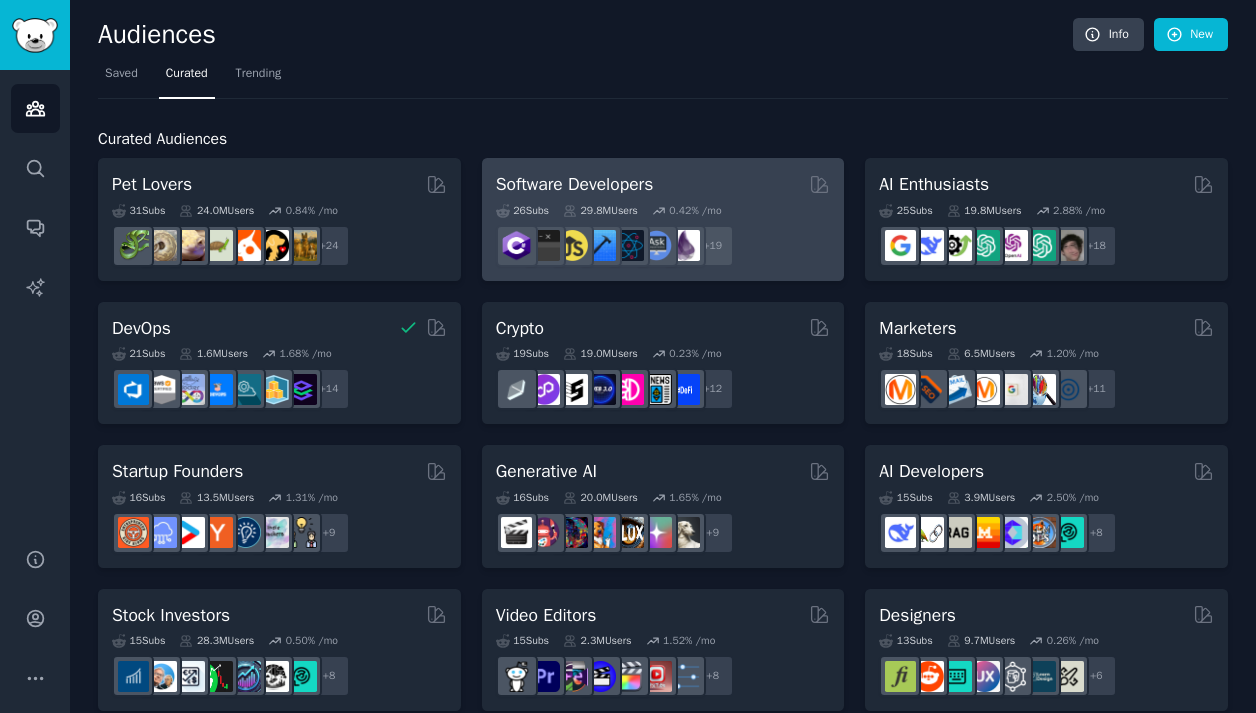 click on "Software Developers 26  Sub s 29.8M  Users 0.42 % /mo + 19" at bounding box center [663, 219] 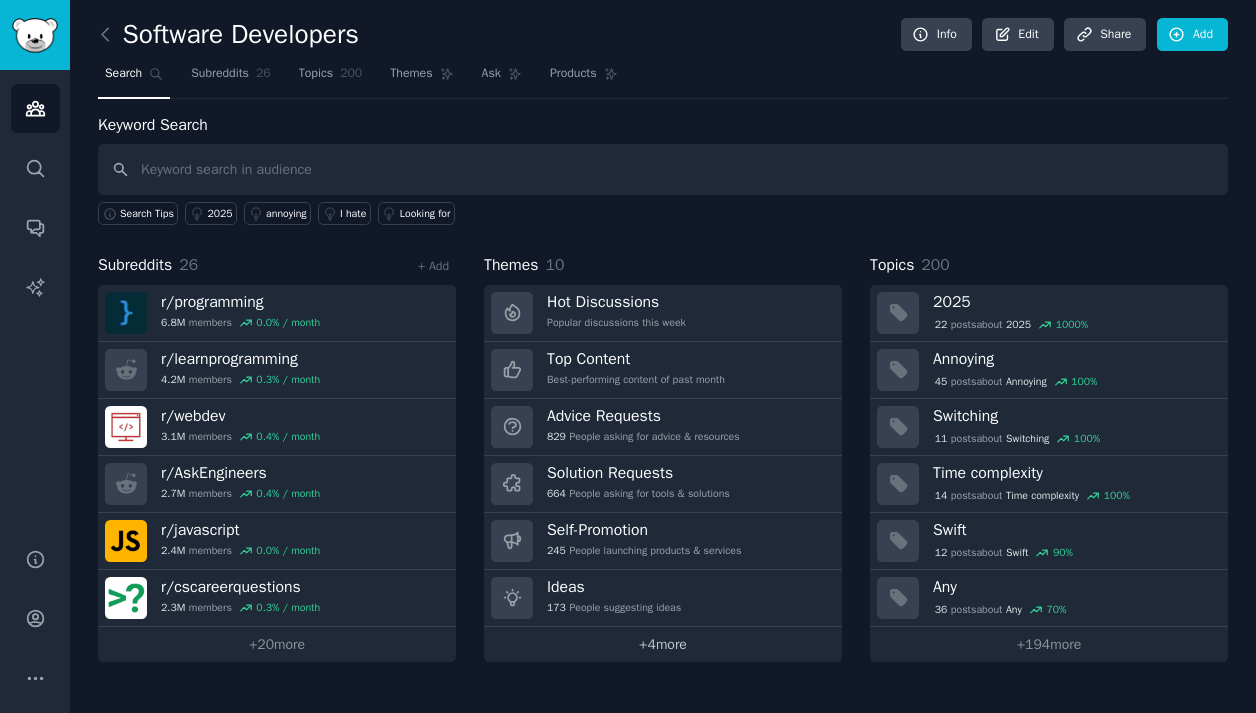 click on "+  4  more" at bounding box center (663, 644) 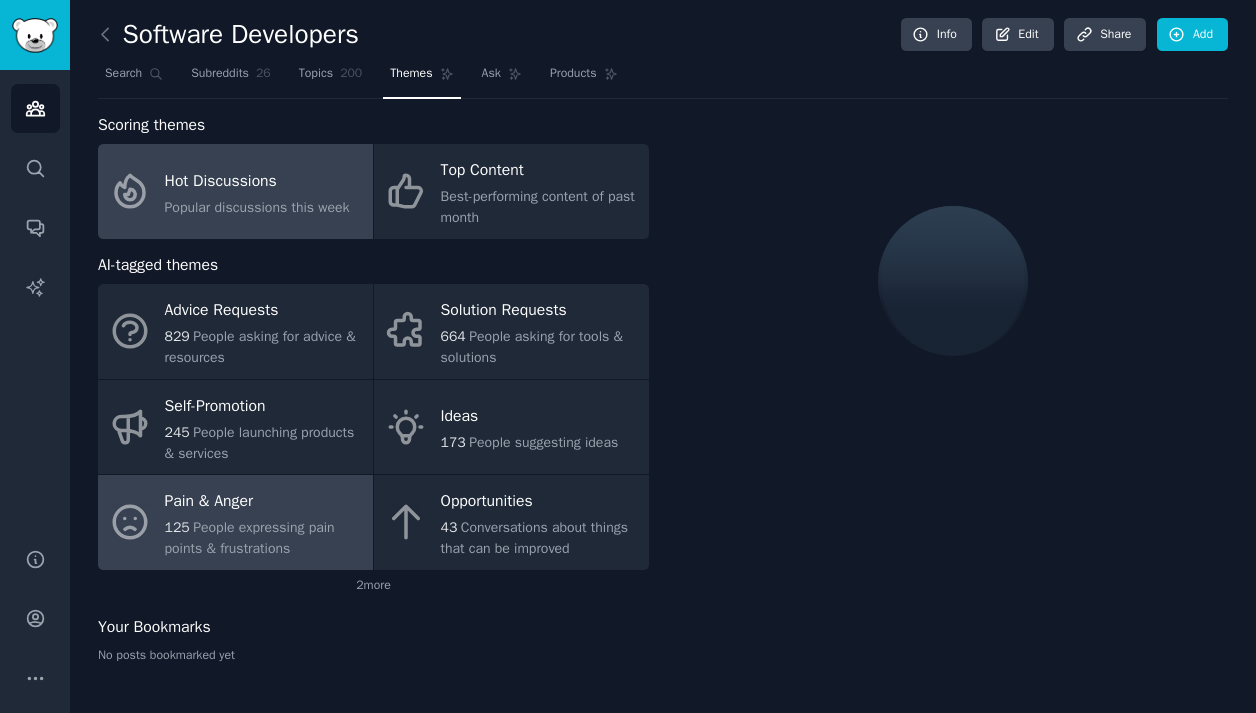 click on "Pain & Anger" at bounding box center (264, 502) 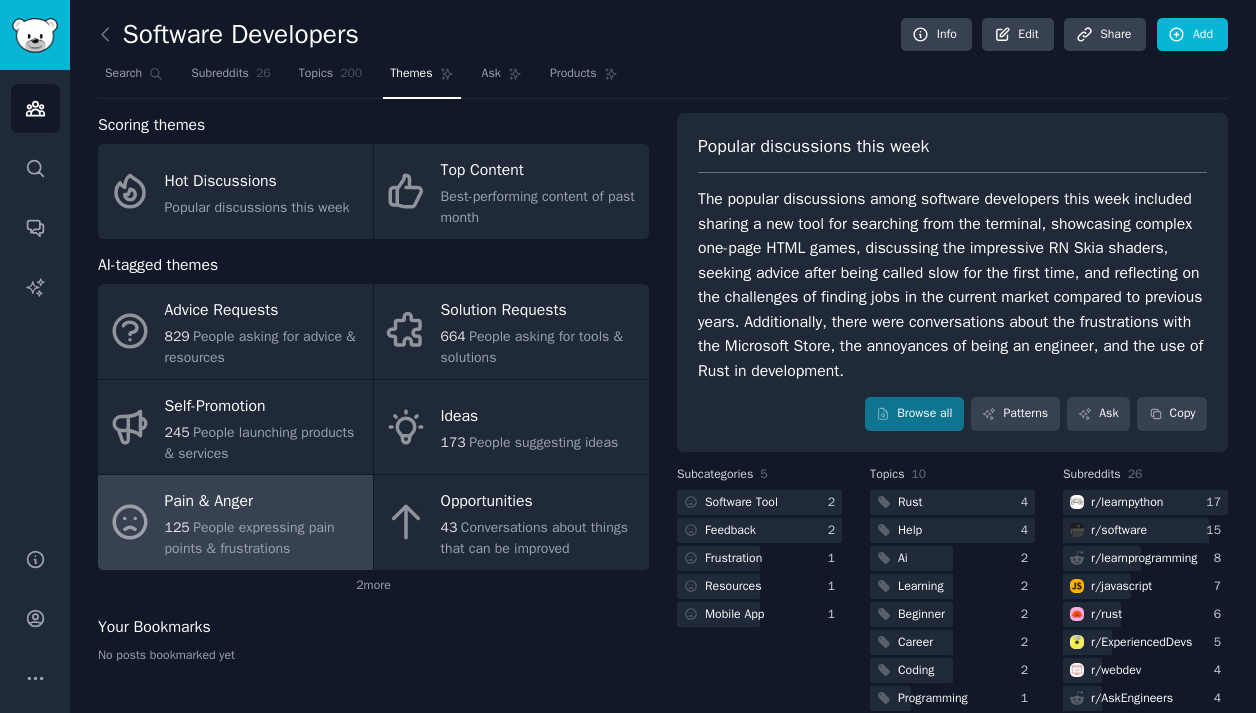 click on "Pain & Anger" at bounding box center (264, 502) 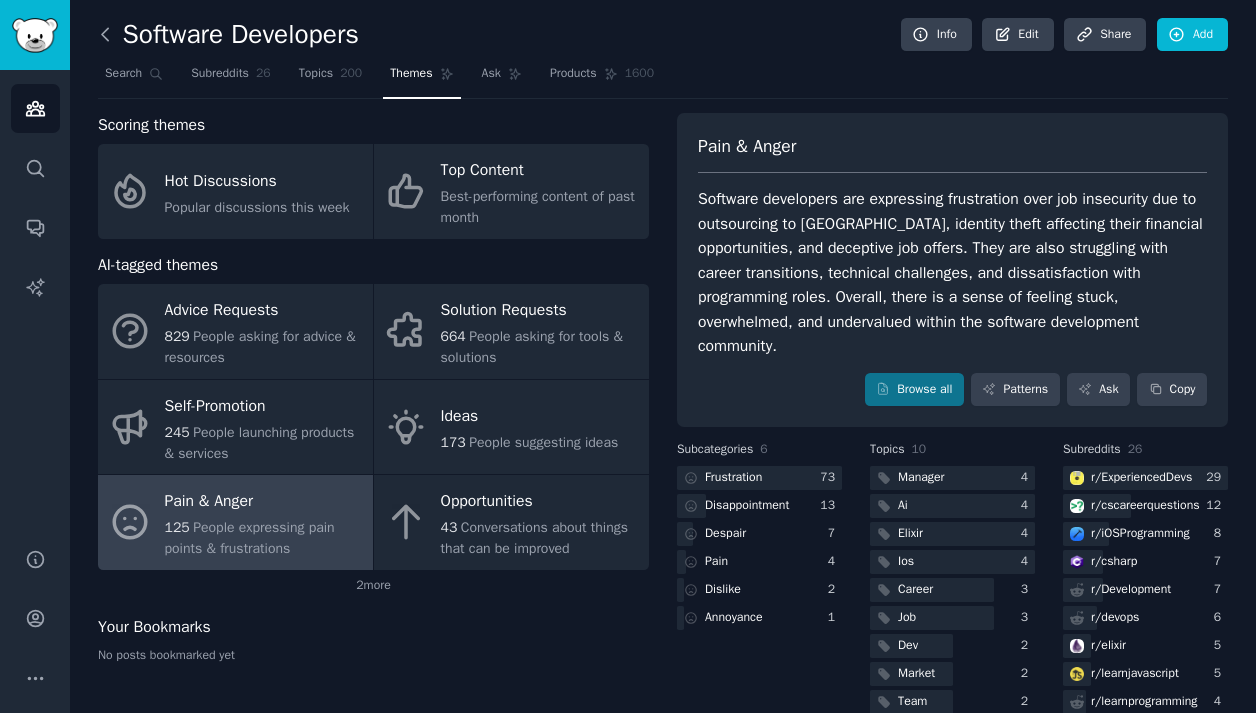 click 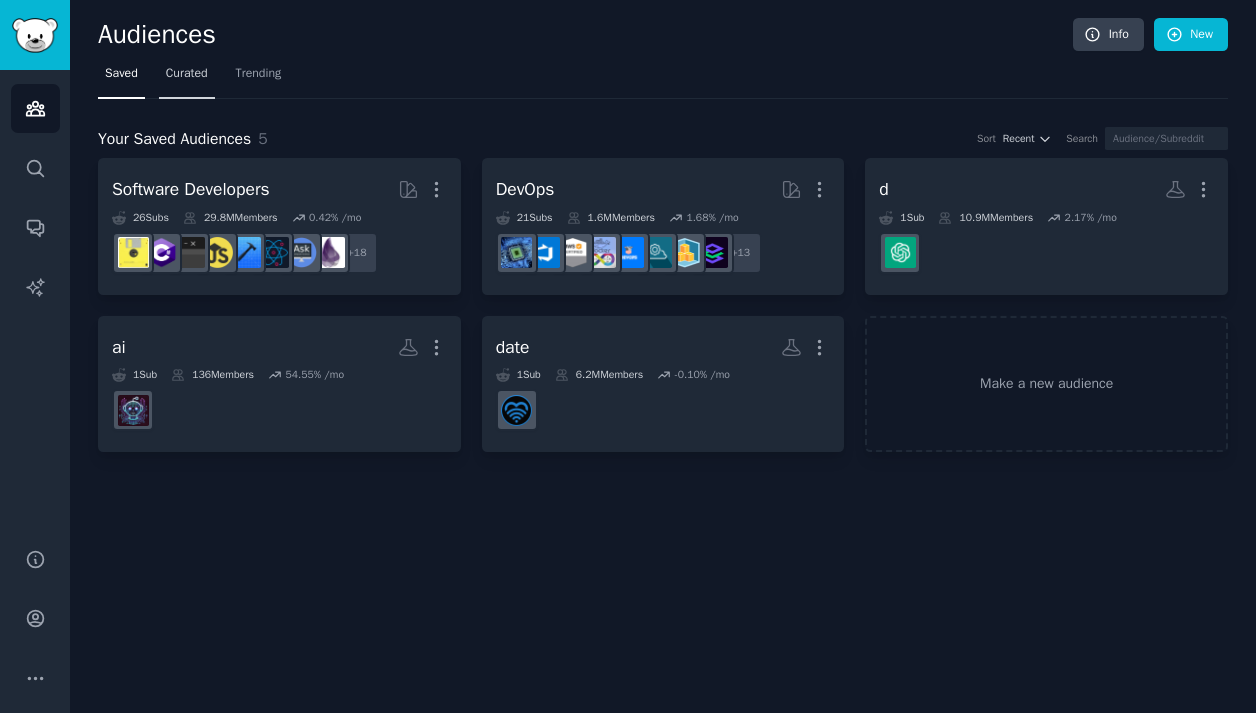click on "Curated" at bounding box center (187, 74) 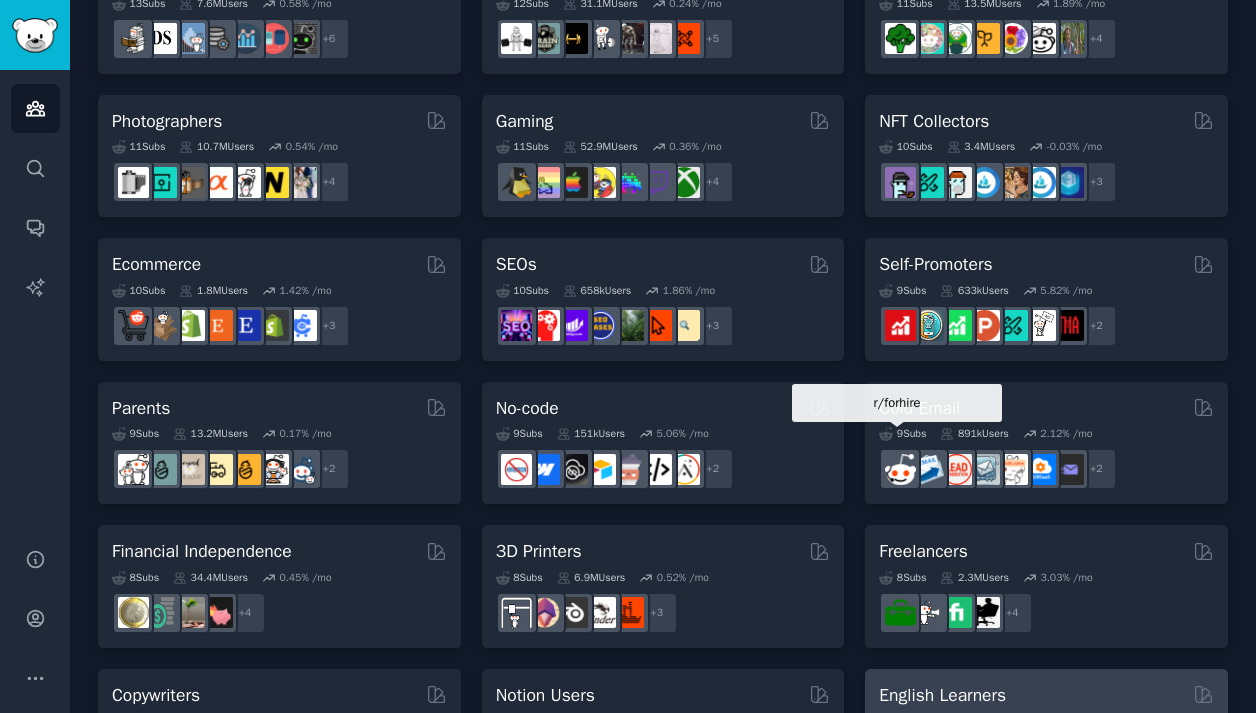 scroll, scrollTop: 776, scrollLeft: 0, axis: vertical 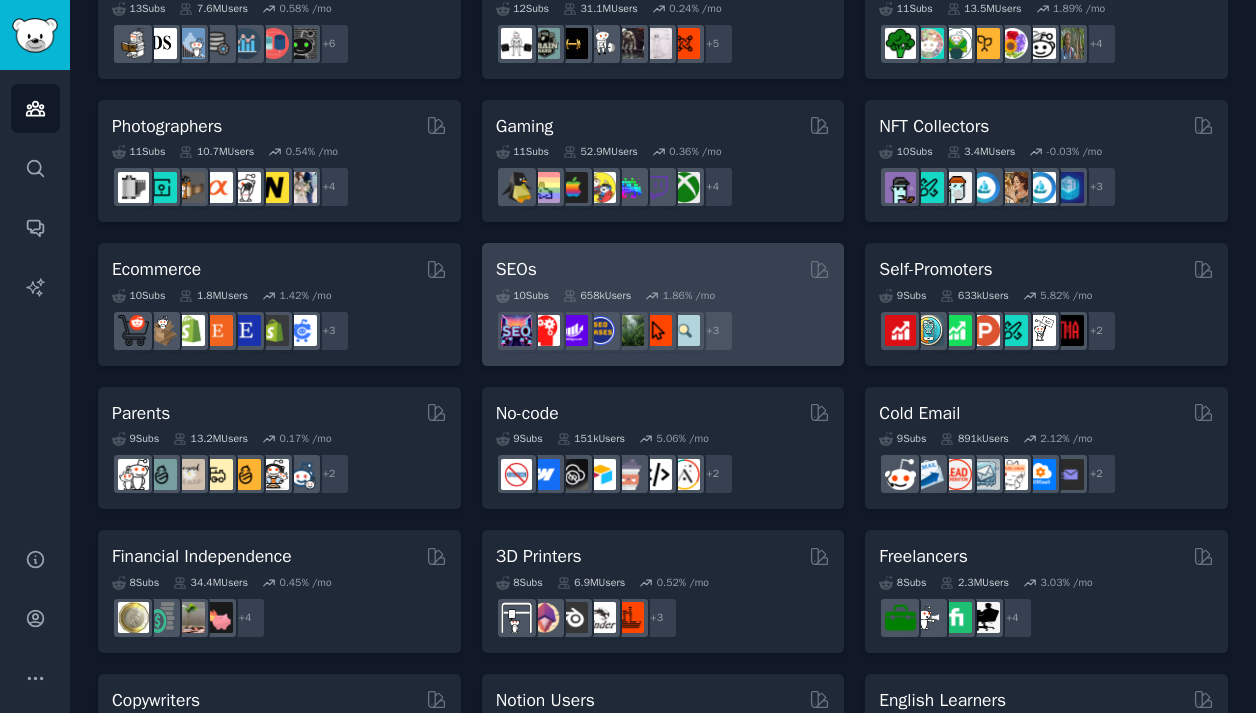click on "SEOs" at bounding box center (663, 269) 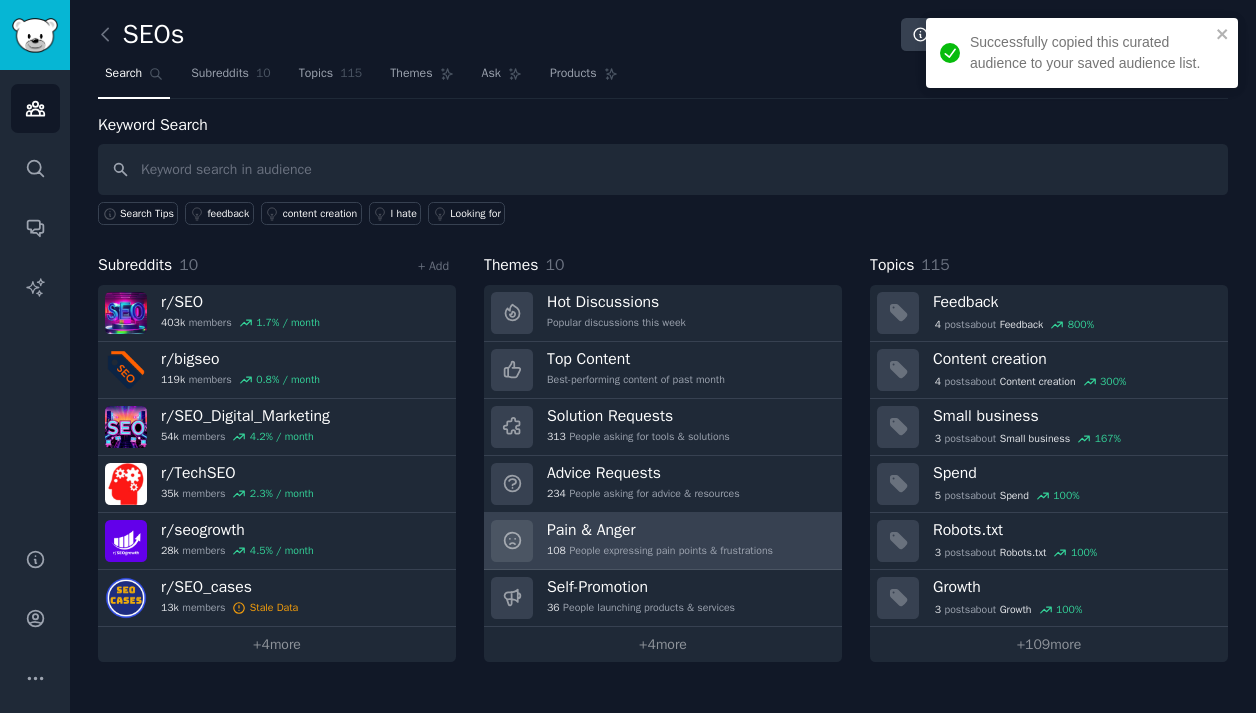 click on "108 People expressing pain points & frustrations" at bounding box center (660, 551) 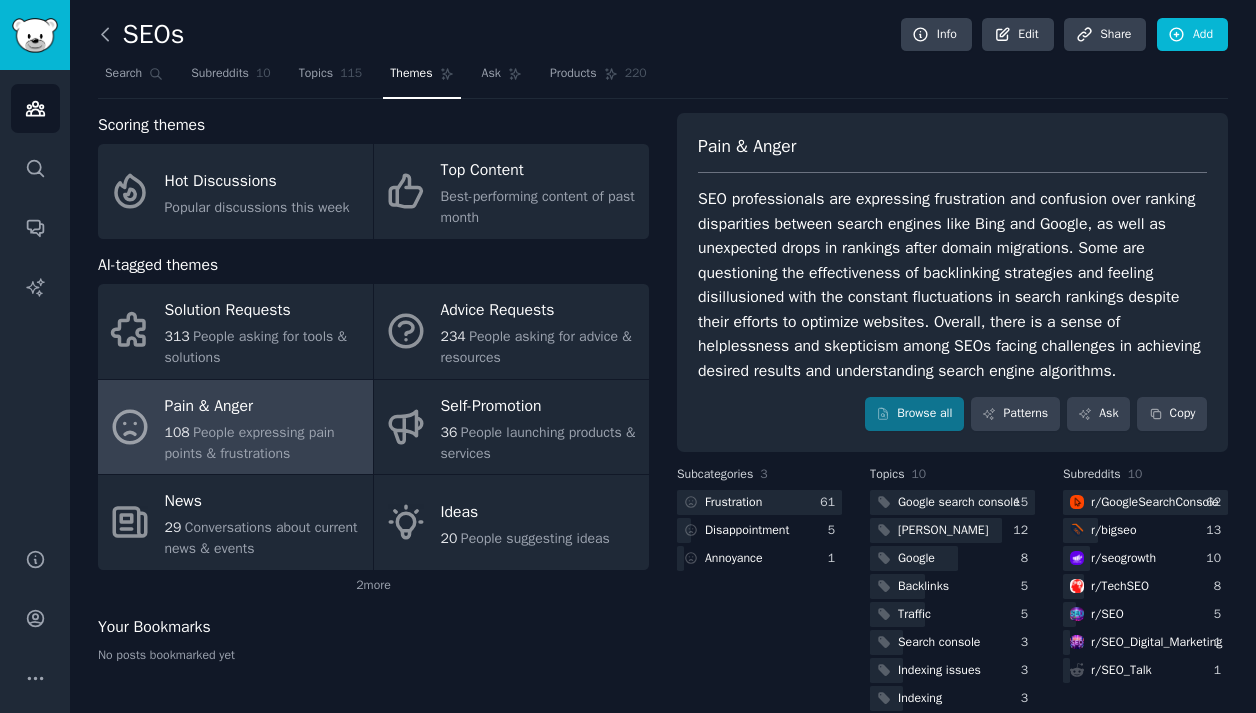 click 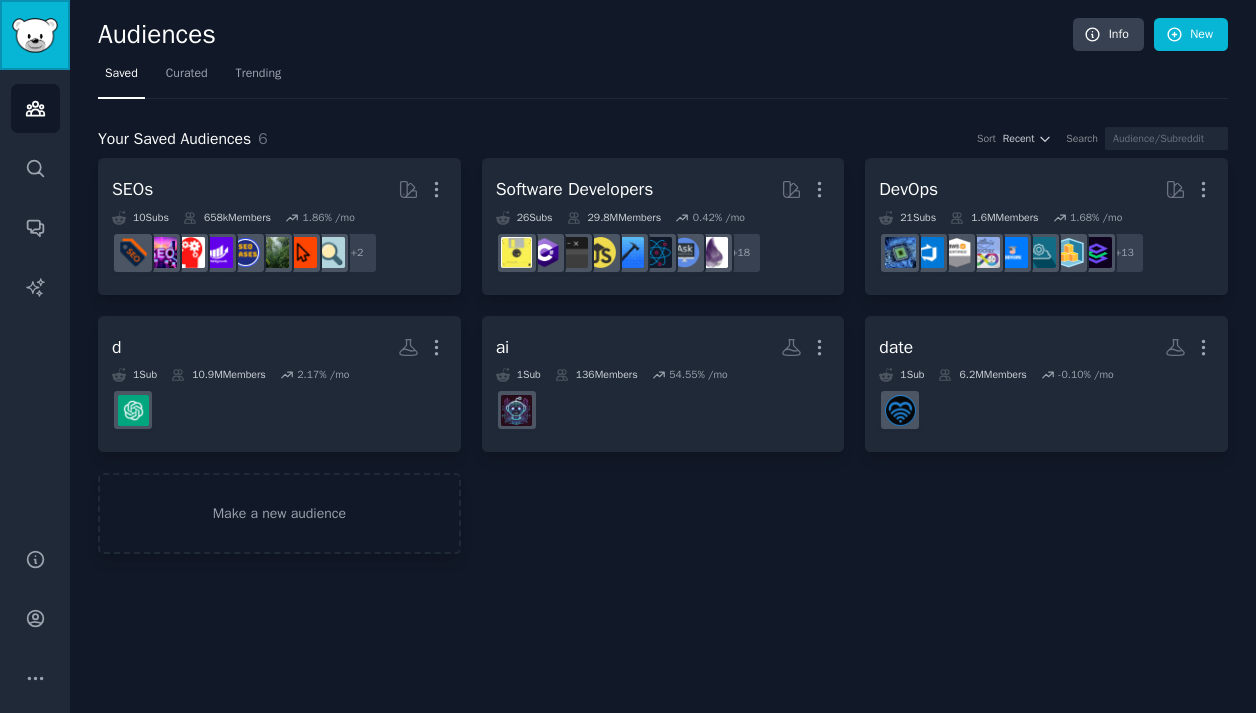 click at bounding box center (35, 35) 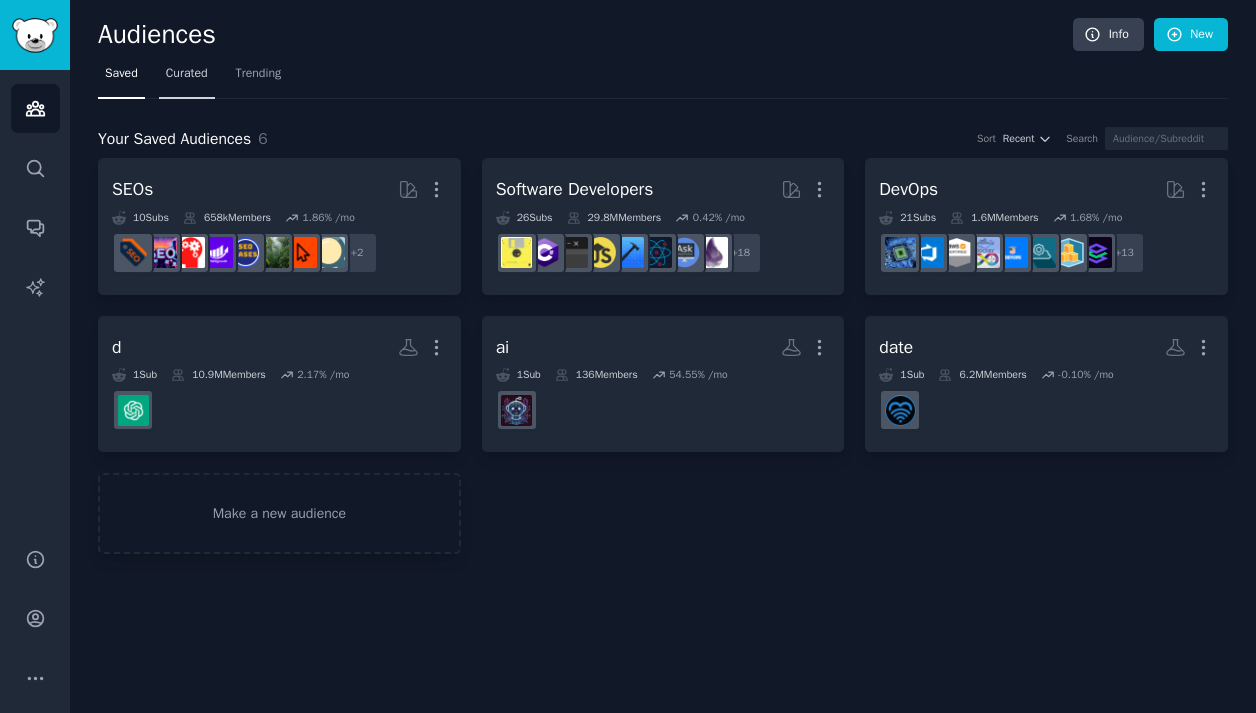 click on "Curated" at bounding box center [187, 74] 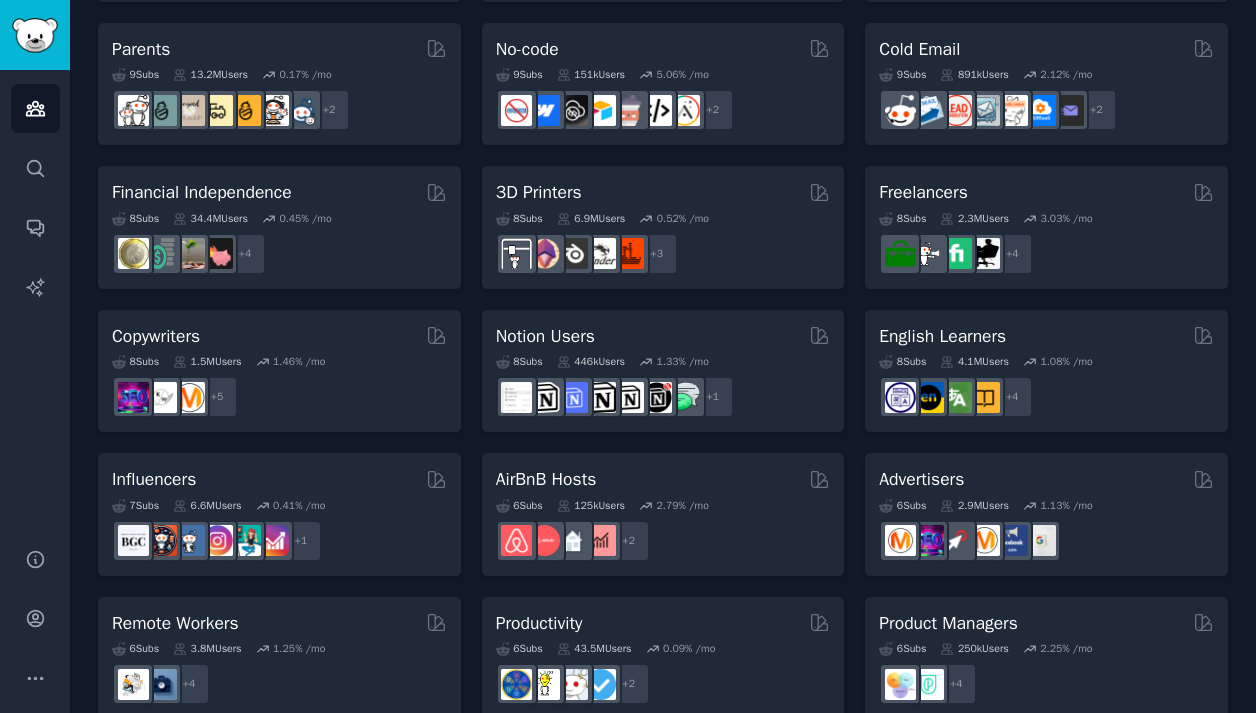 scroll, scrollTop: 1416, scrollLeft: 0, axis: vertical 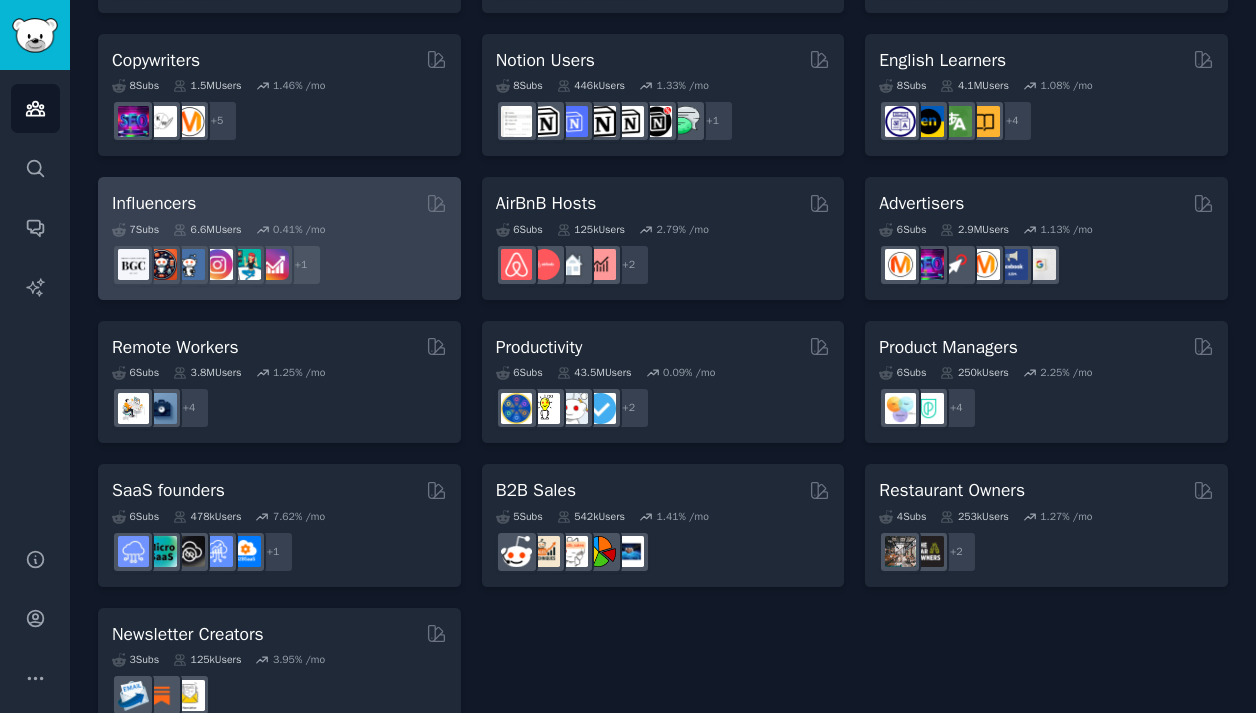 click on "Influencers" at bounding box center (279, 203) 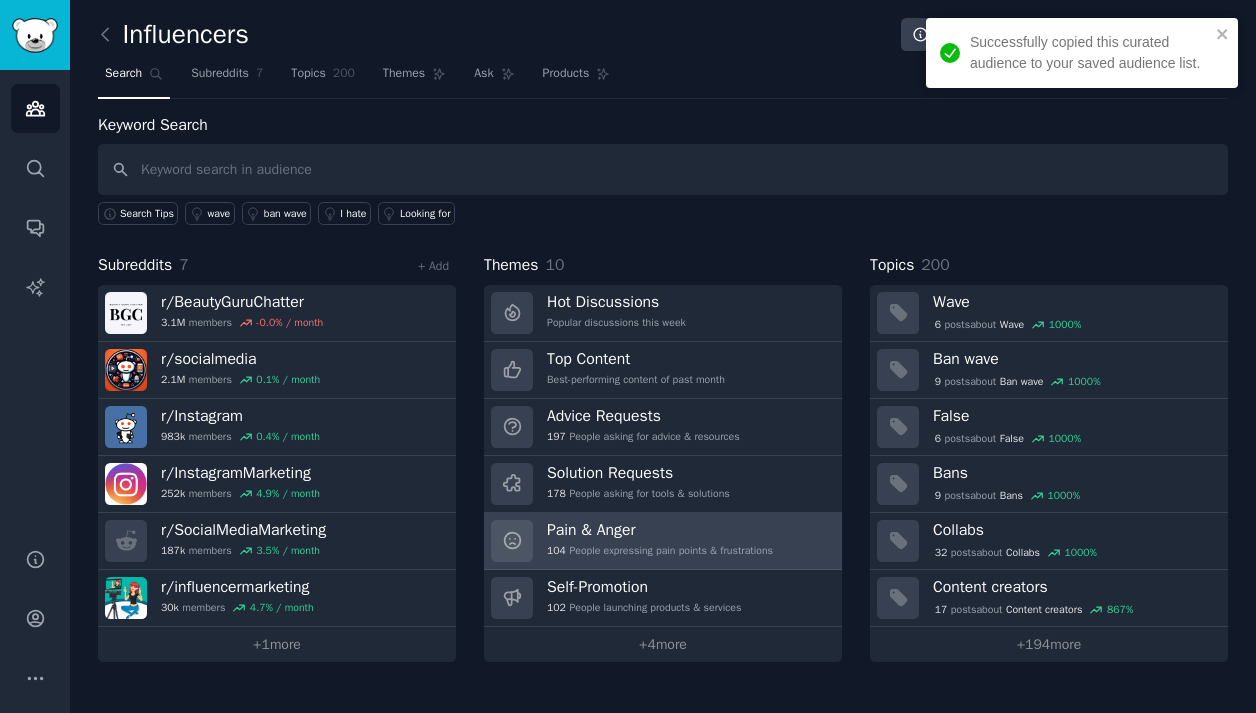 click on "Pain & Anger" at bounding box center (660, 530) 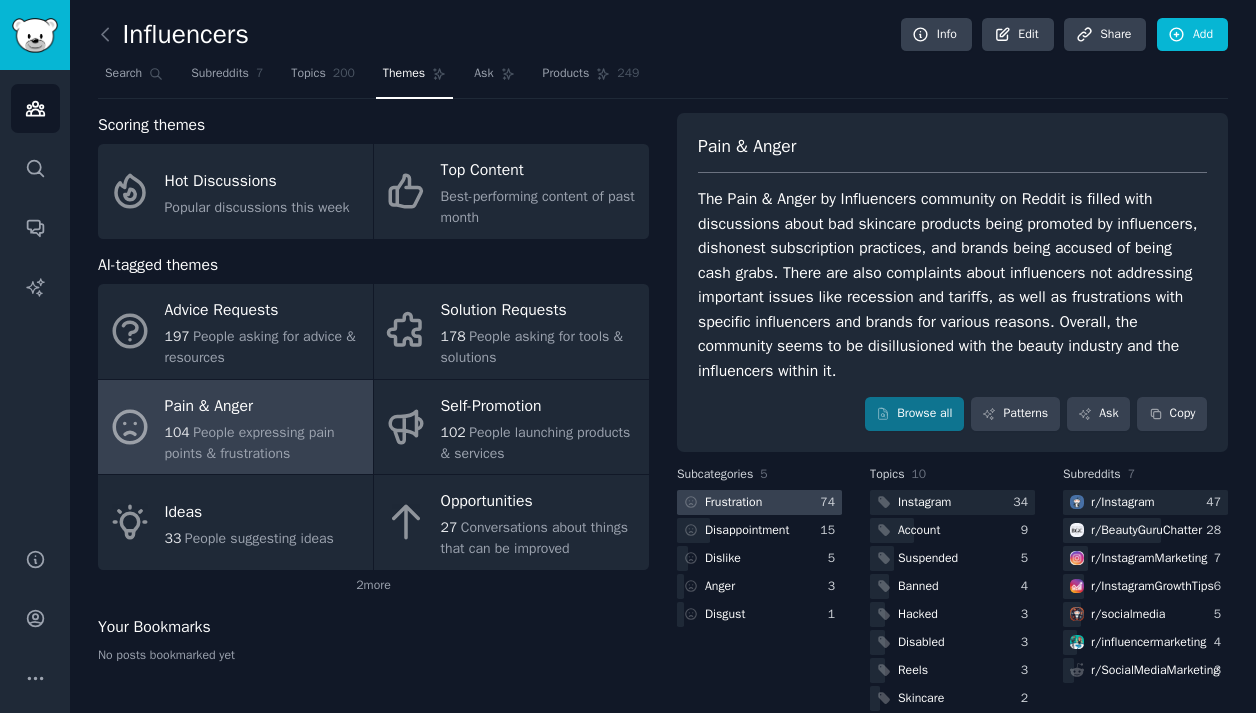click on "Frustration" at bounding box center (733, 503) 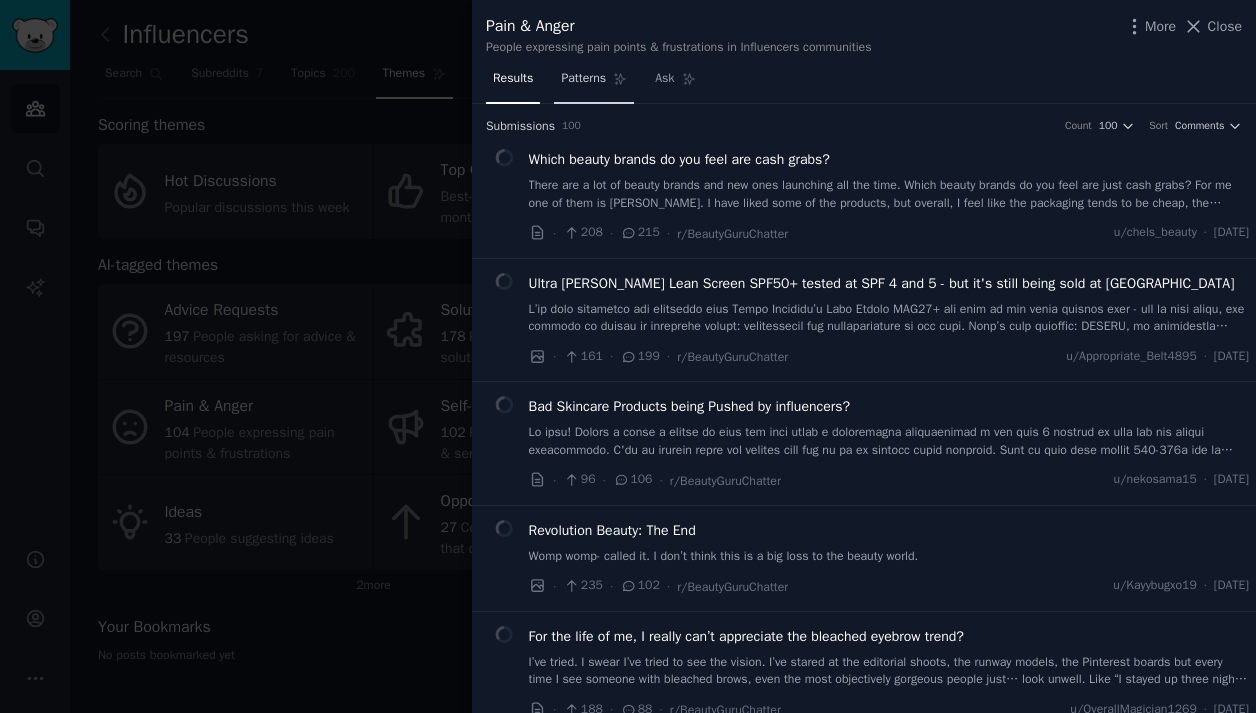 click on "Patterns" at bounding box center (583, 79) 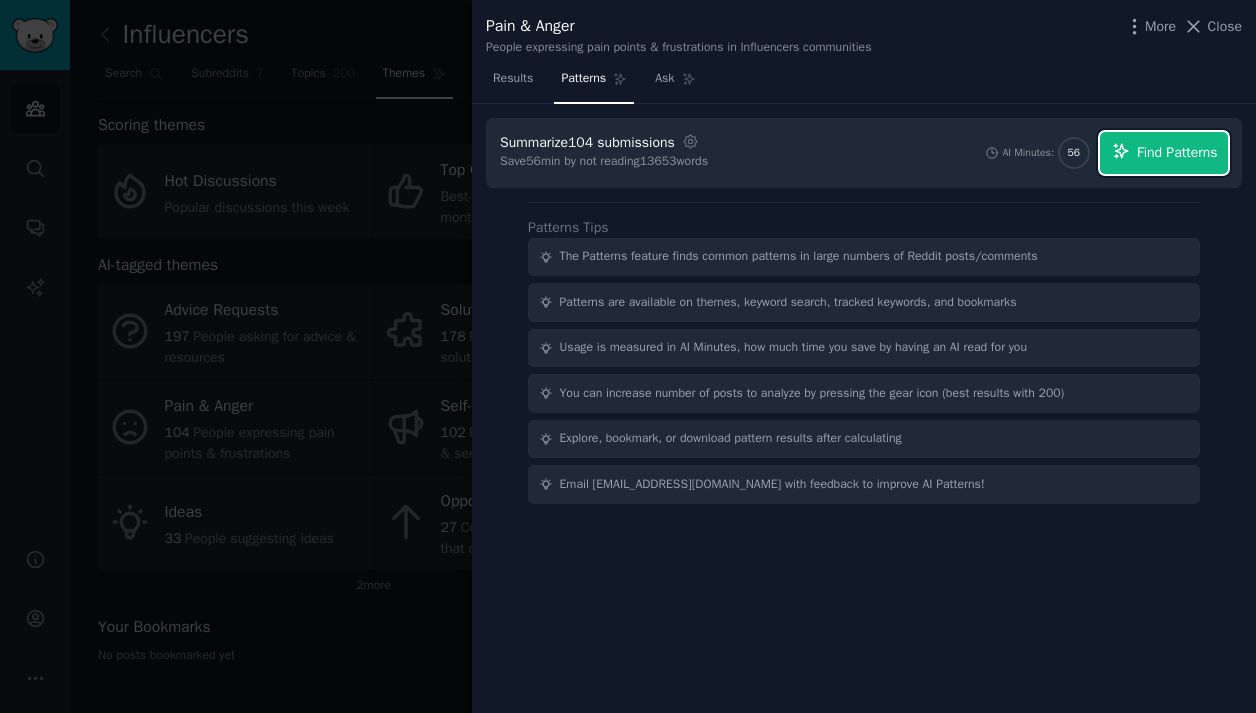 click on "Find Patterns" at bounding box center (1164, 153) 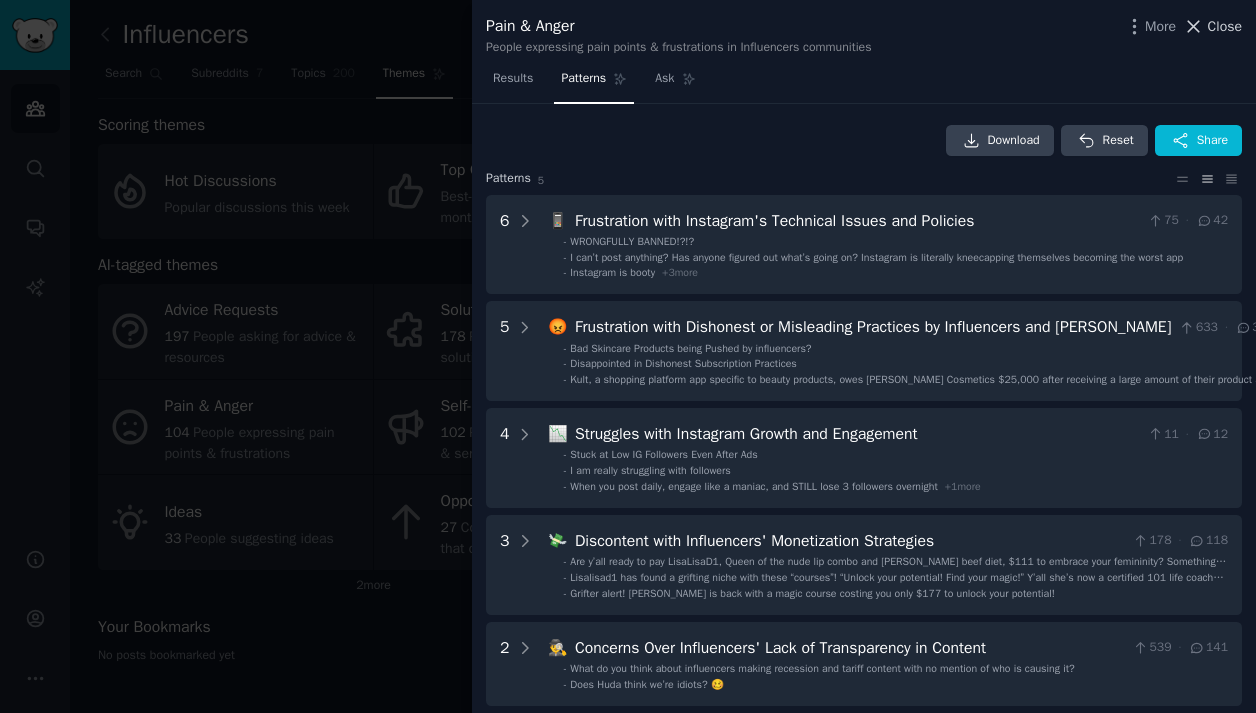 click 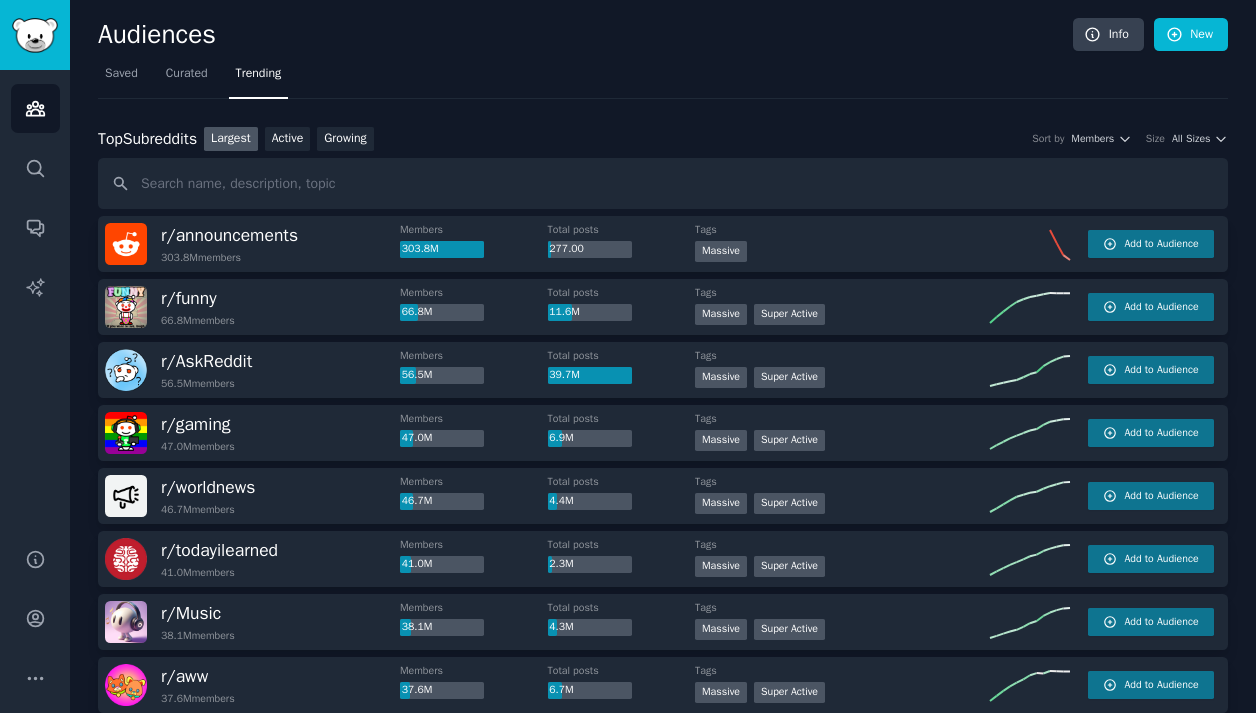 scroll, scrollTop: 0, scrollLeft: 0, axis: both 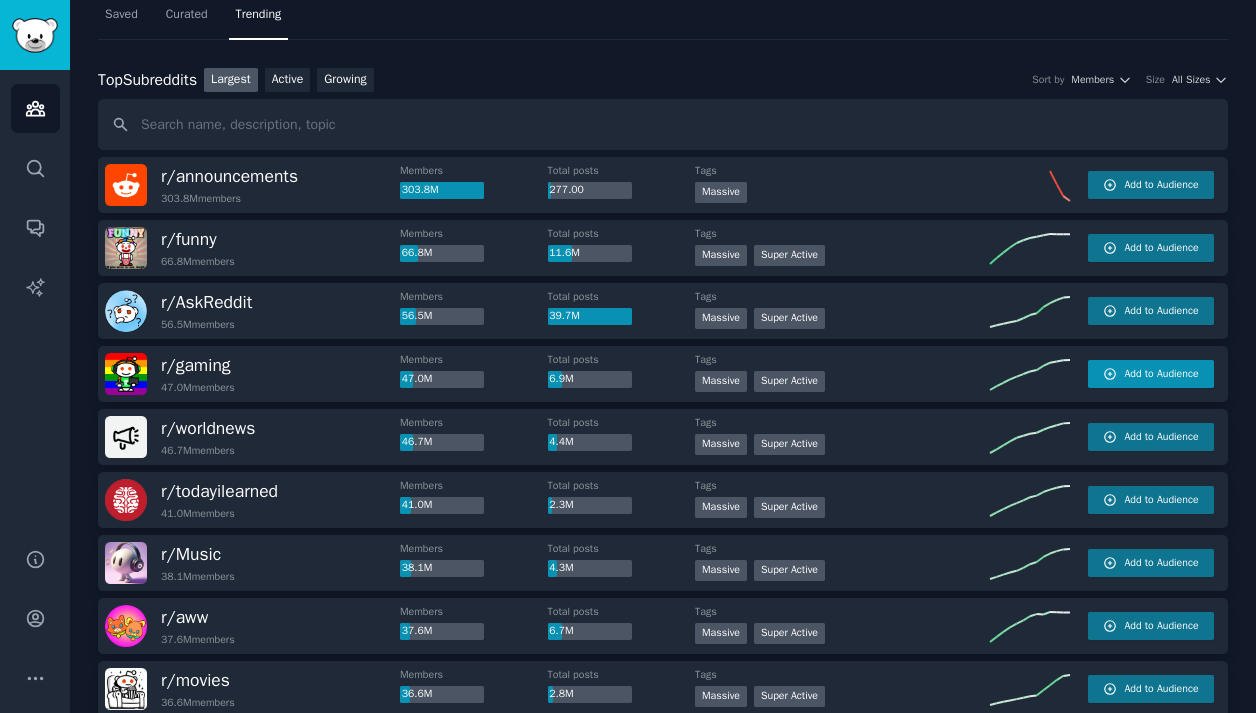 click on "Add to Audience" at bounding box center [1161, 374] 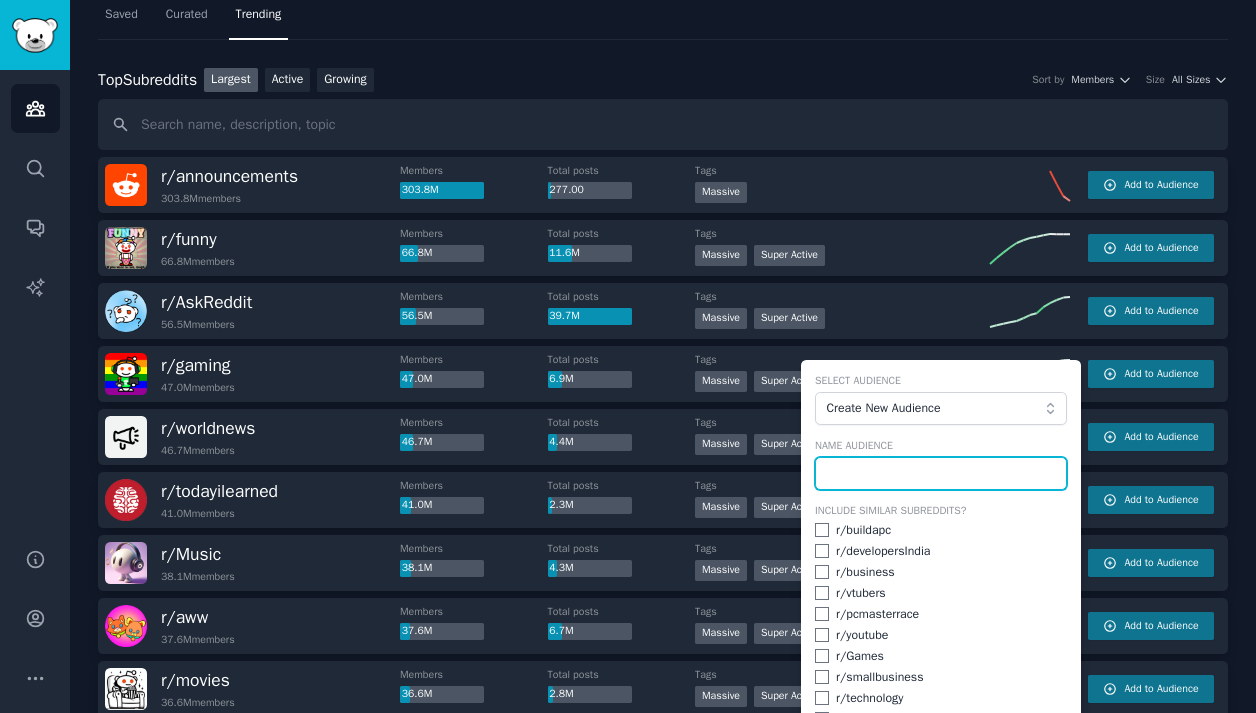click at bounding box center [941, 474] 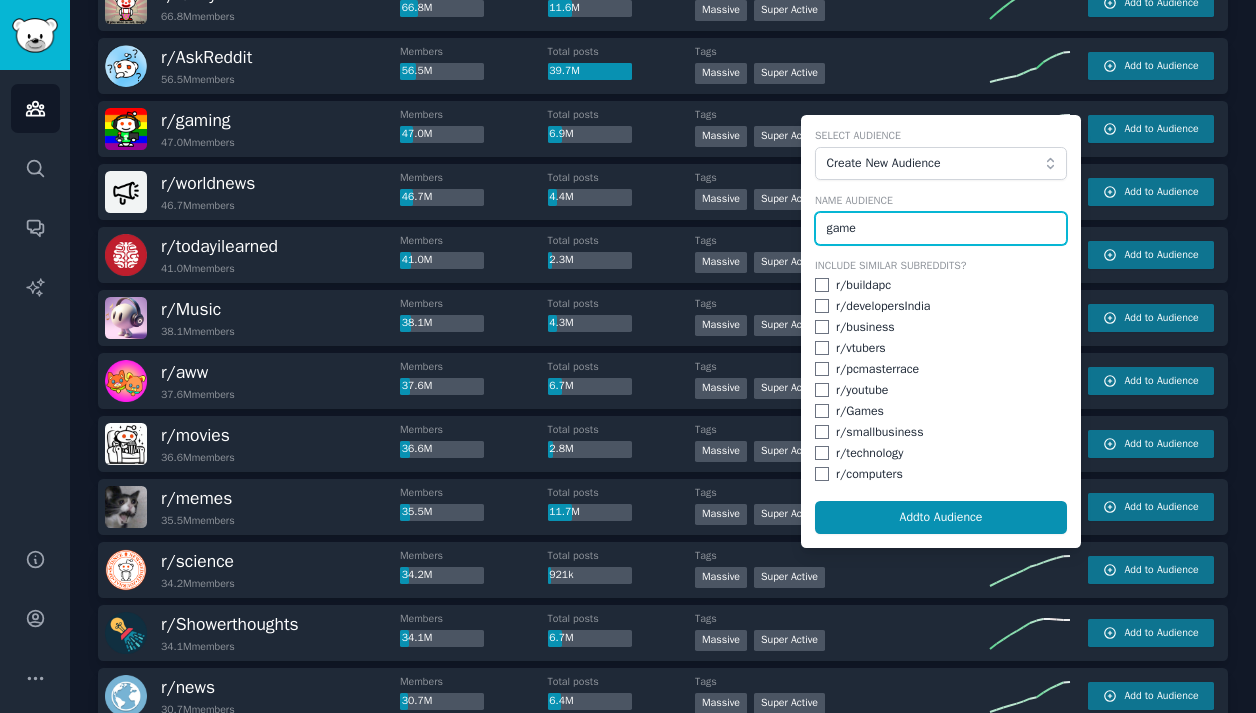 scroll, scrollTop: 315, scrollLeft: 0, axis: vertical 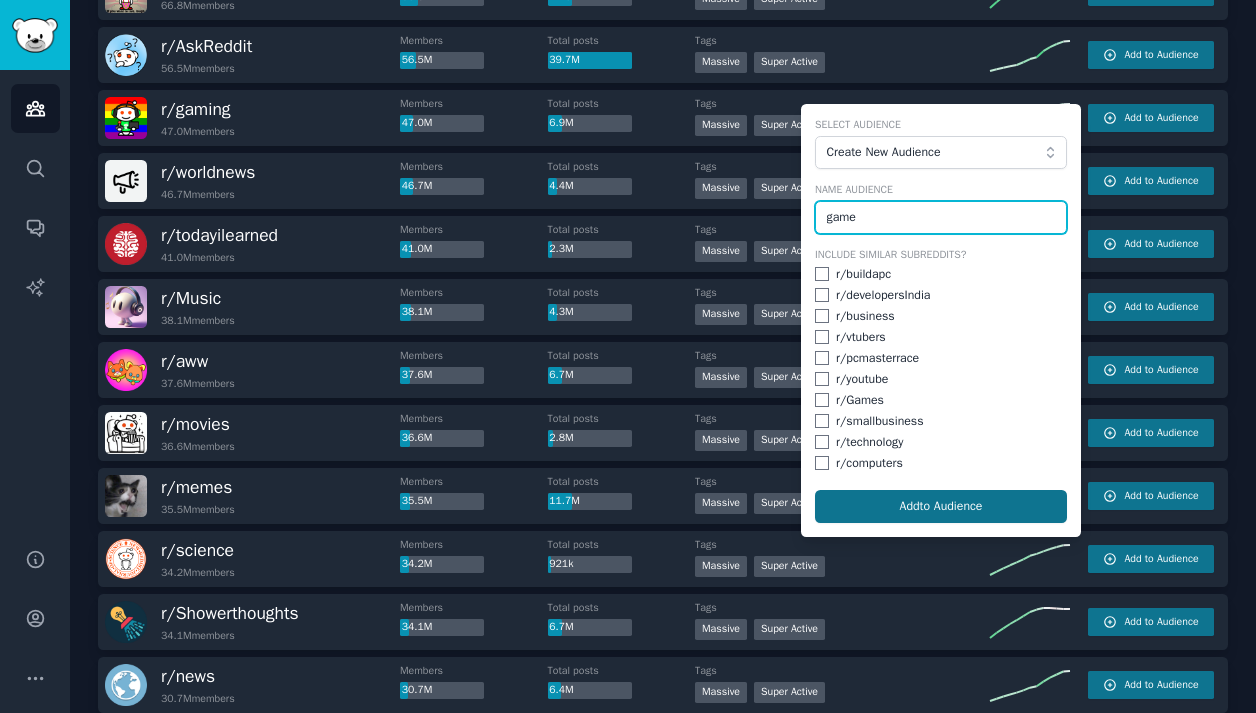 type on "game" 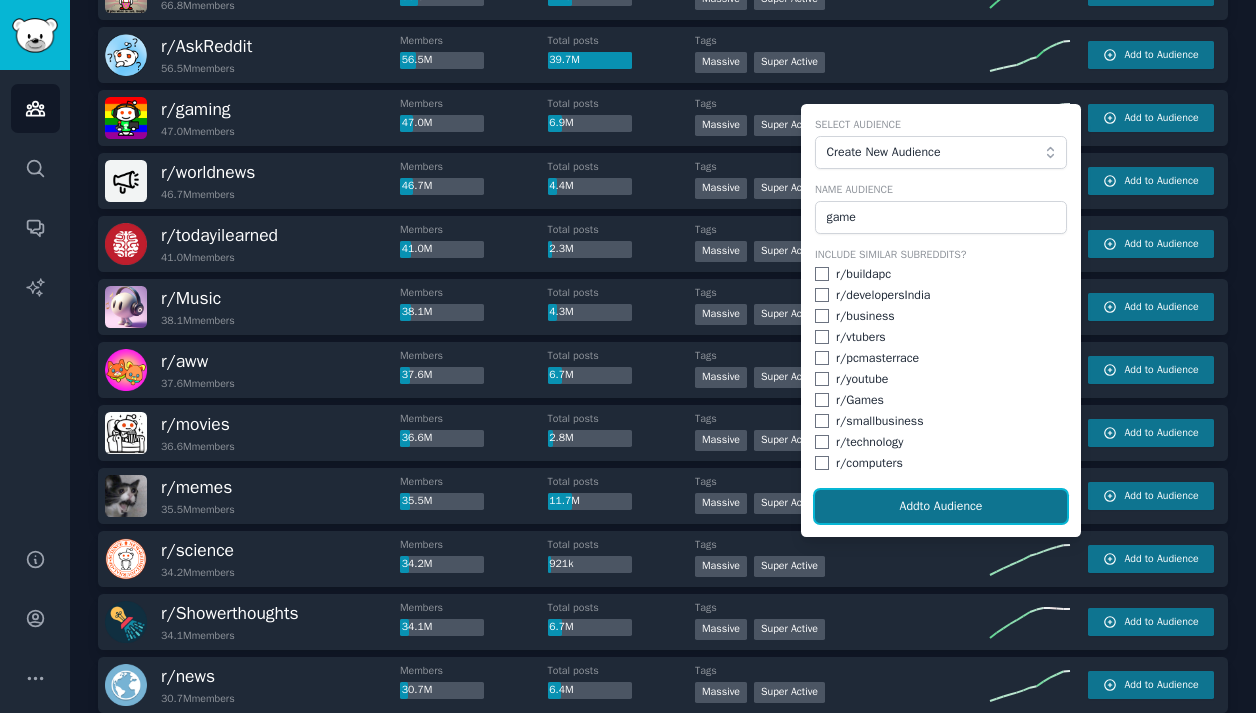 click on "Add  to Audience" at bounding box center (941, 507) 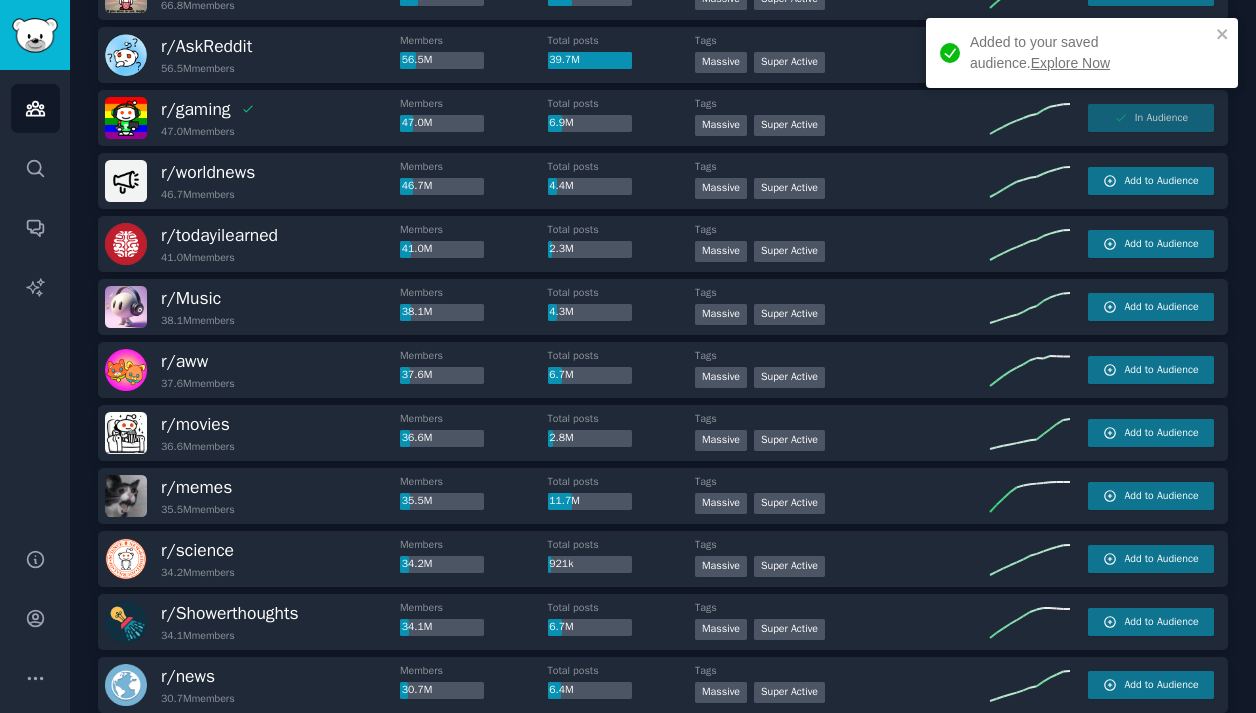 click on "Explore Now" at bounding box center [1070, 63] 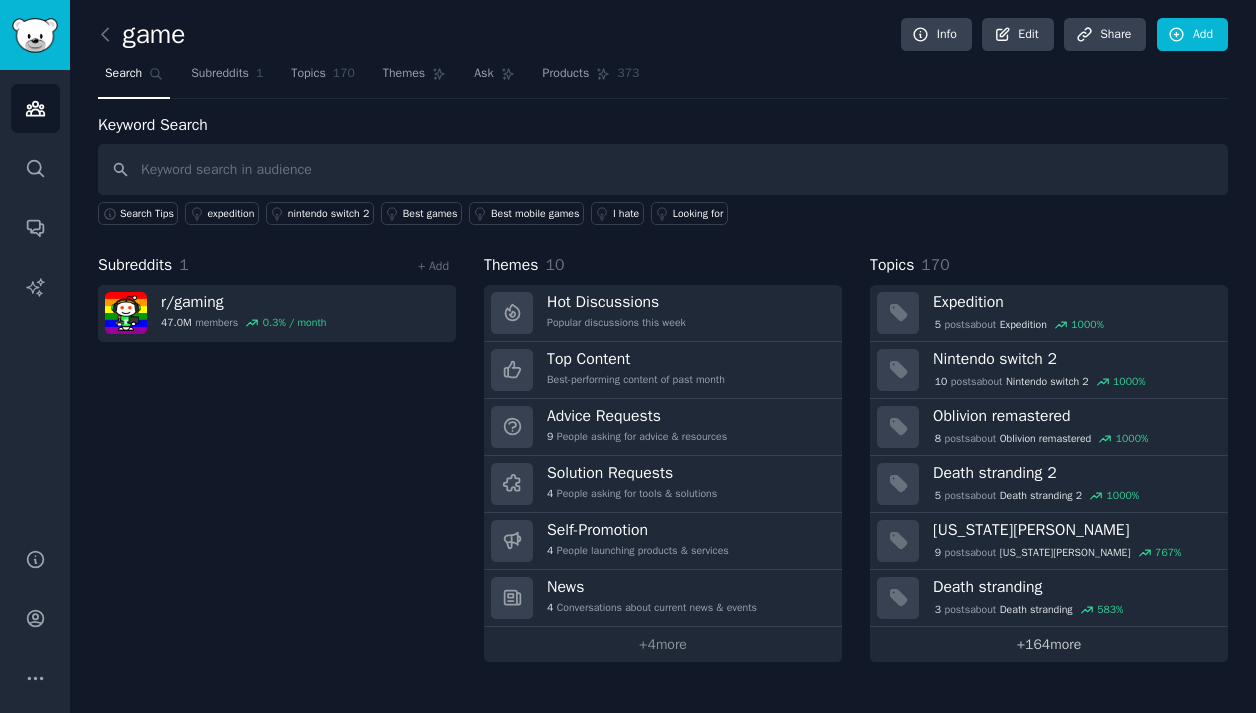 click on "+  164  more" at bounding box center (1049, 644) 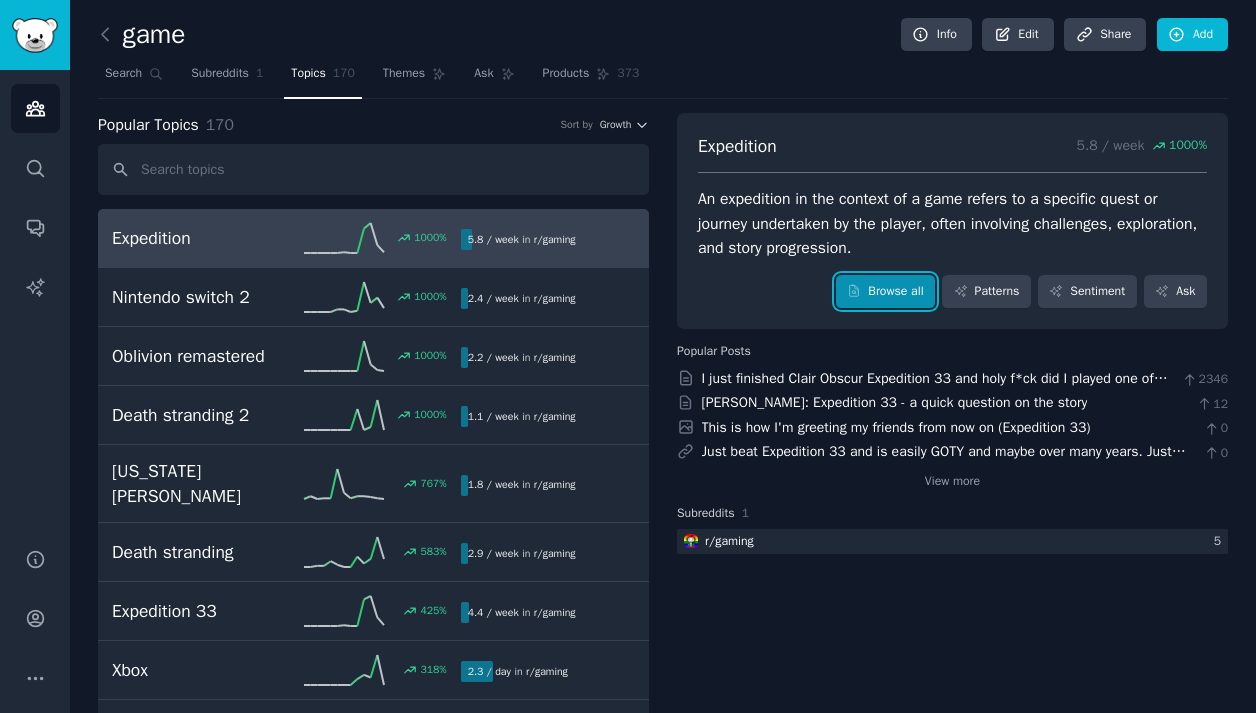 click on "Browse all" at bounding box center (885, 292) 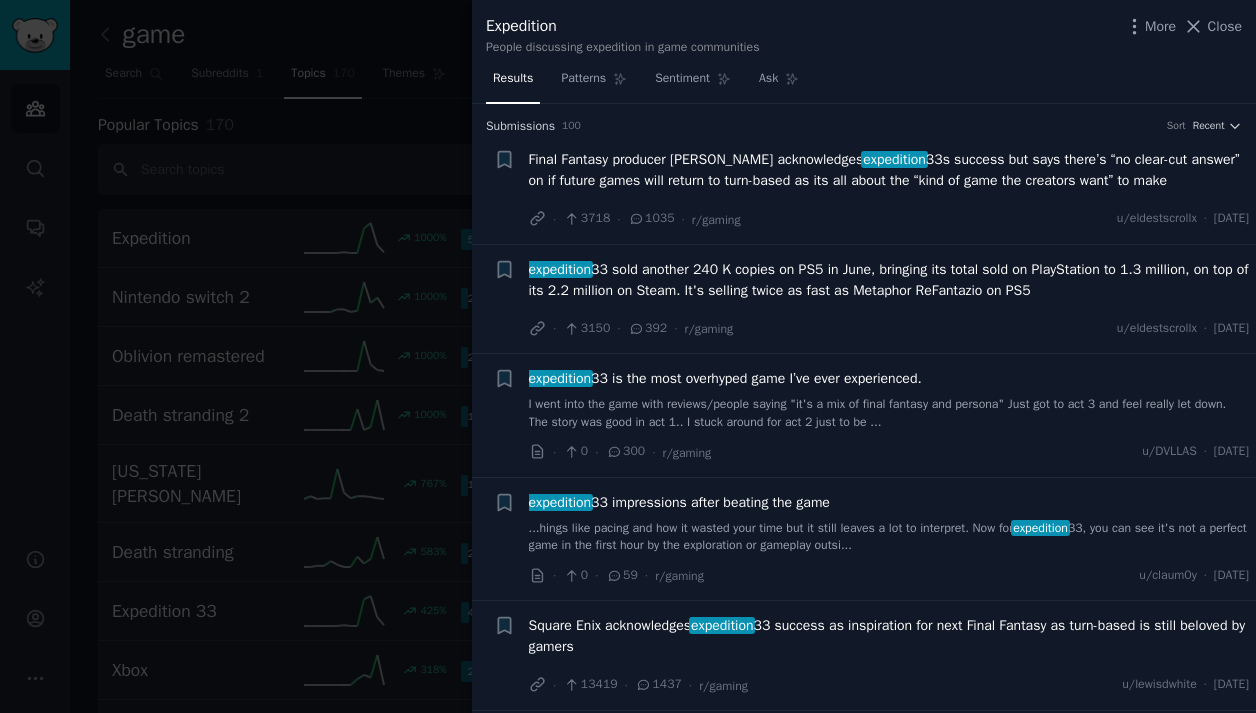 click on "Expedition People discussing expedition in game communities More Close" at bounding box center (864, 35) 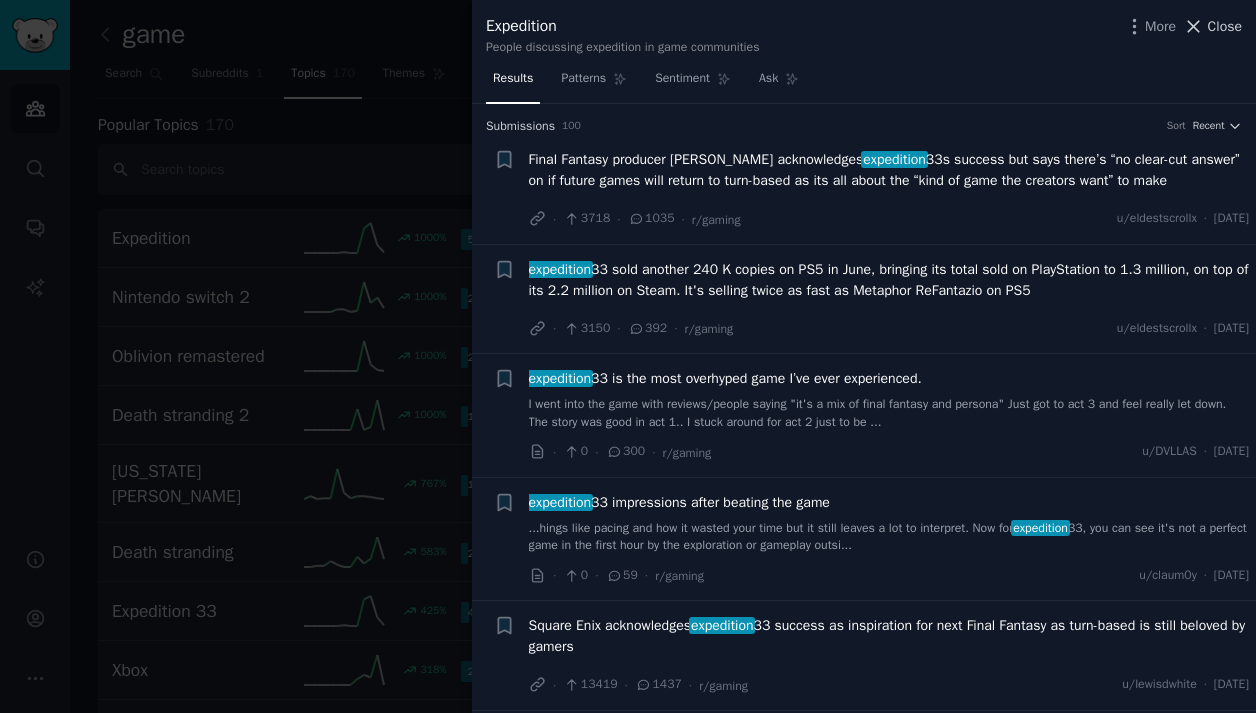 click on "Close" at bounding box center [1225, 26] 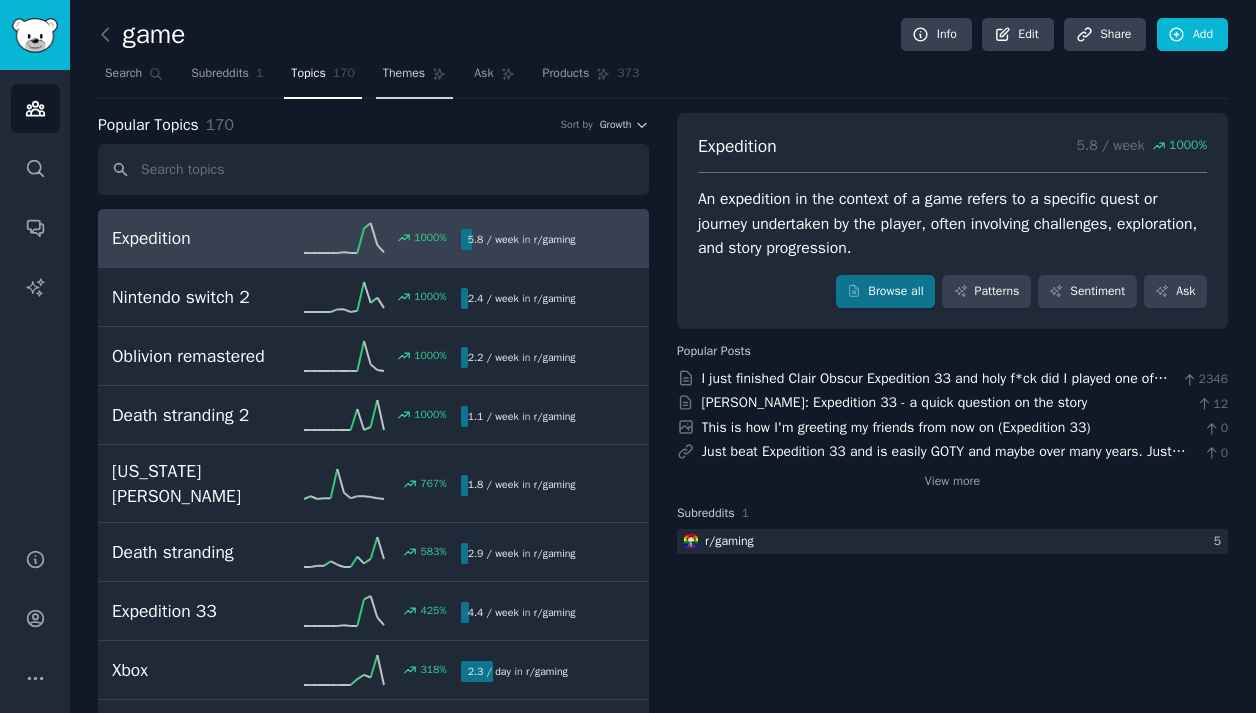 click on "Themes" at bounding box center (404, 74) 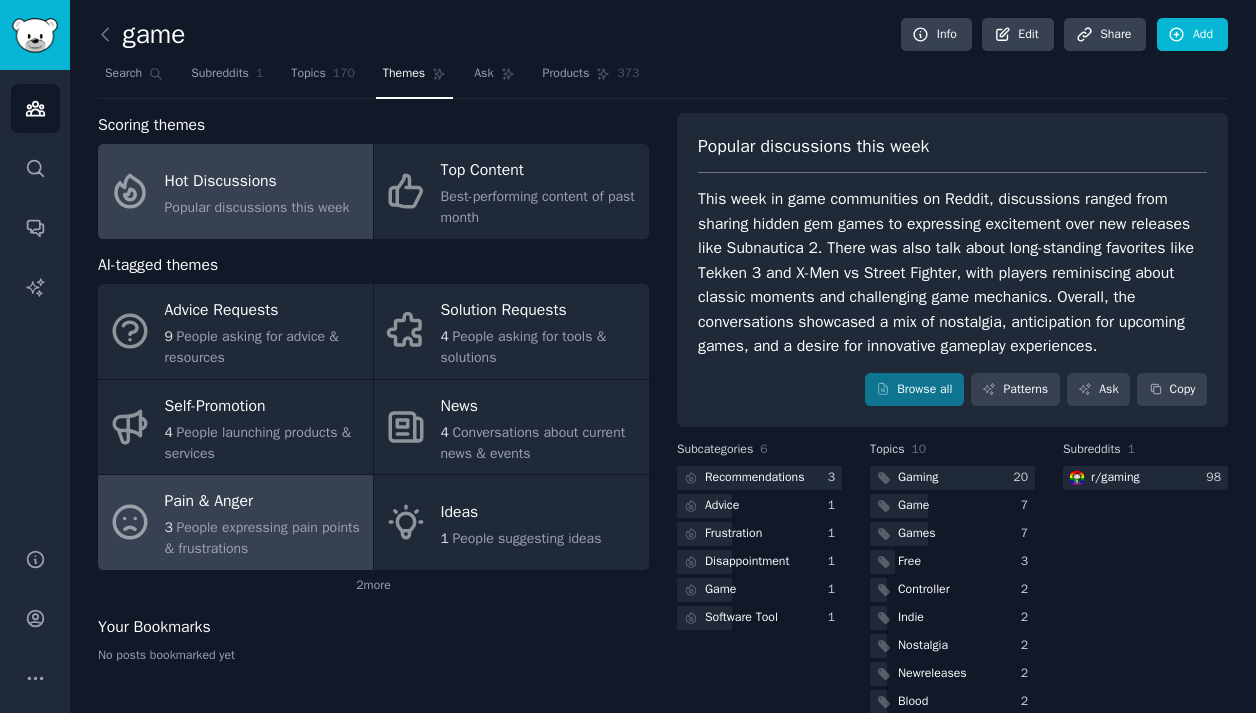 click on "People expressing pain points & frustrations" at bounding box center (262, 538) 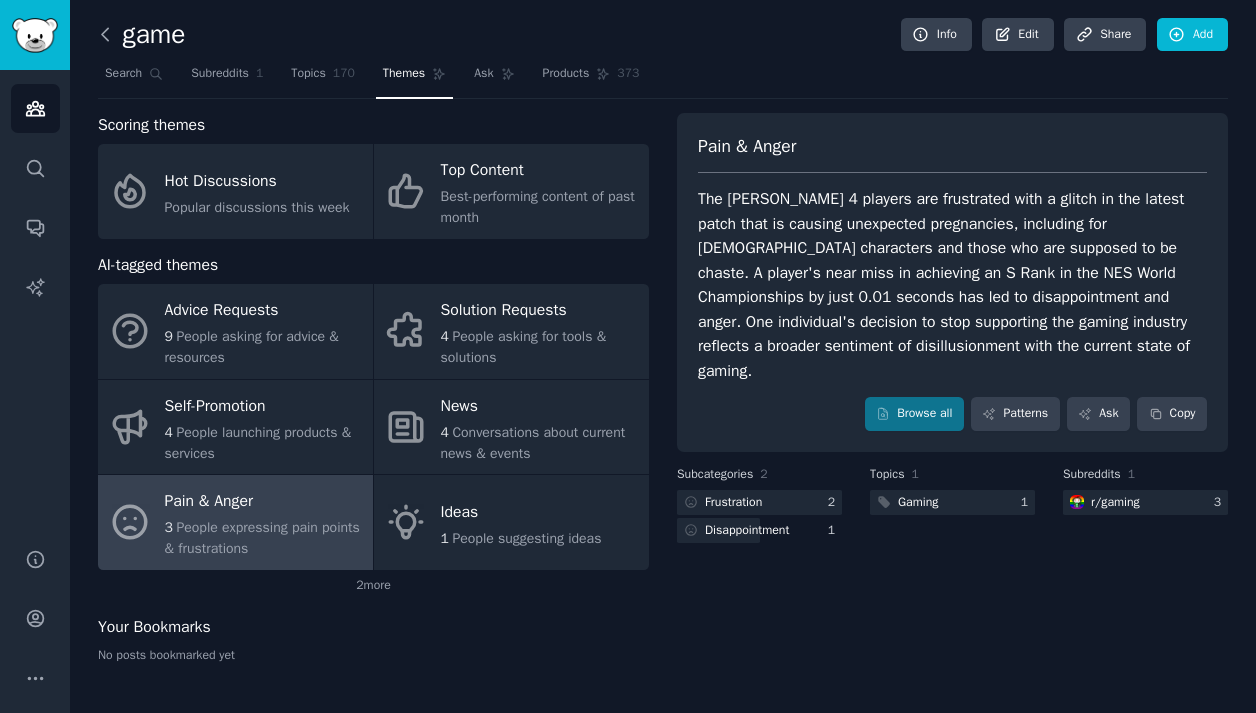 click 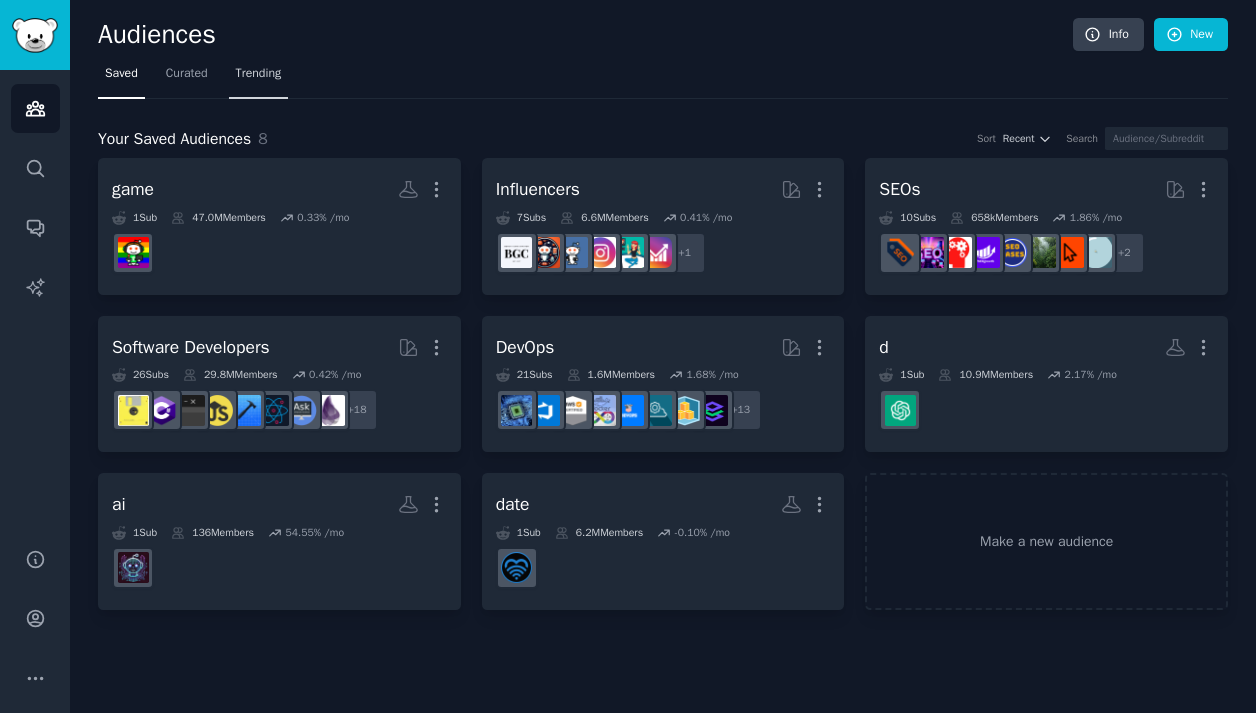 click on "Trending" at bounding box center (259, 78) 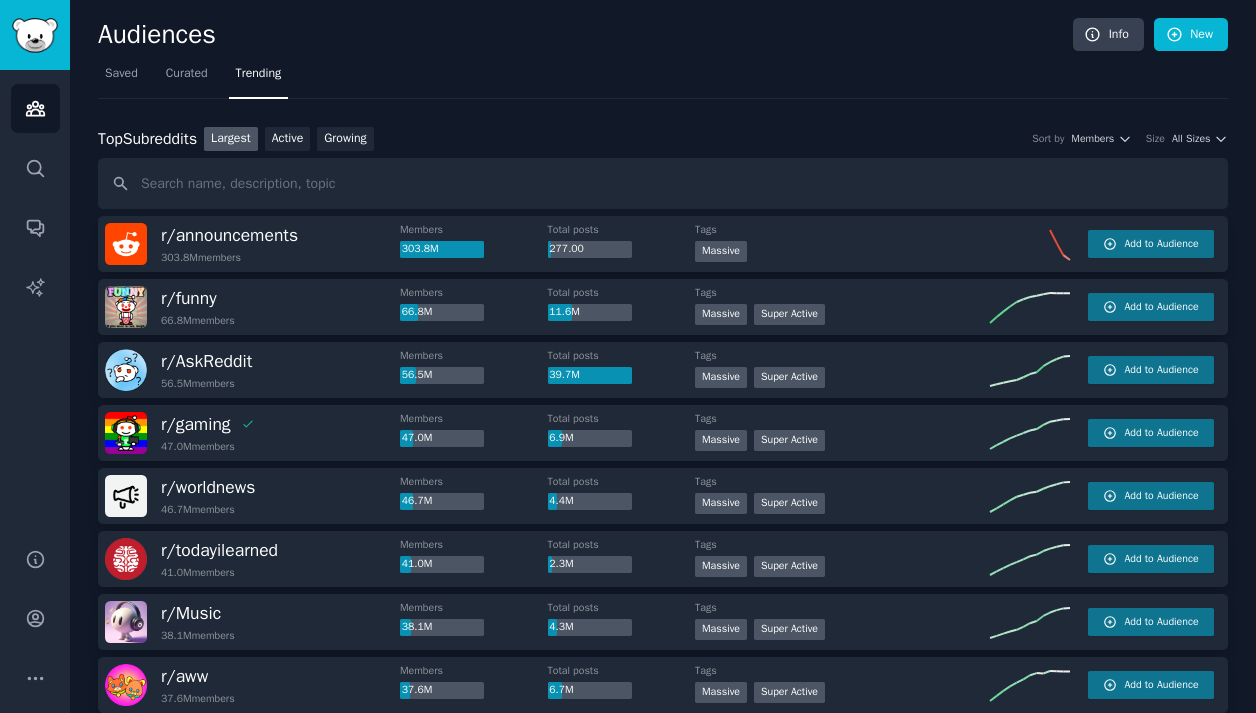 click on "r/ gaming This community is in your audience: game 47.0M  members Members 47.0M Total posts 6.9M Tags Massive Super Active Add to Audience" at bounding box center (663, 433) 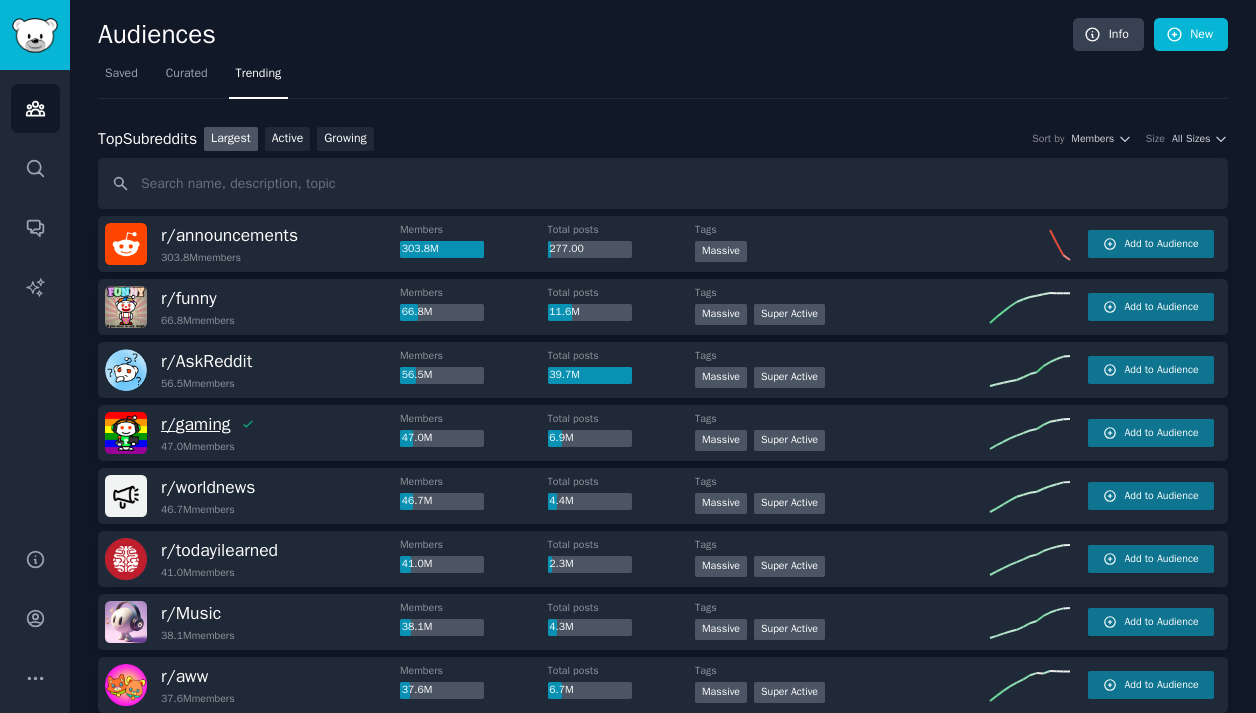 click on "r/ gaming" at bounding box center [196, 424] 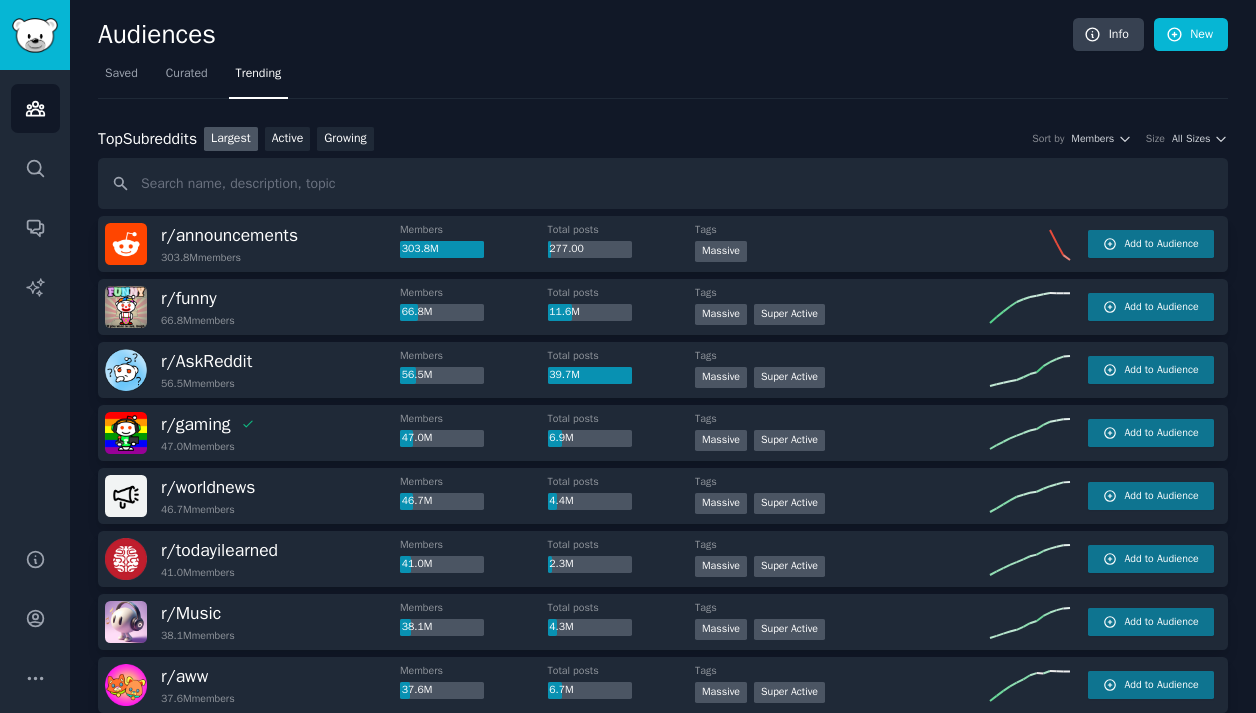 click on "r/ gaming This community is in your audience: game 47.0M  members" at bounding box center (252, 433) 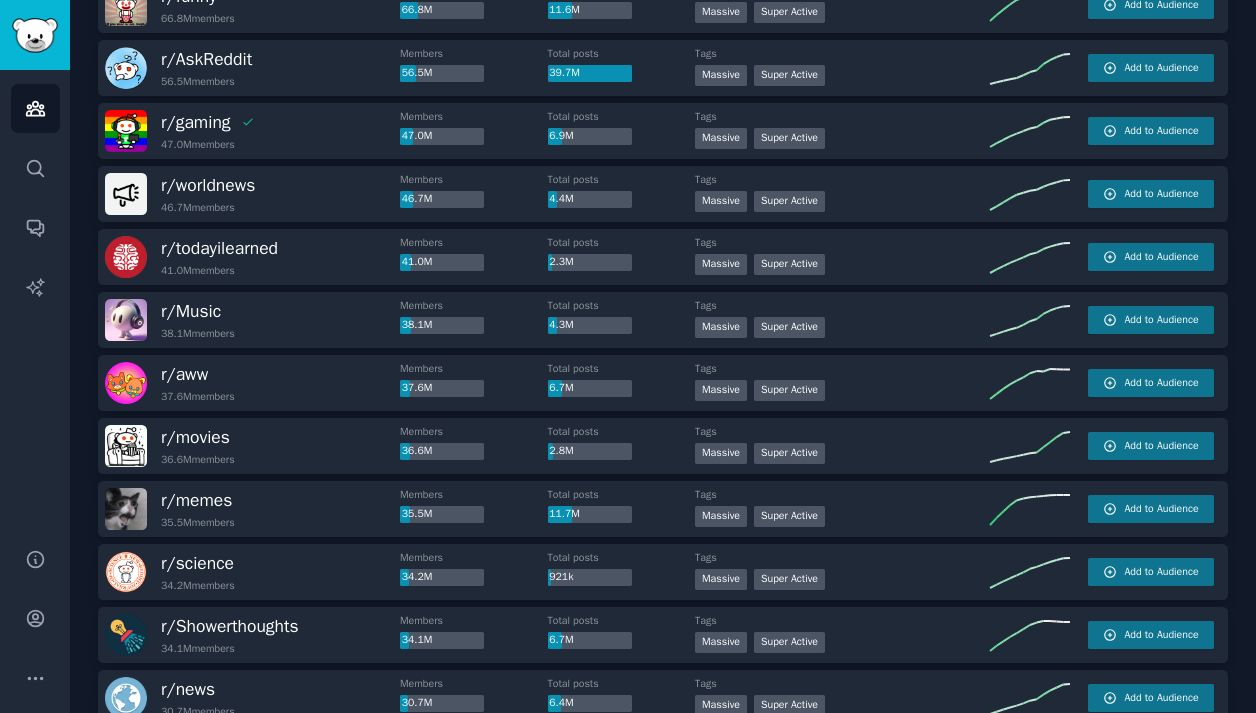 scroll, scrollTop: 305, scrollLeft: 0, axis: vertical 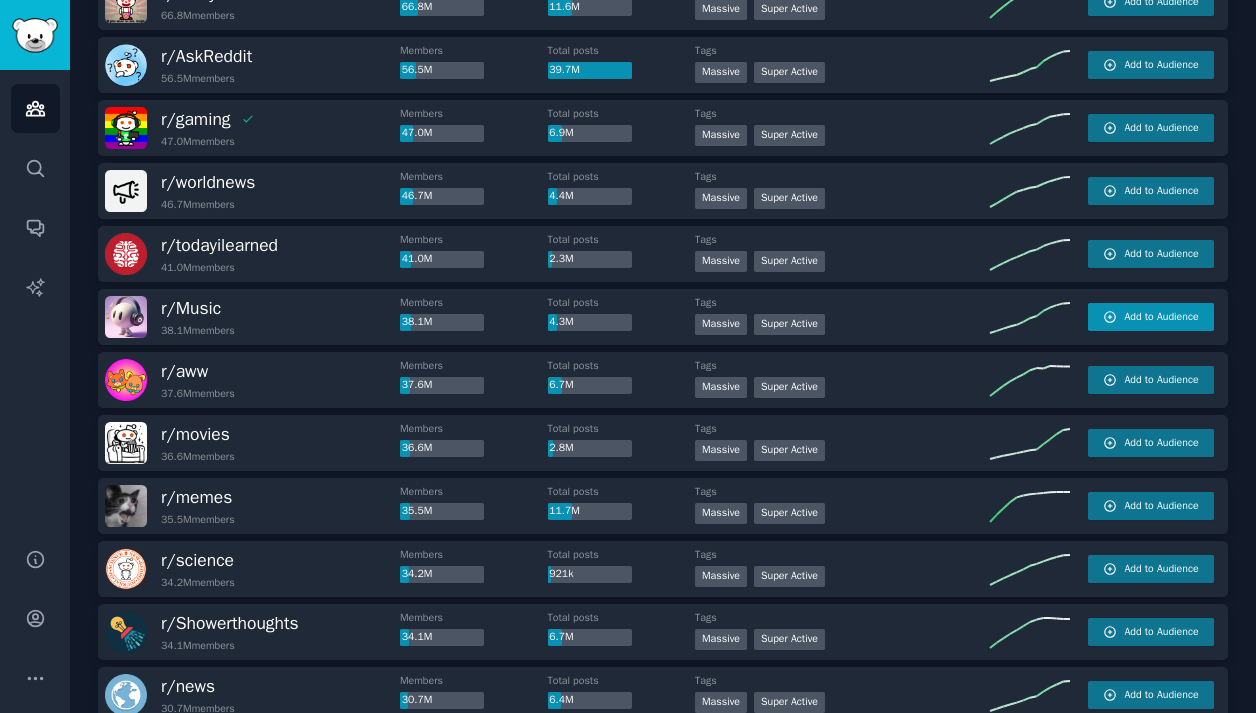 click on "Add to Audience" at bounding box center [1161, 317] 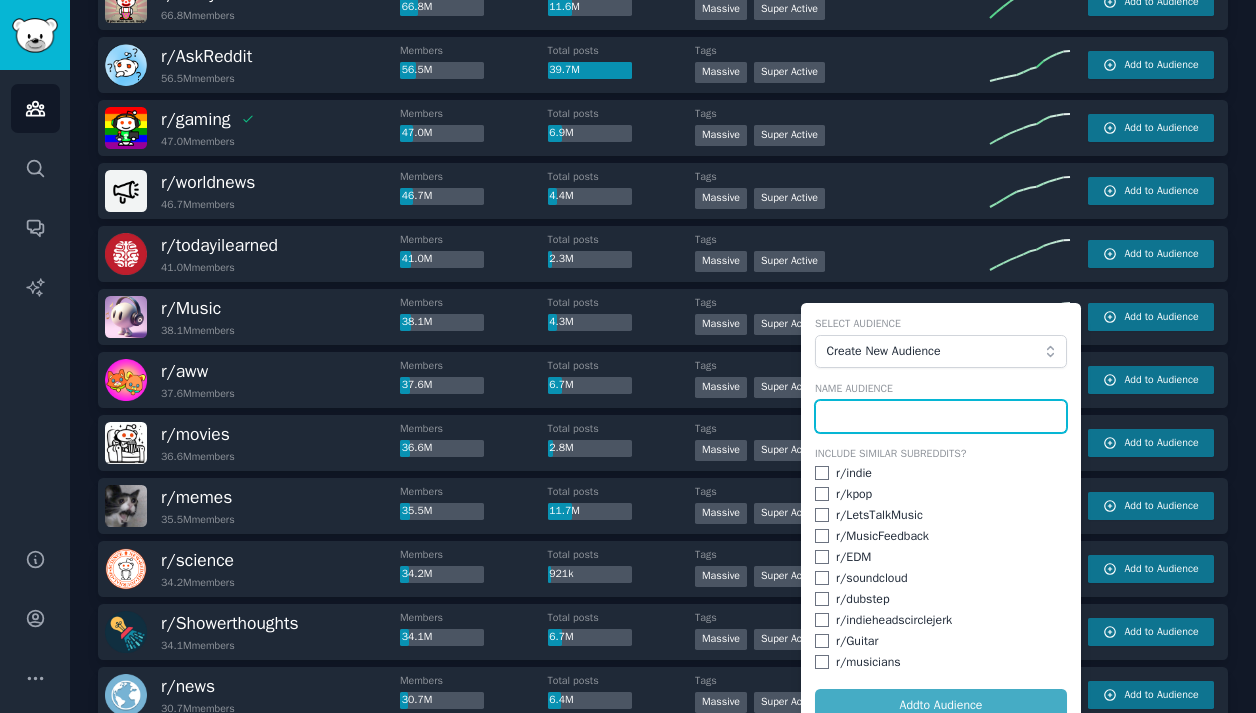 click at bounding box center [941, 417] 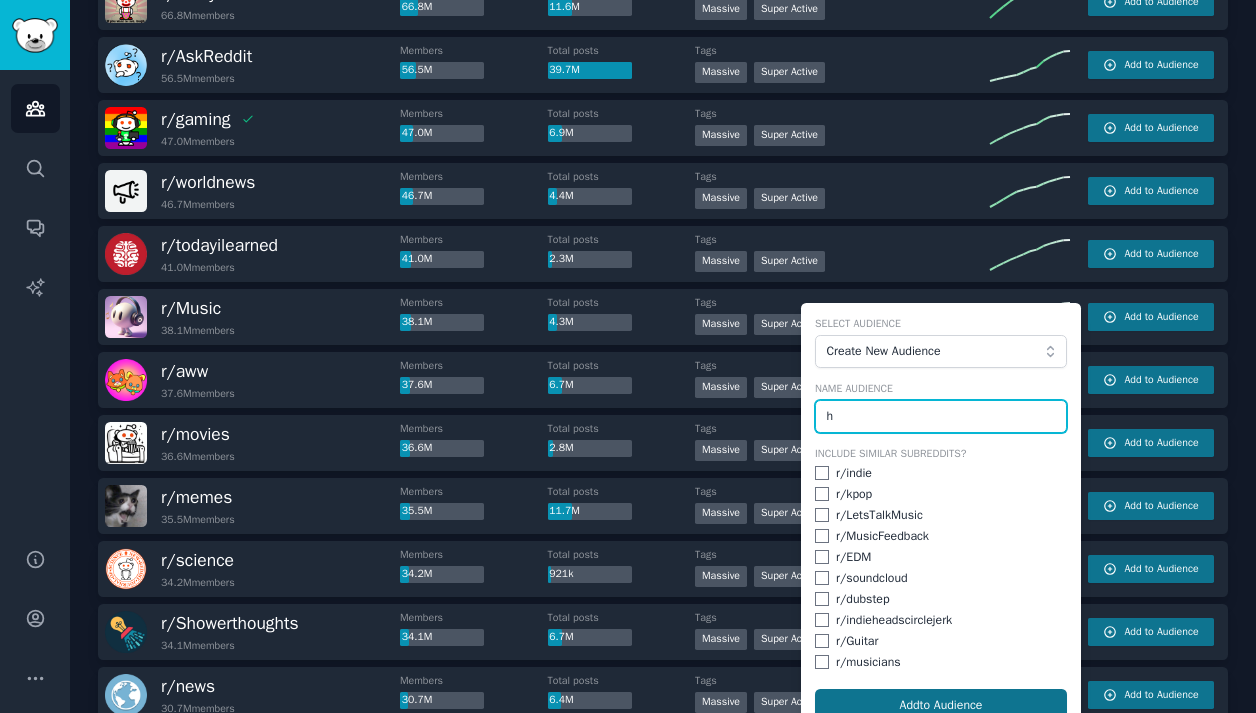 type on "h" 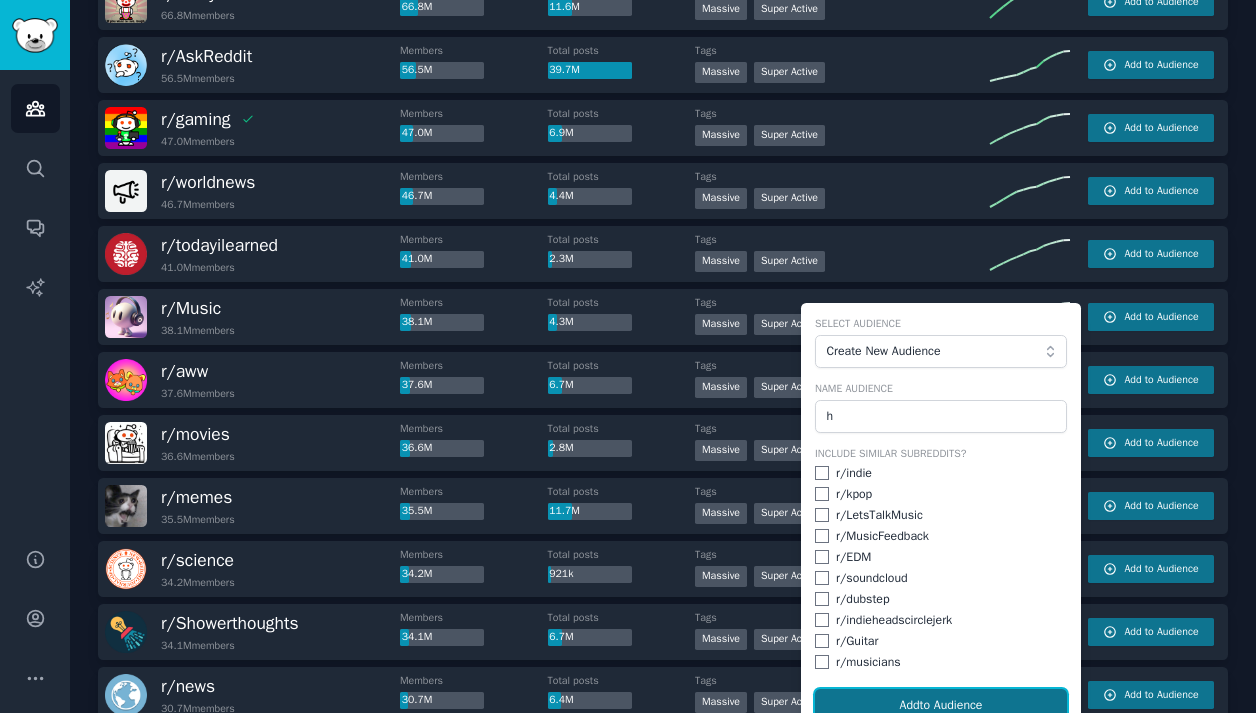 click on "Add  to Audience" at bounding box center [941, 706] 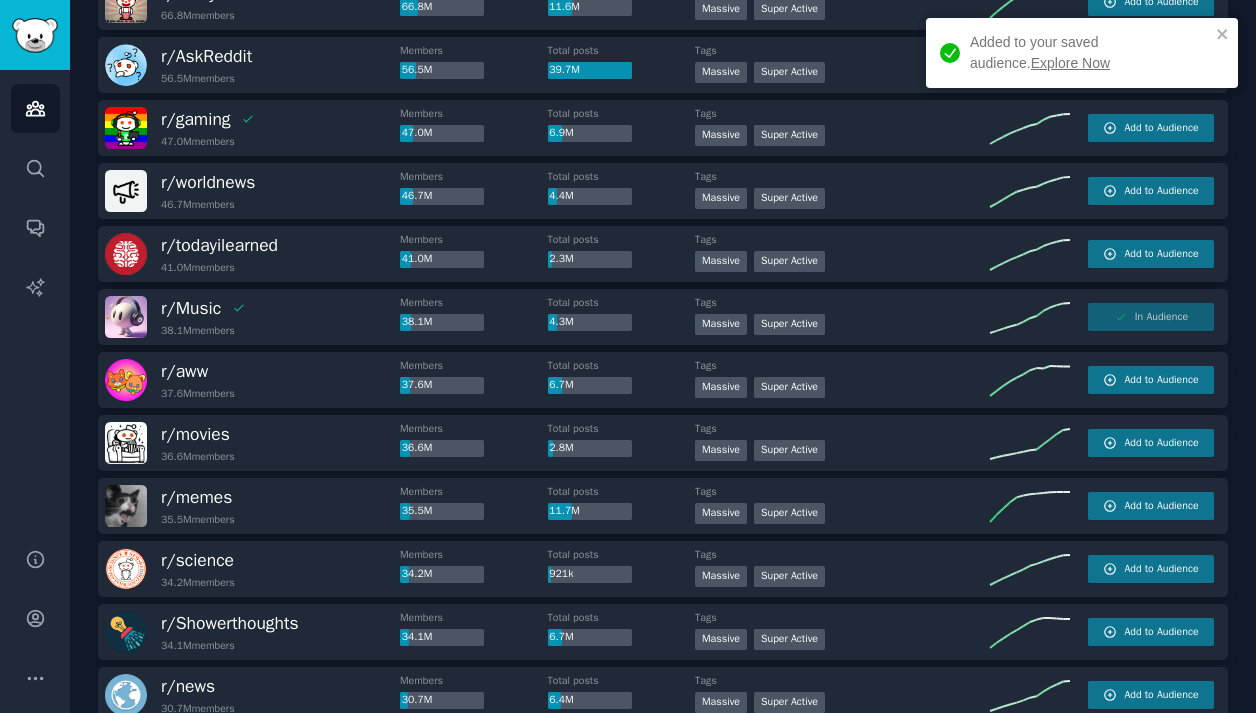 click on "Explore Now" at bounding box center [1070, 63] 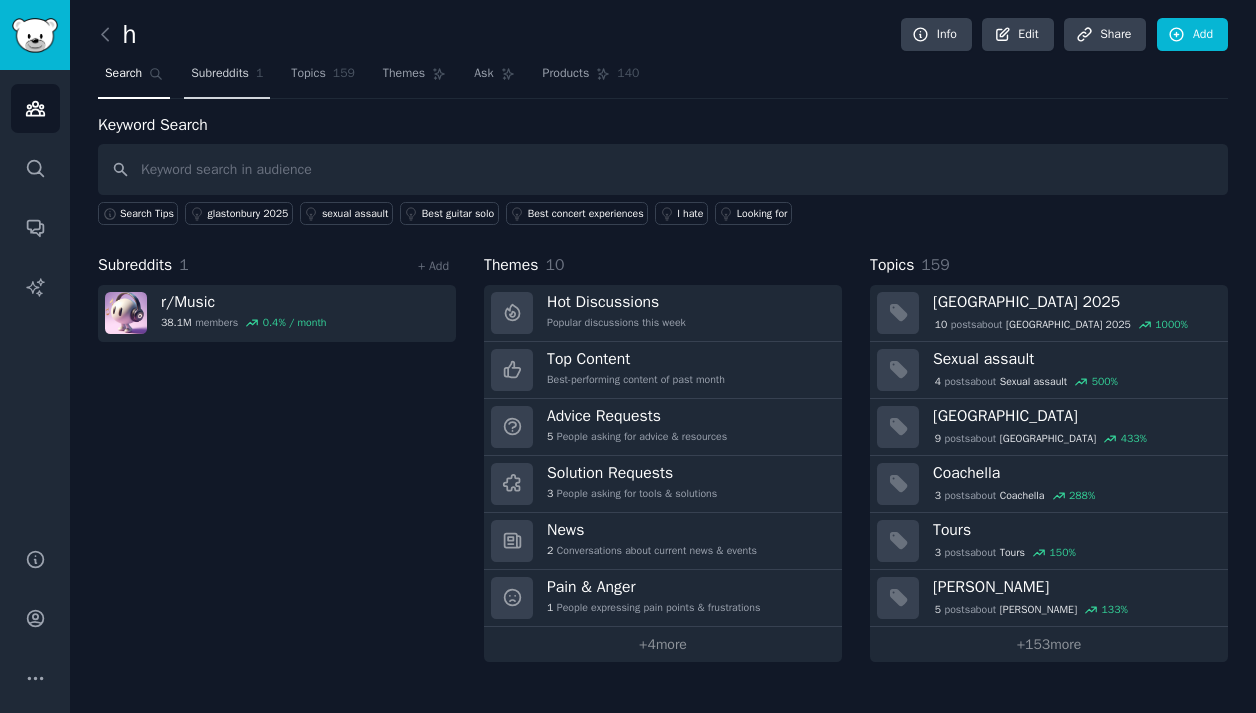 click on "Subreddits 1" at bounding box center [227, 78] 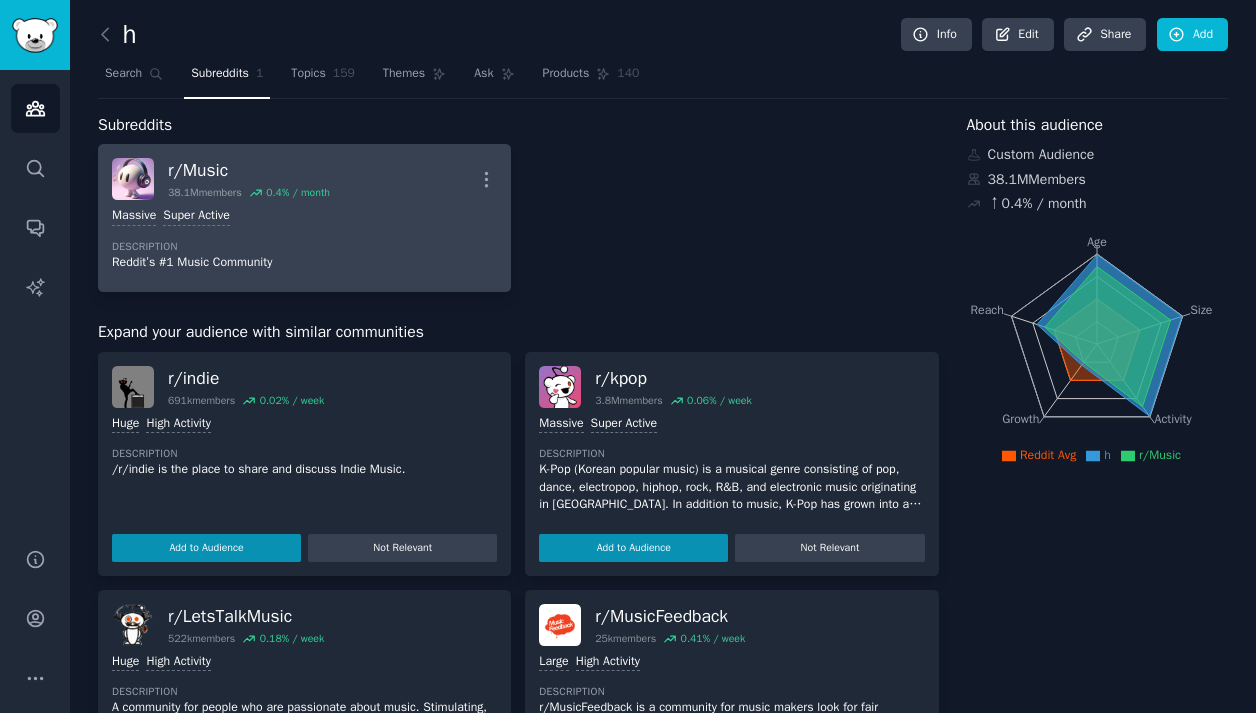 click on "r/ Music" at bounding box center [249, 170] 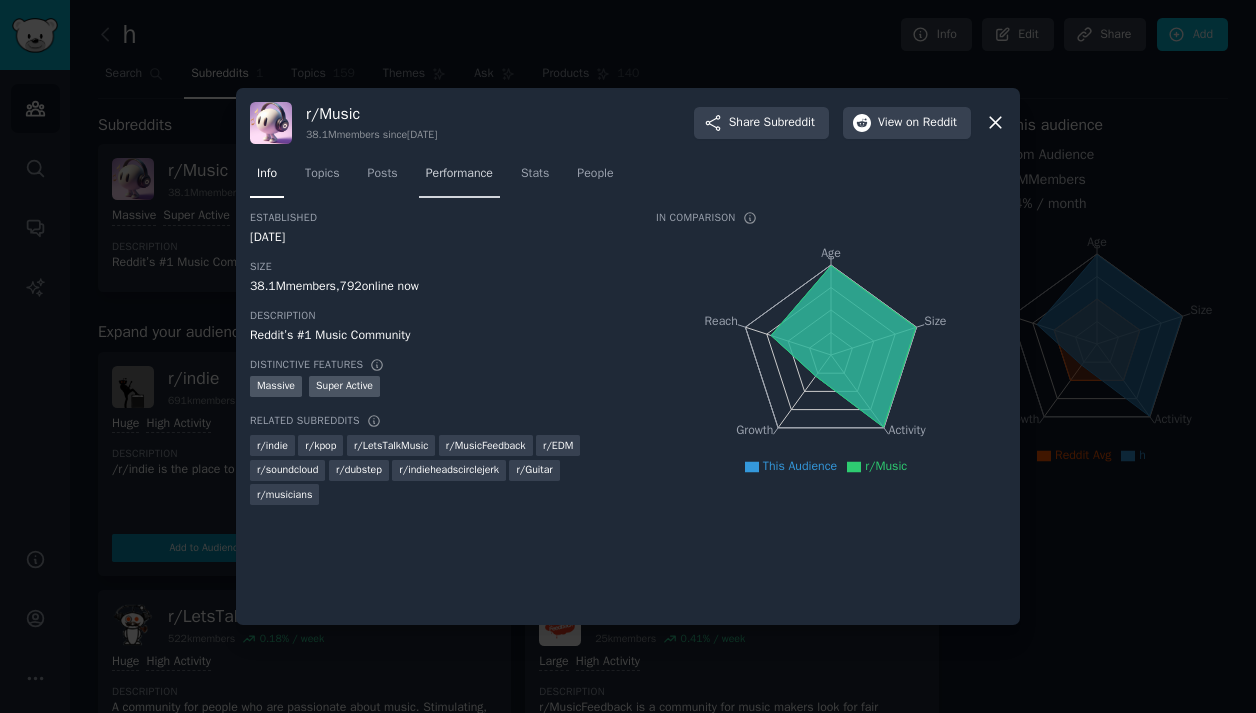 click on "Performance" at bounding box center [459, 178] 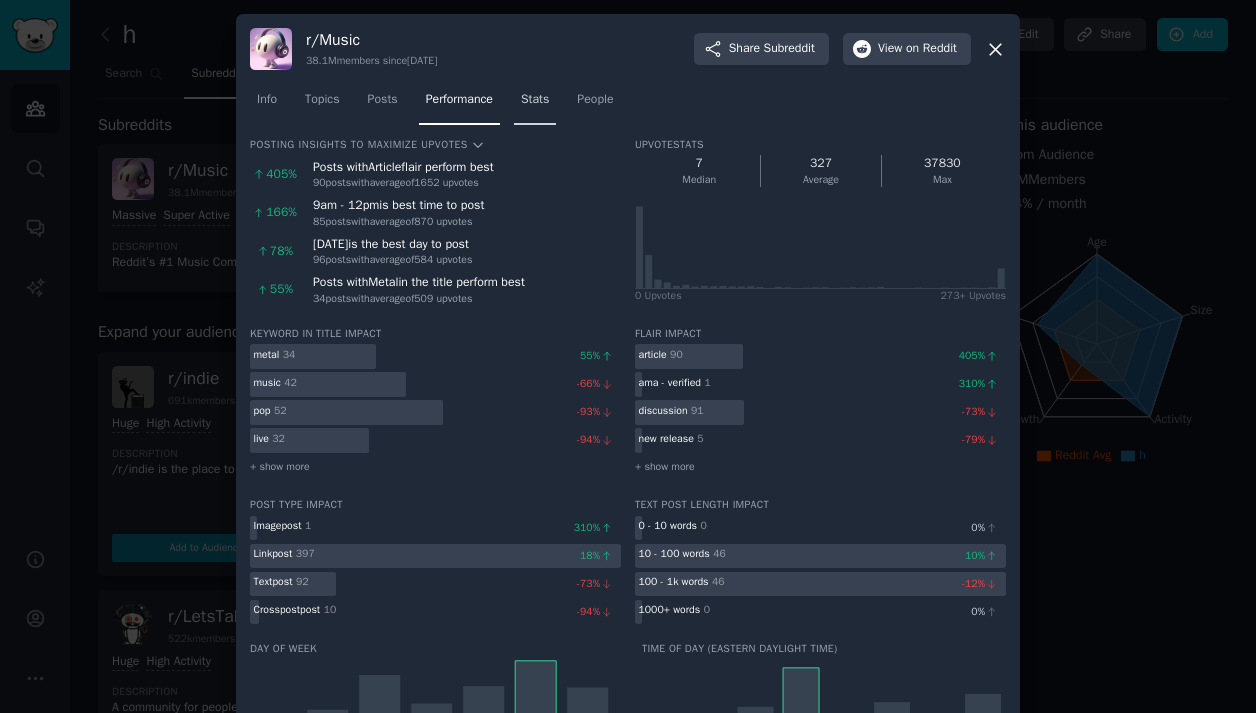 scroll, scrollTop: 2, scrollLeft: 0, axis: vertical 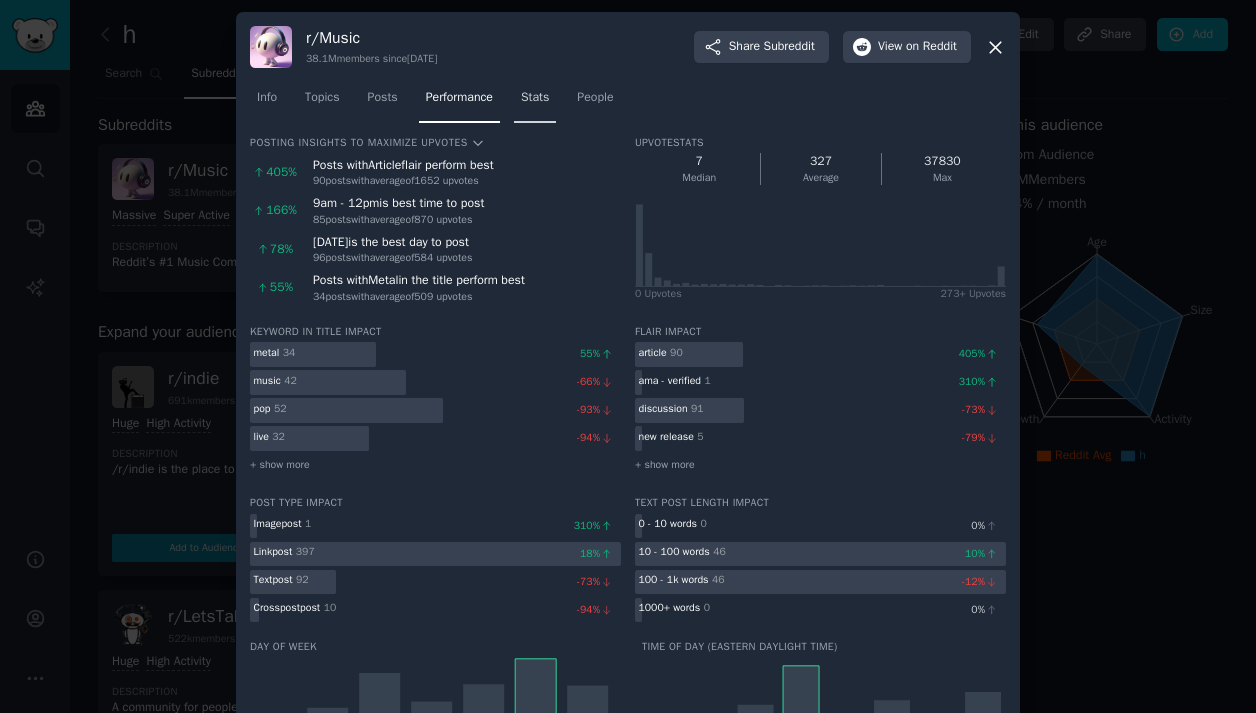 click on "Stats" at bounding box center [535, 98] 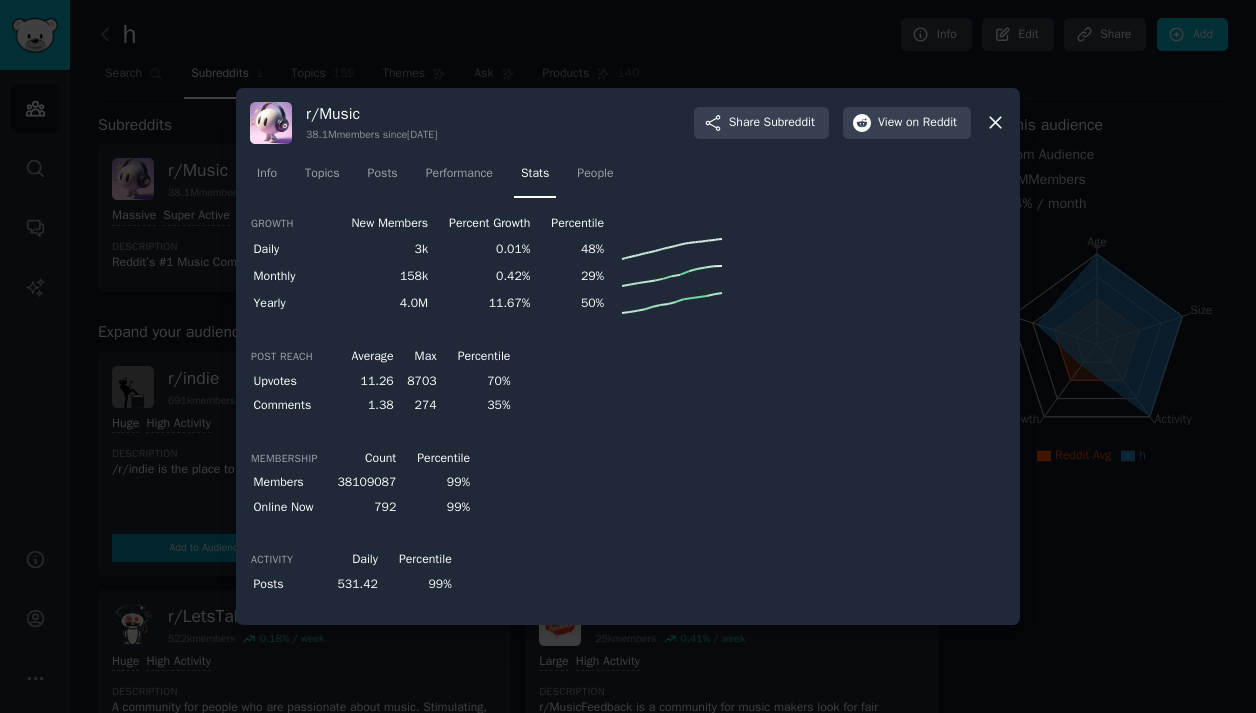 scroll, scrollTop: 0, scrollLeft: 0, axis: both 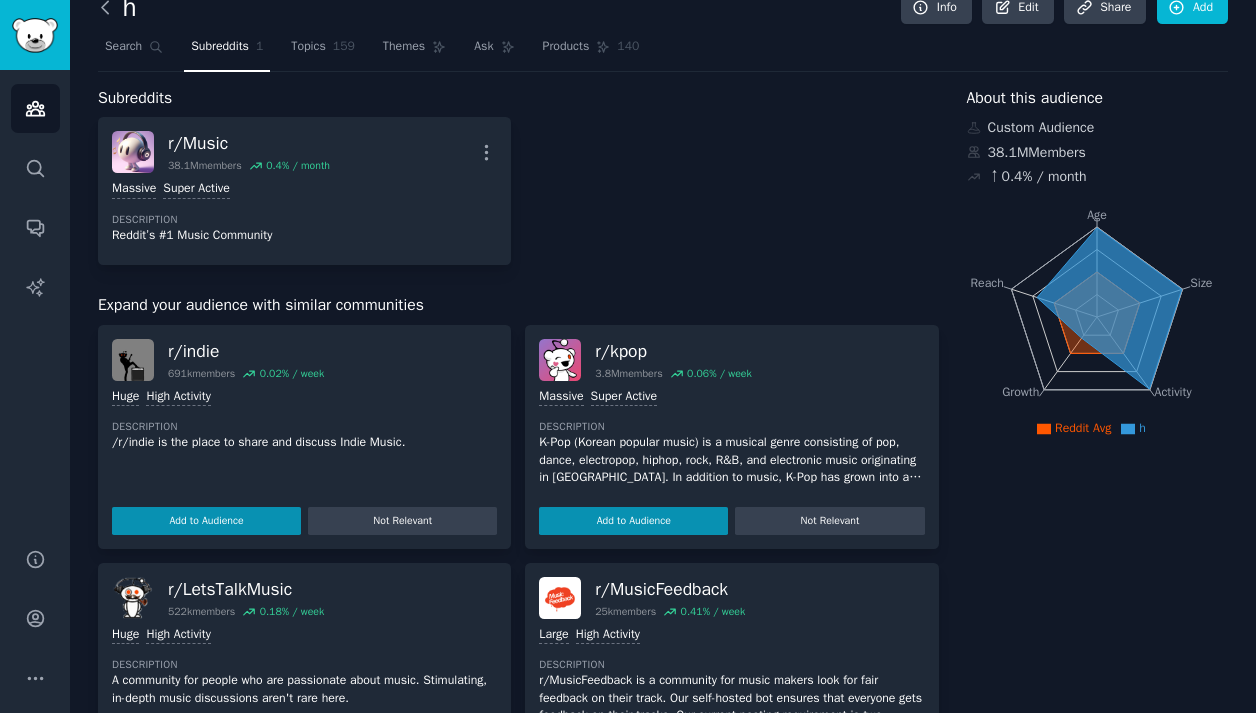 click 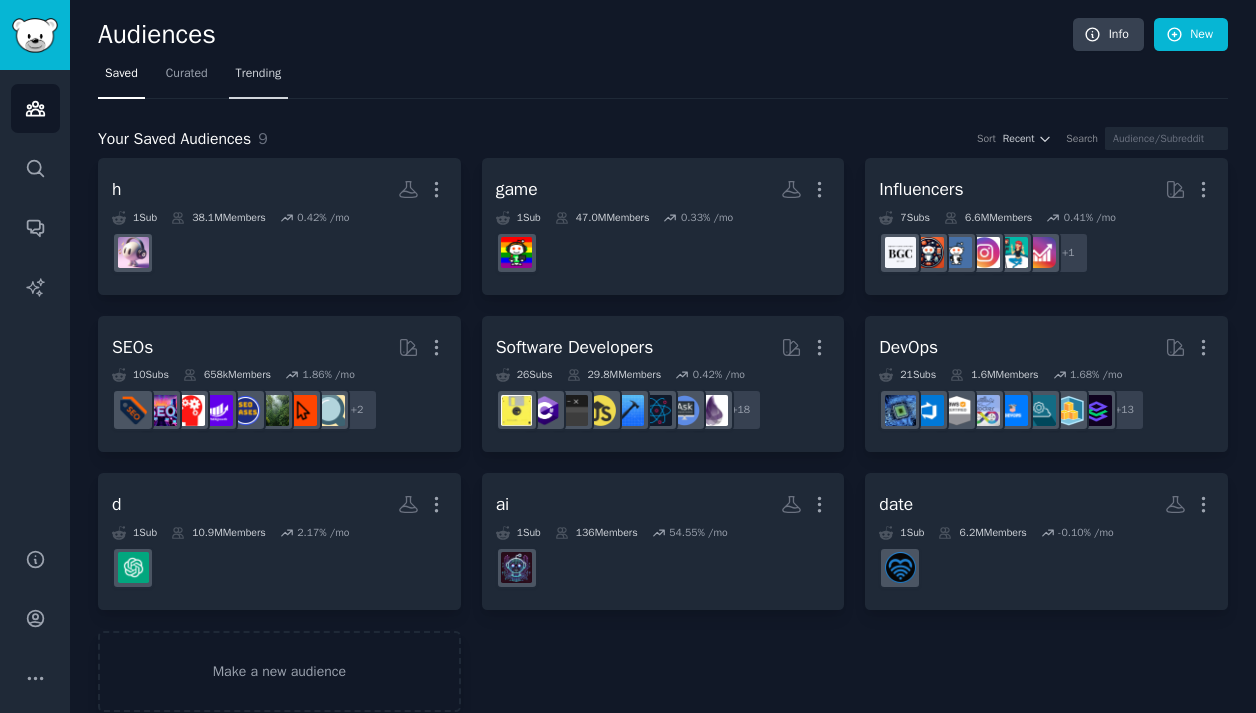 click on "Trending" at bounding box center (259, 78) 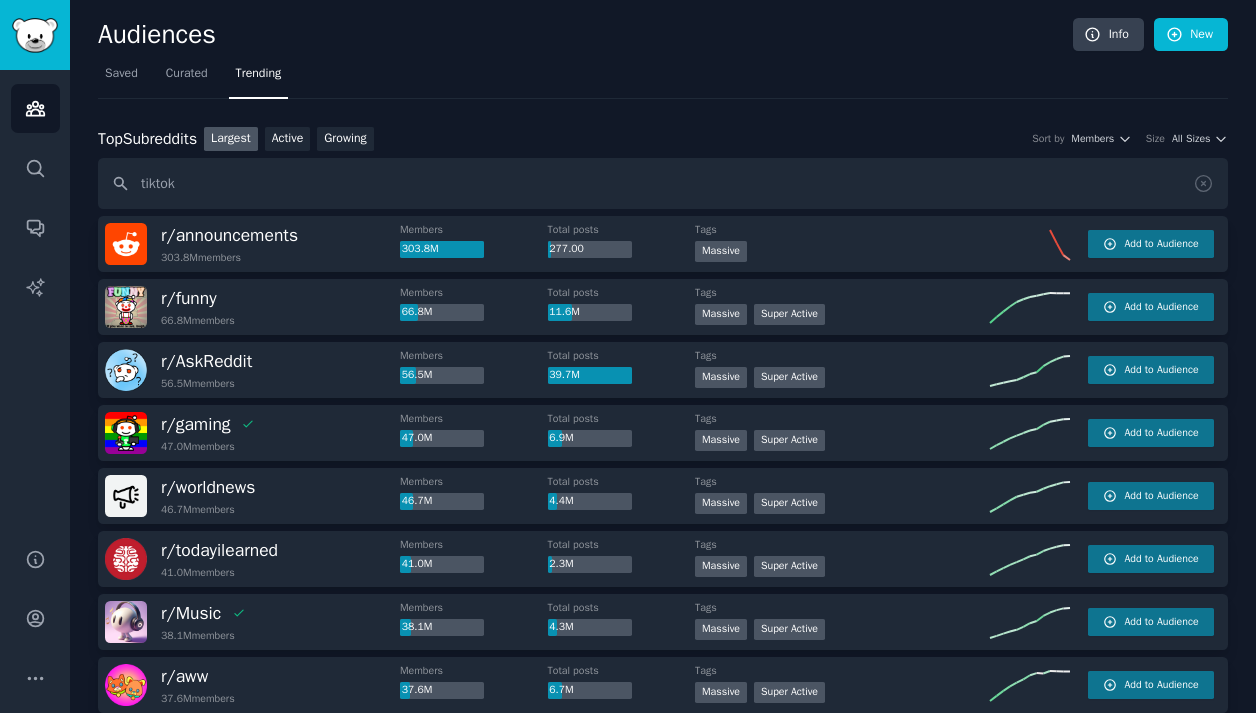 type on "tiktok" 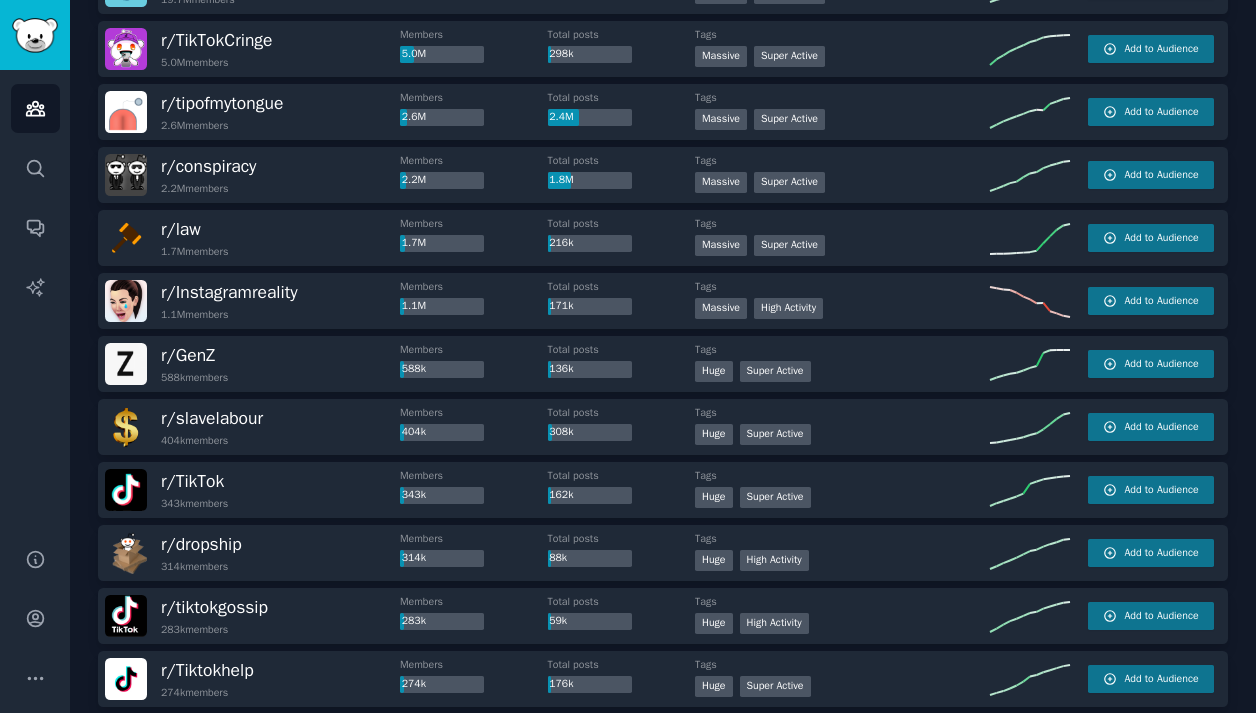 scroll, scrollTop: 325, scrollLeft: 0, axis: vertical 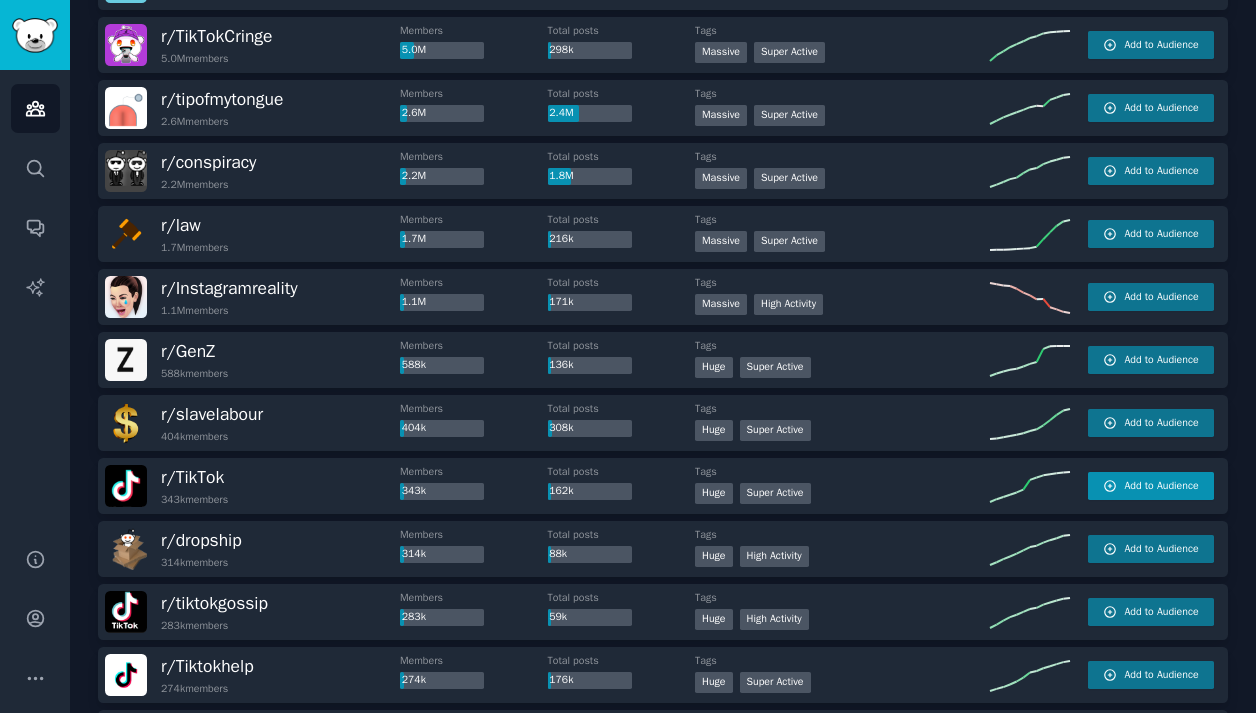 click on "Add to Audience" at bounding box center (1151, 486) 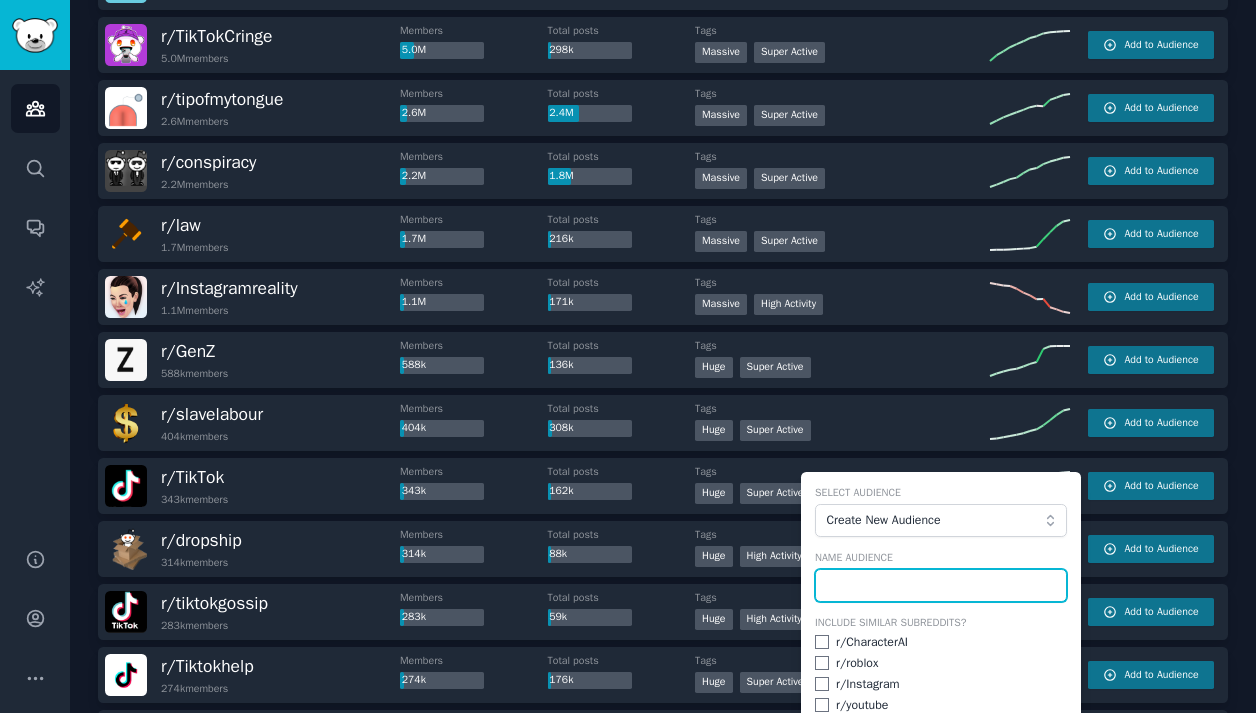 click at bounding box center (941, 586) 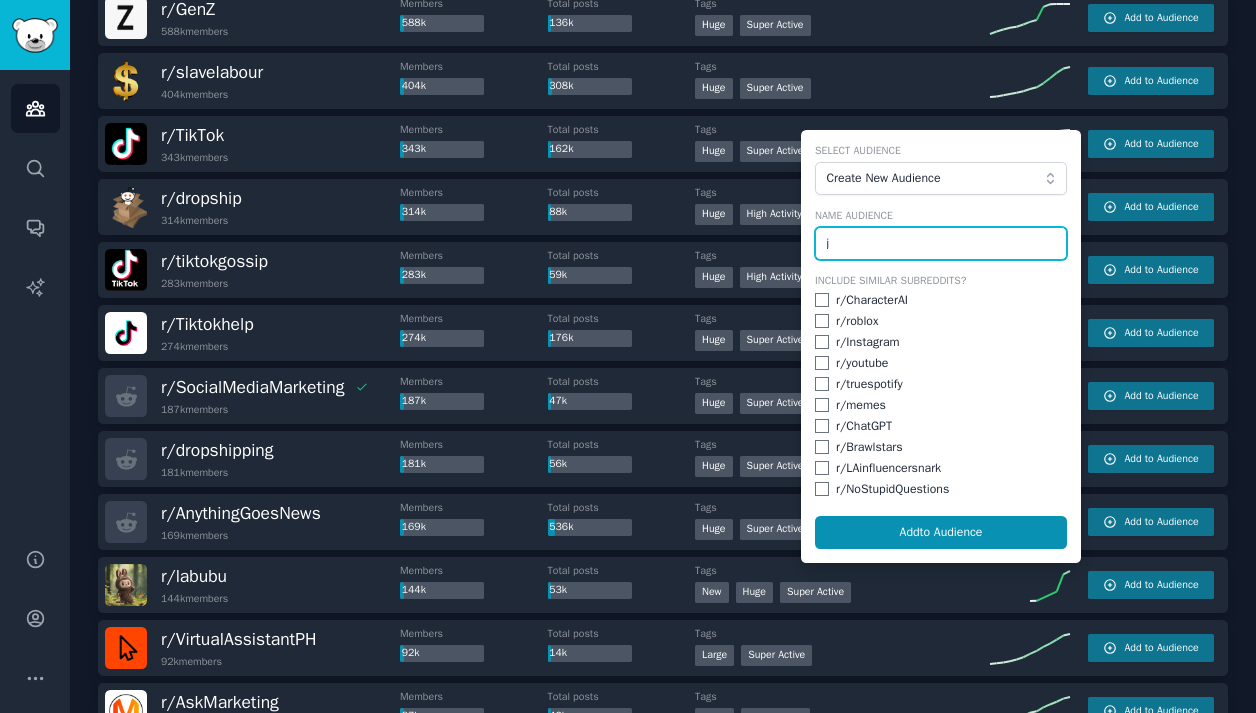scroll, scrollTop: 673, scrollLeft: 0, axis: vertical 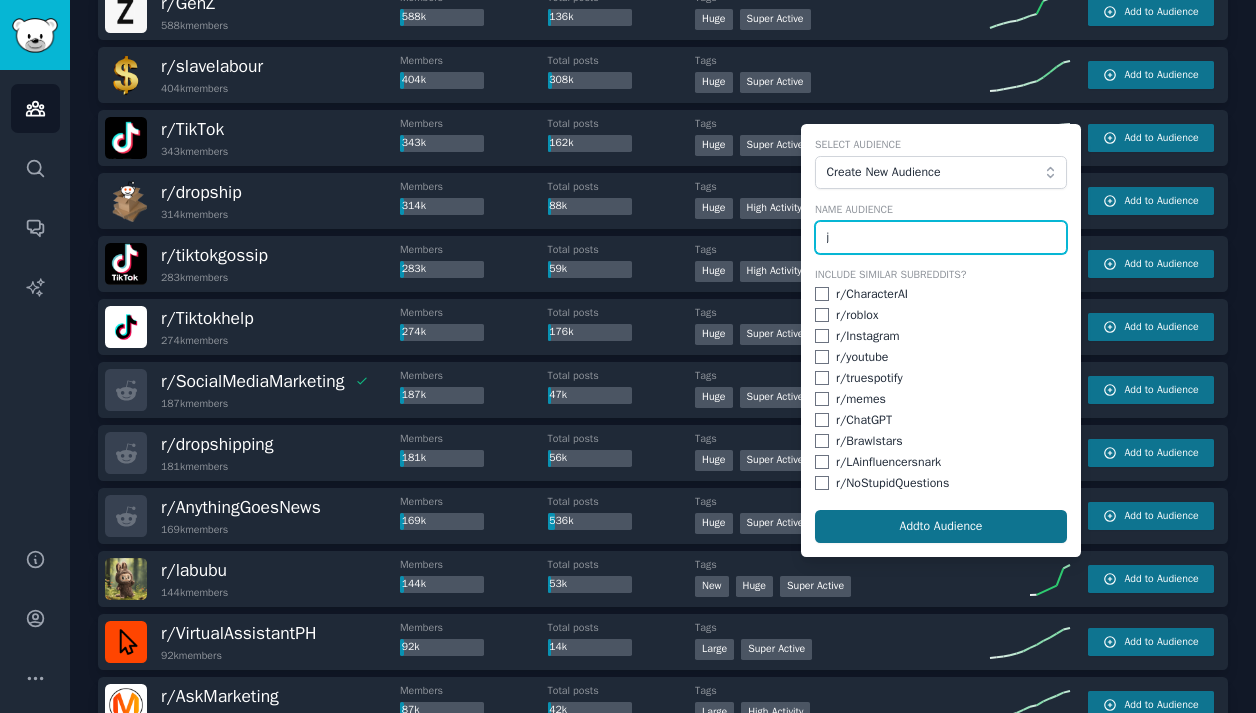 type on "j" 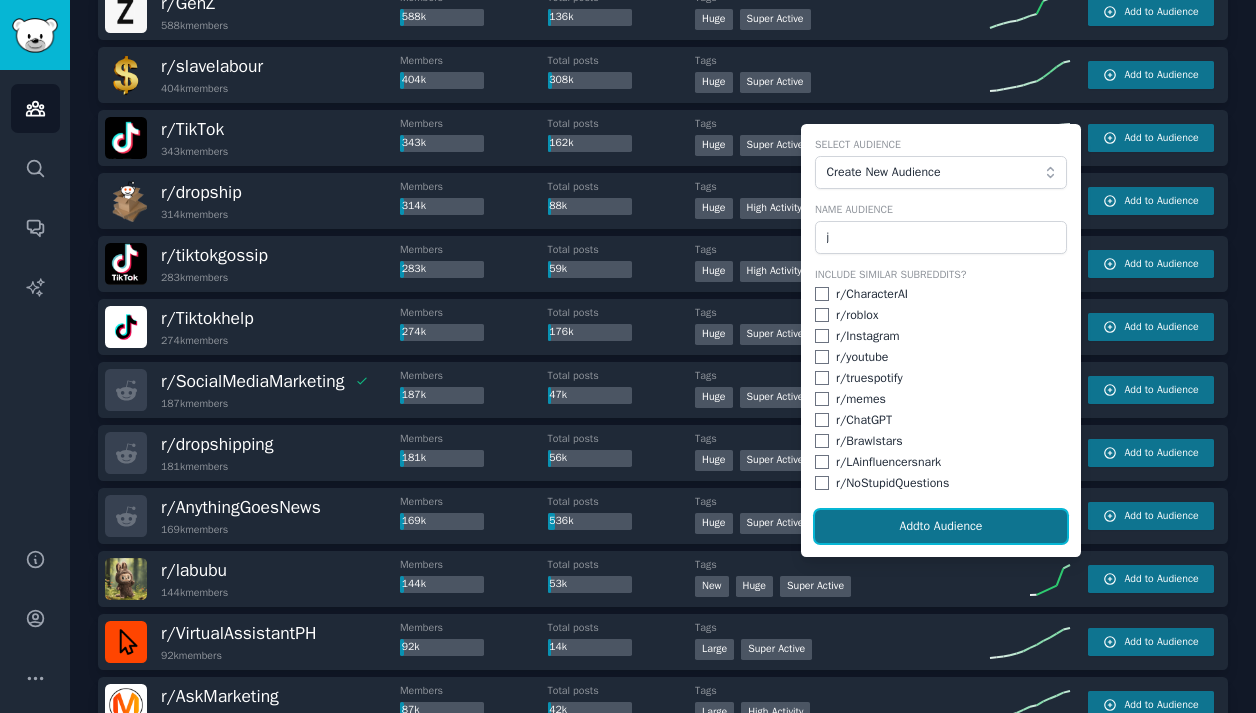 click on "Add  to Audience" at bounding box center (941, 527) 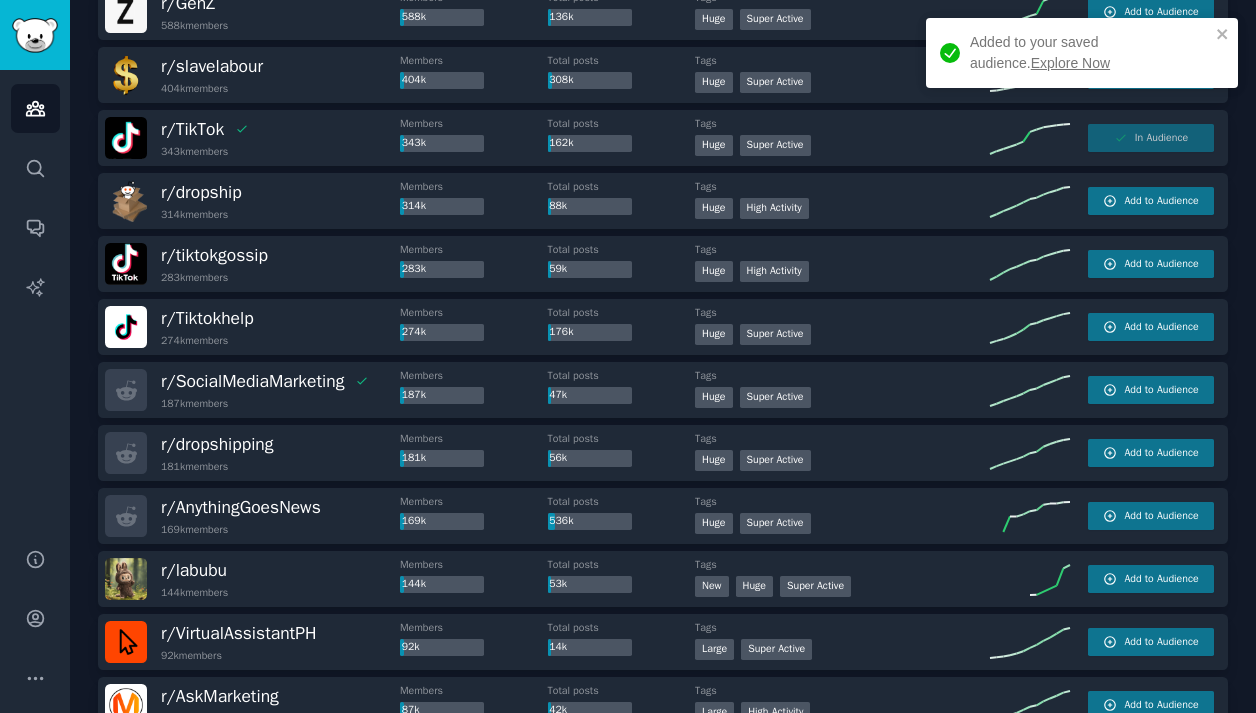 click on "Explore Now" at bounding box center (1070, 63) 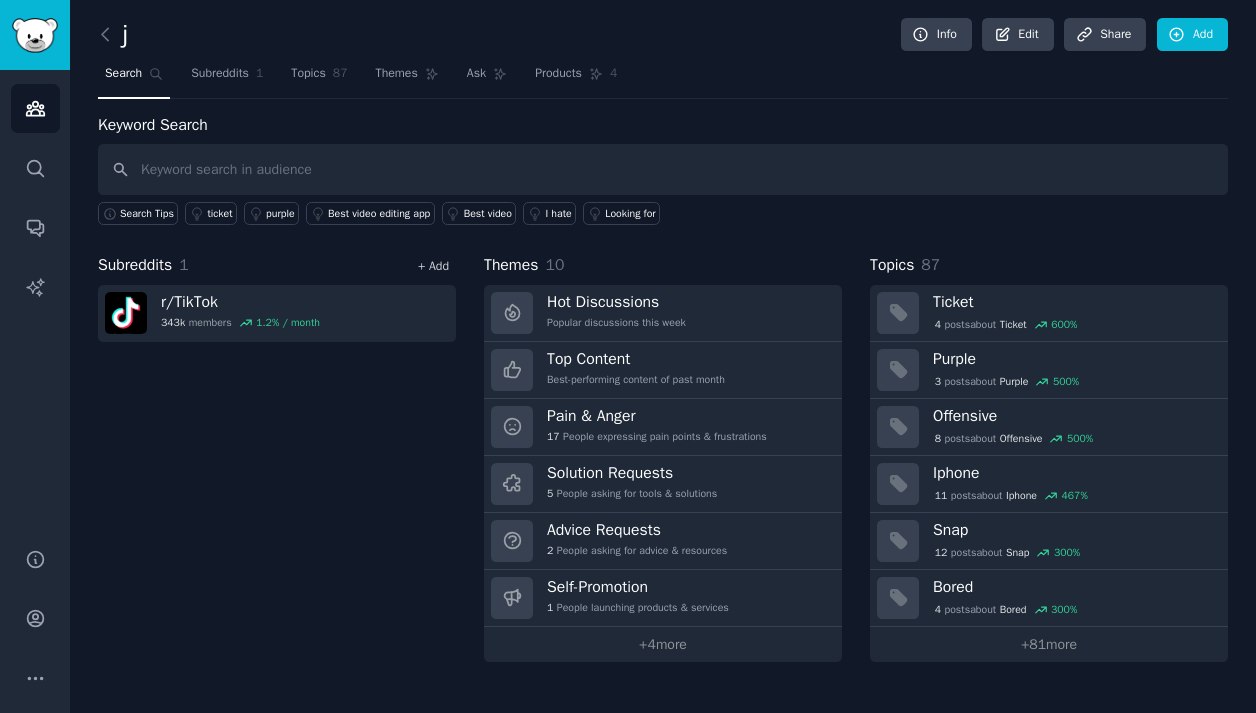 click on "+ Add" at bounding box center [433, 266] 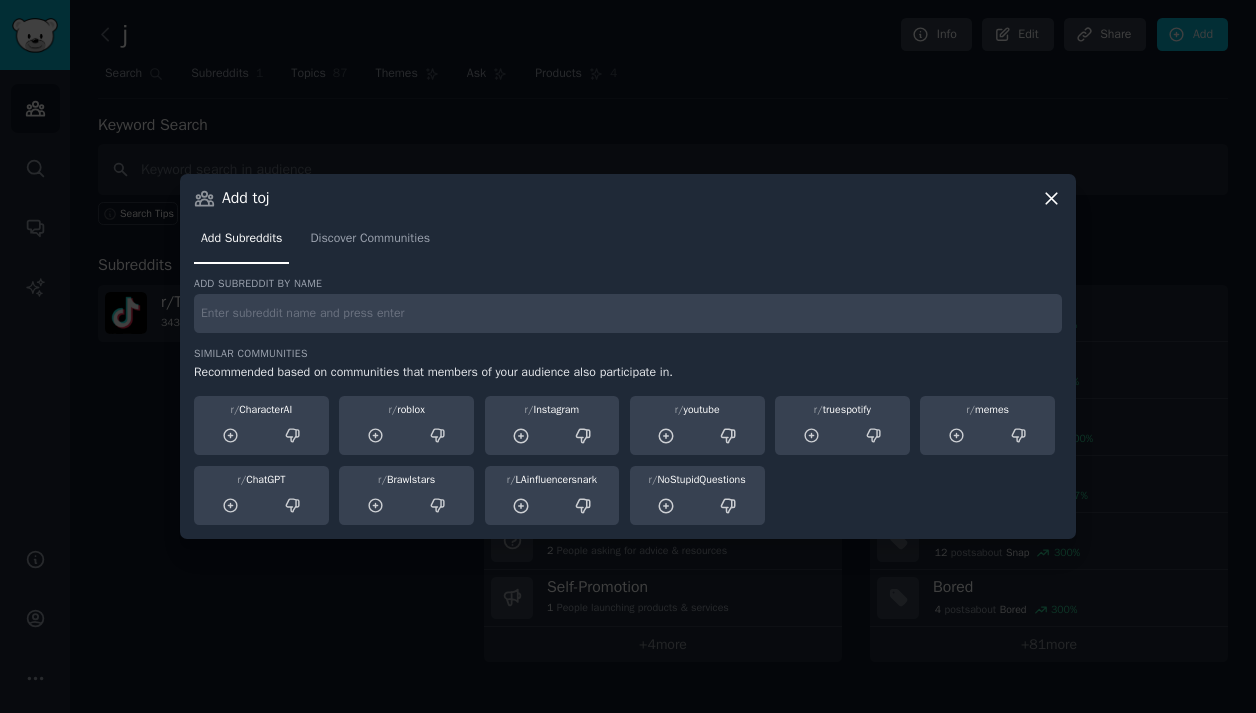 click at bounding box center [628, 313] 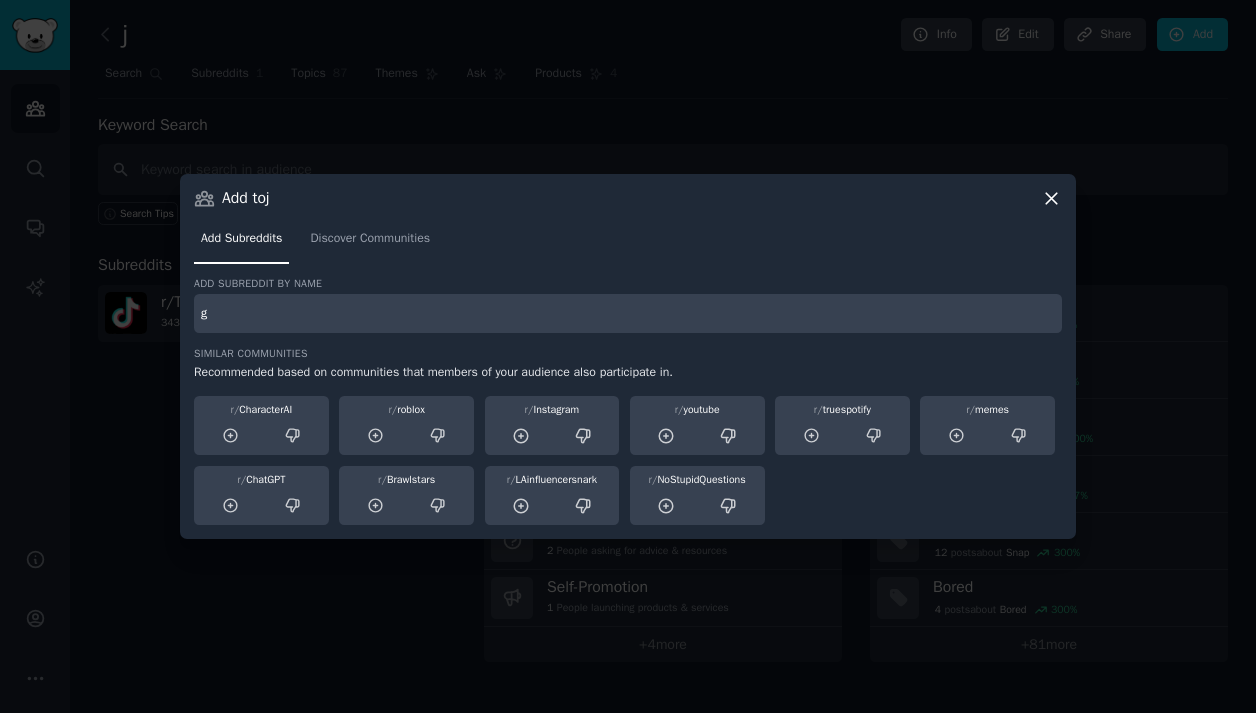 type on "g" 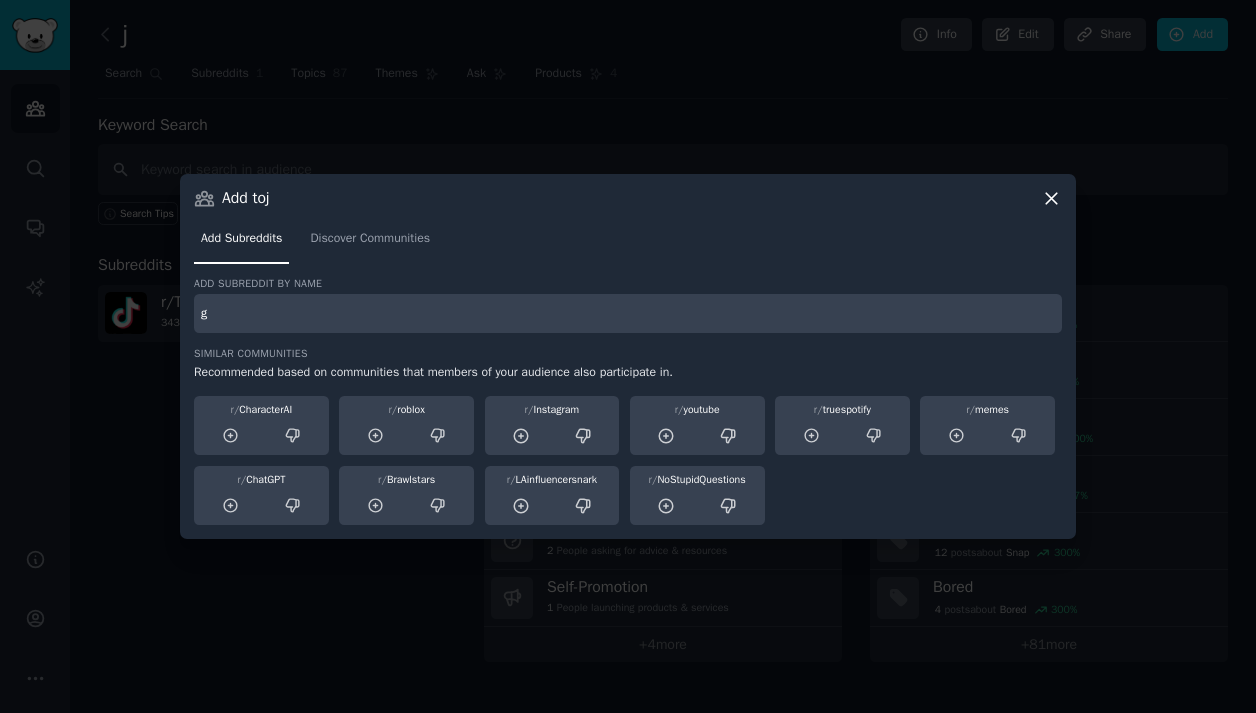 click 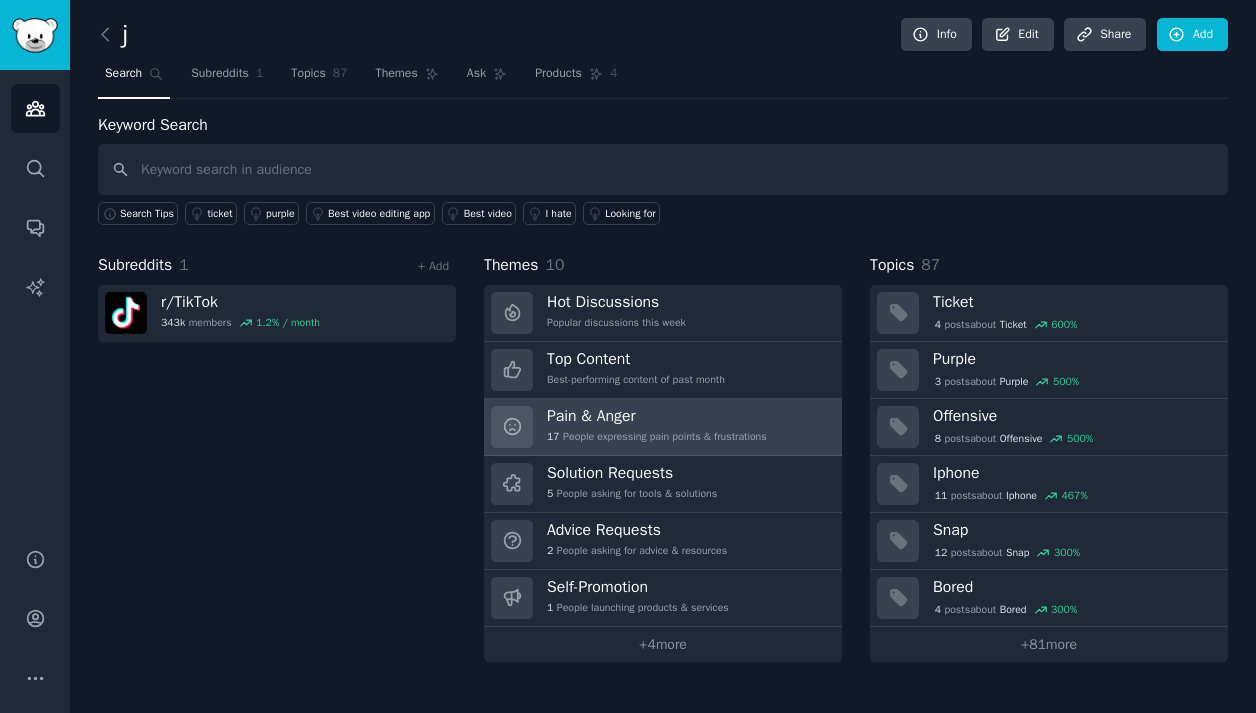 click on "Pain & Anger 17 People expressing pain points & frustrations" at bounding box center (657, 427) 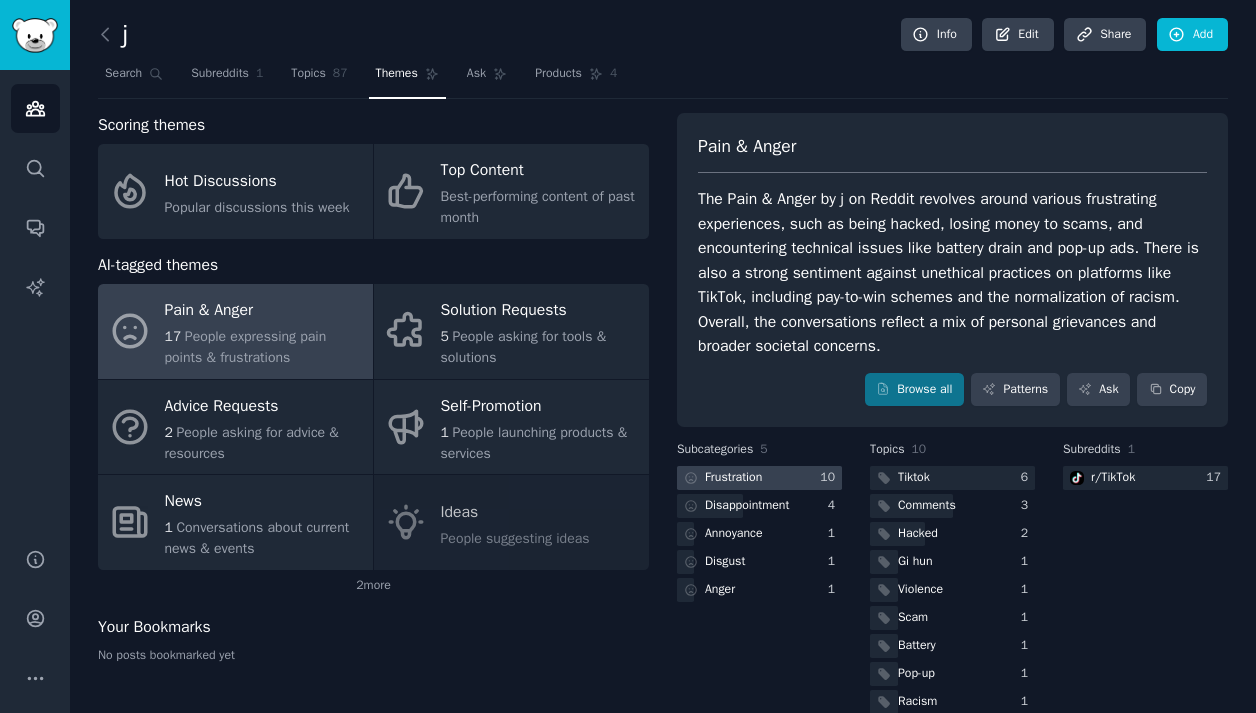 click on "Frustration" at bounding box center (733, 478) 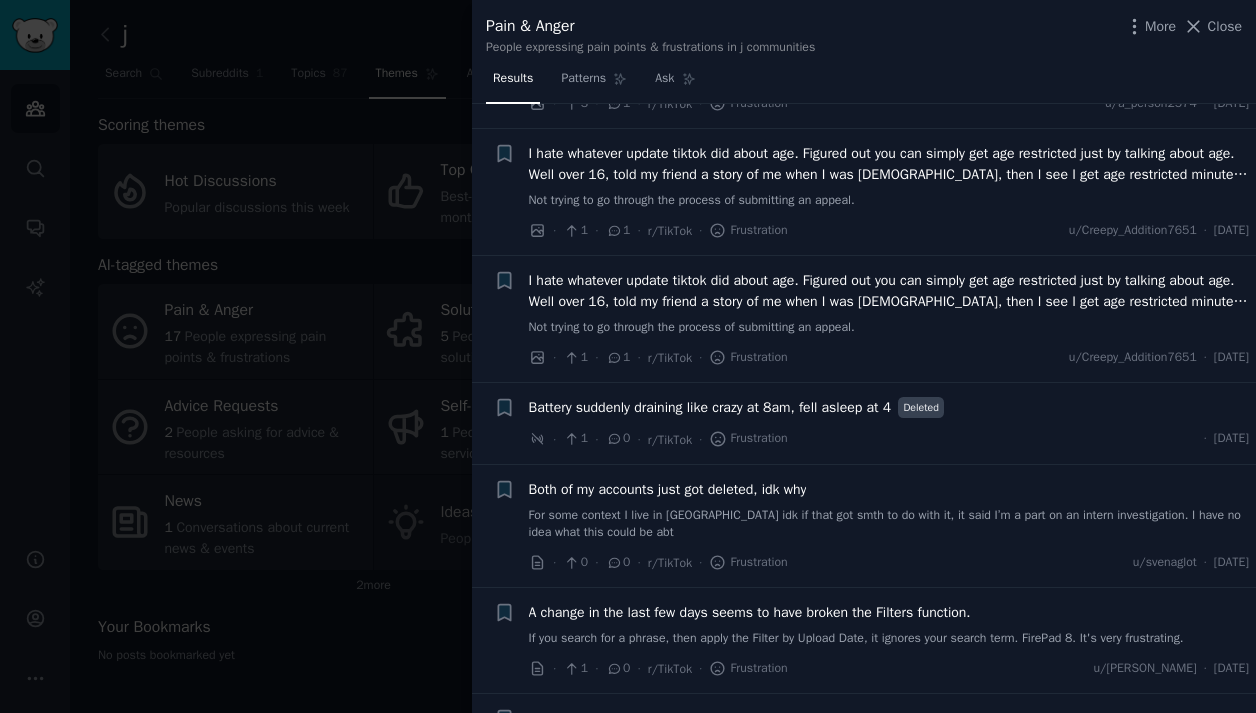 scroll, scrollTop: 403, scrollLeft: 0, axis: vertical 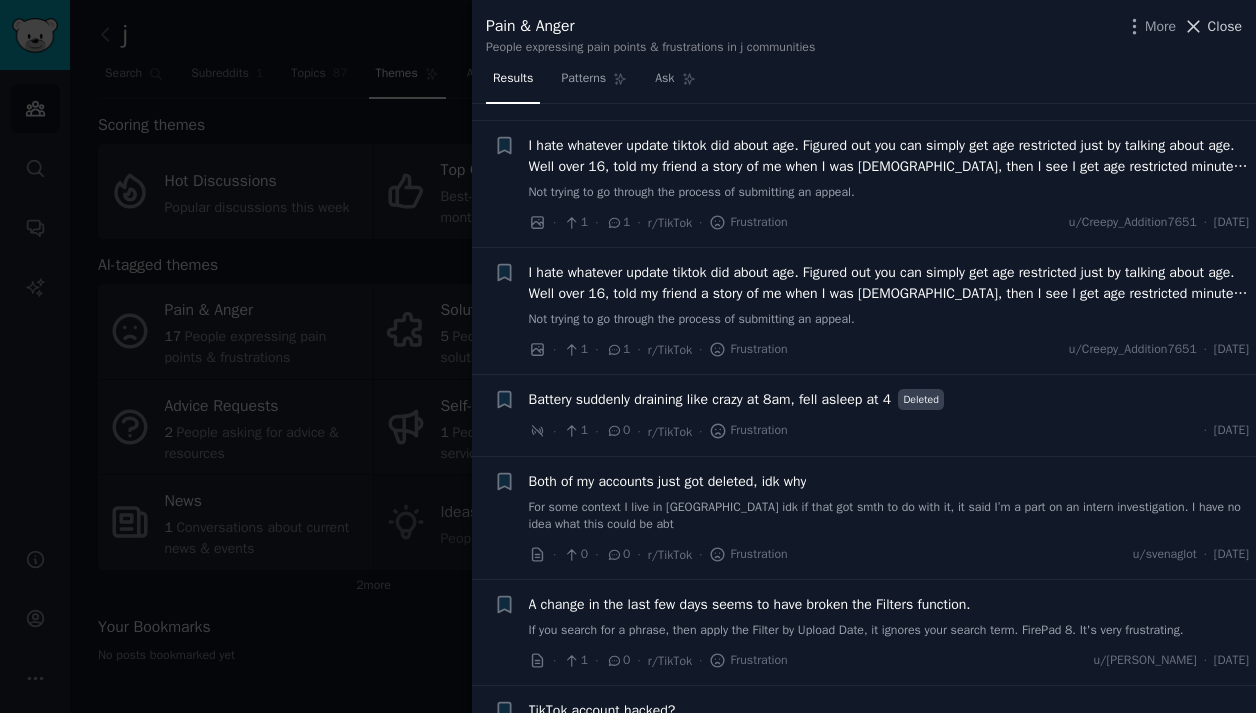 click on "Close" at bounding box center (1225, 26) 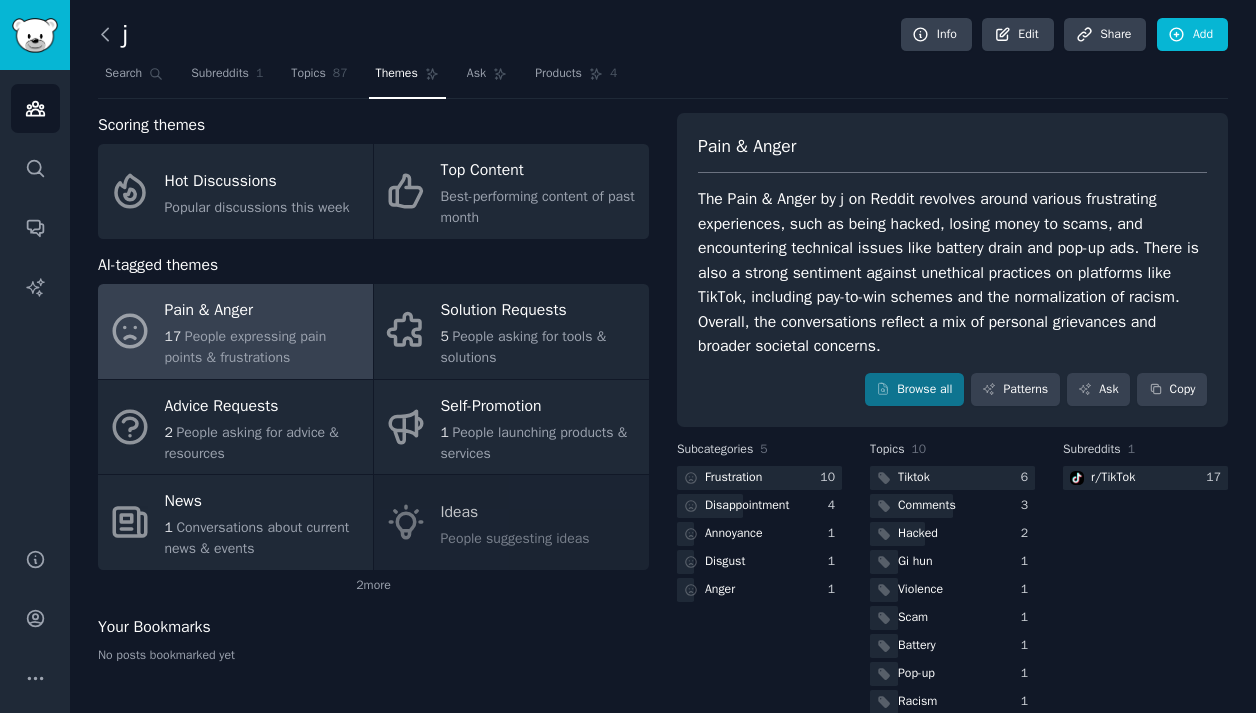click 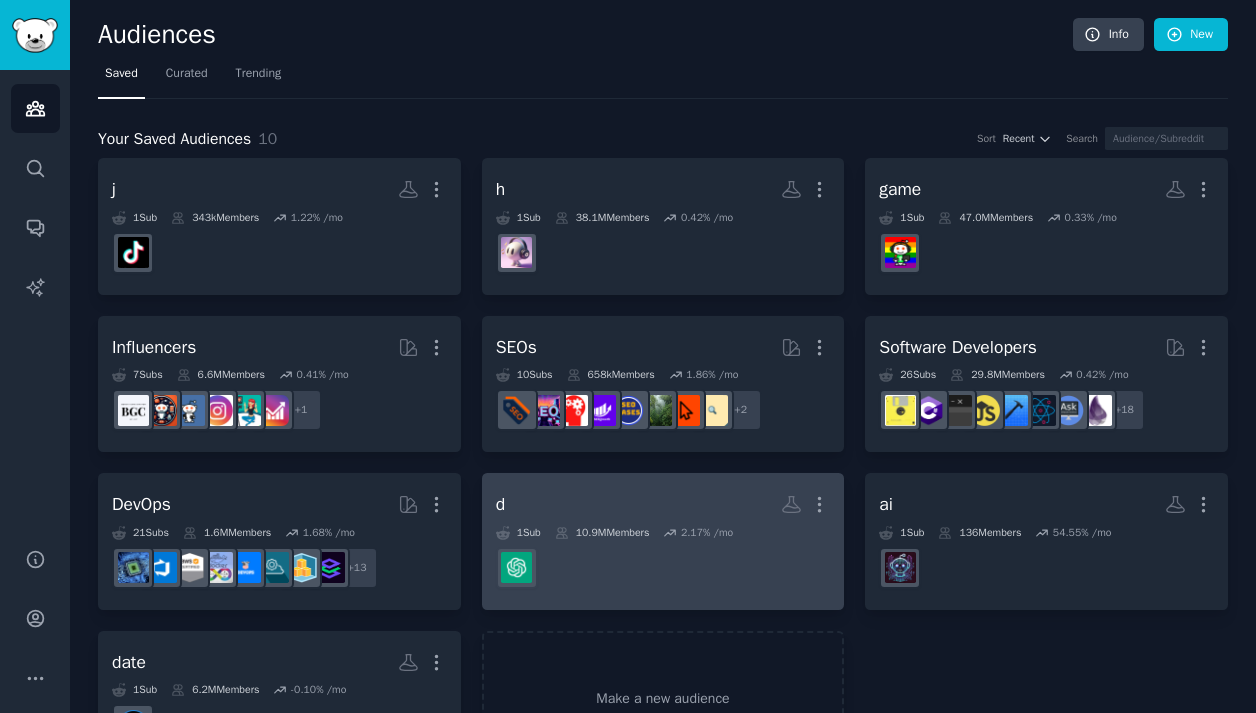 scroll, scrollTop: 82, scrollLeft: 0, axis: vertical 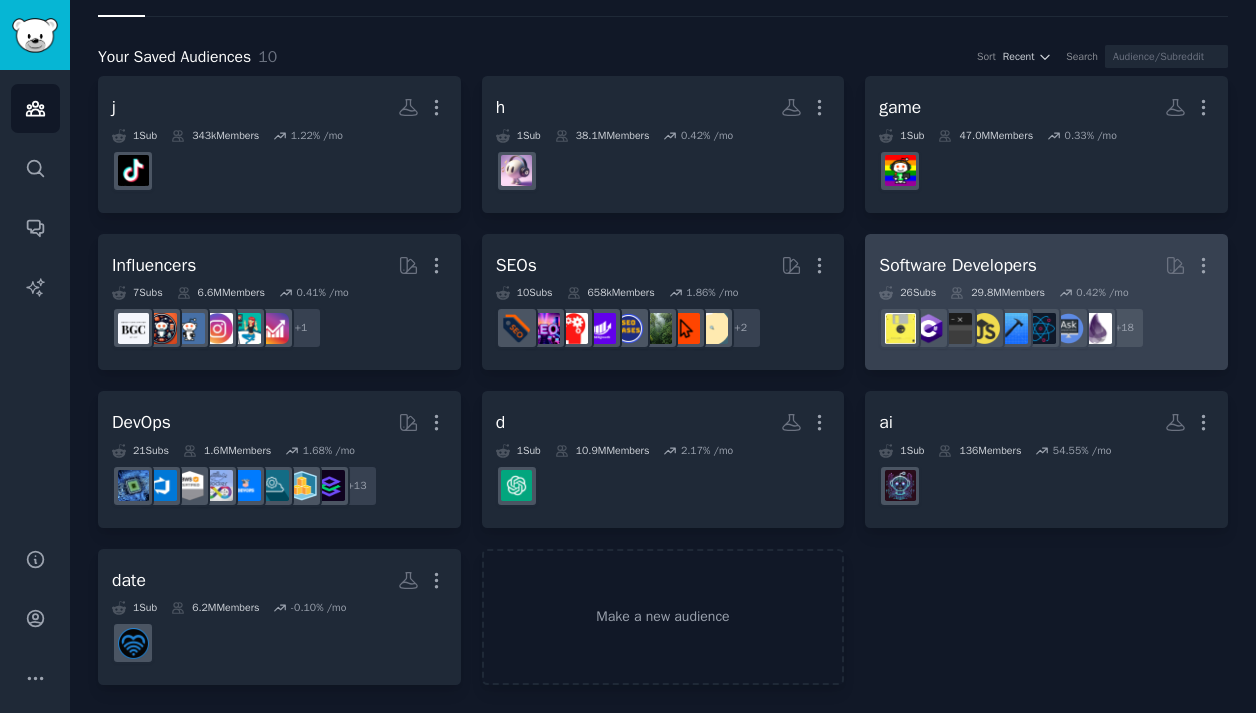 click on "Software Developers" at bounding box center [958, 265] 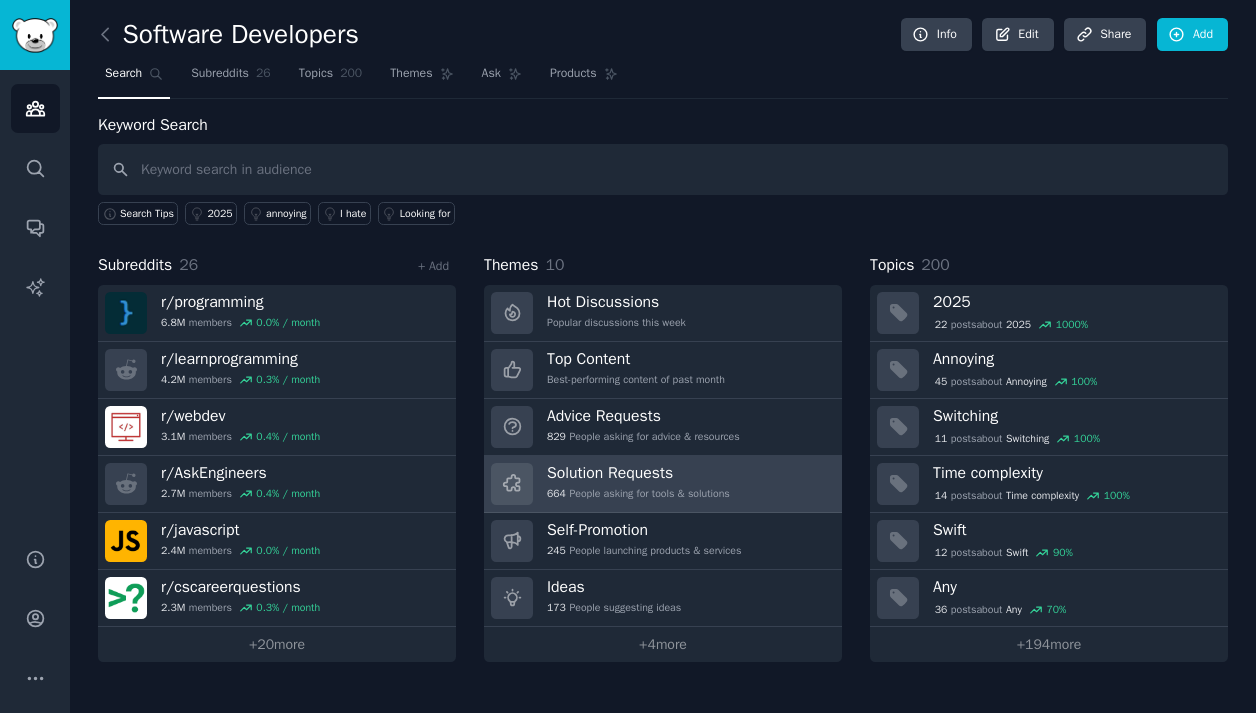 click on "Solution Requests" at bounding box center [638, 473] 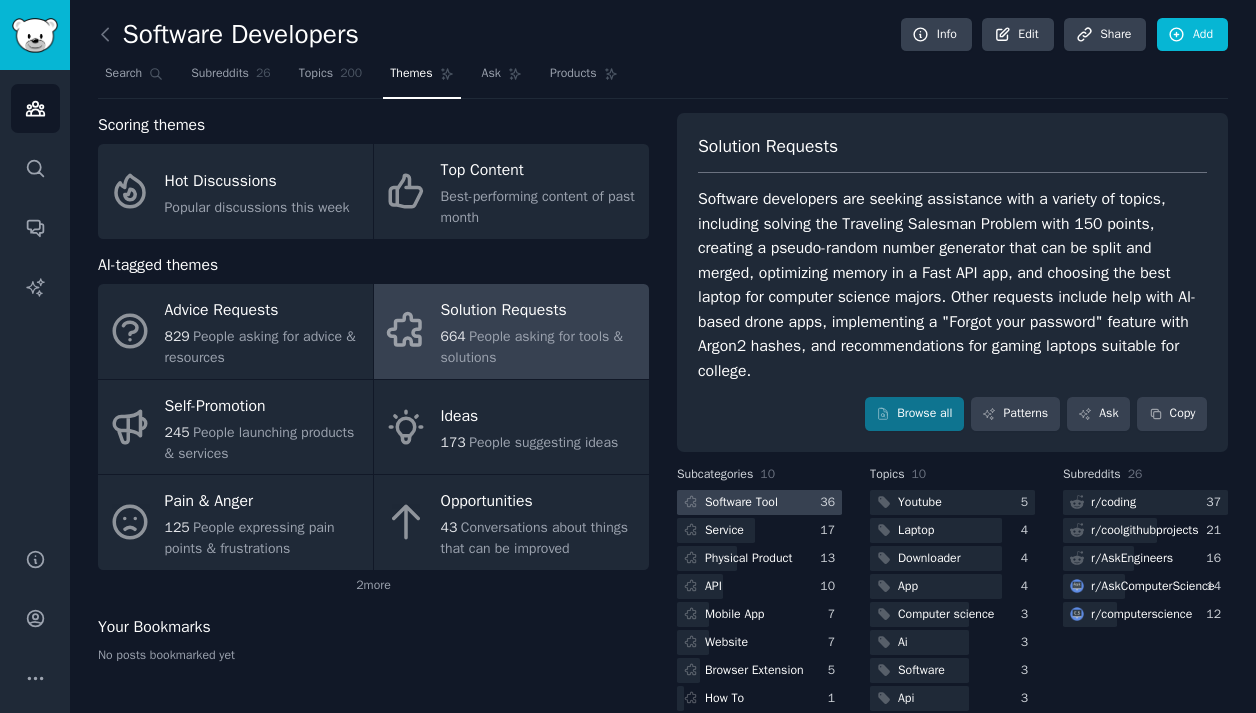click on "Software Tool" at bounding box center [741, 503] 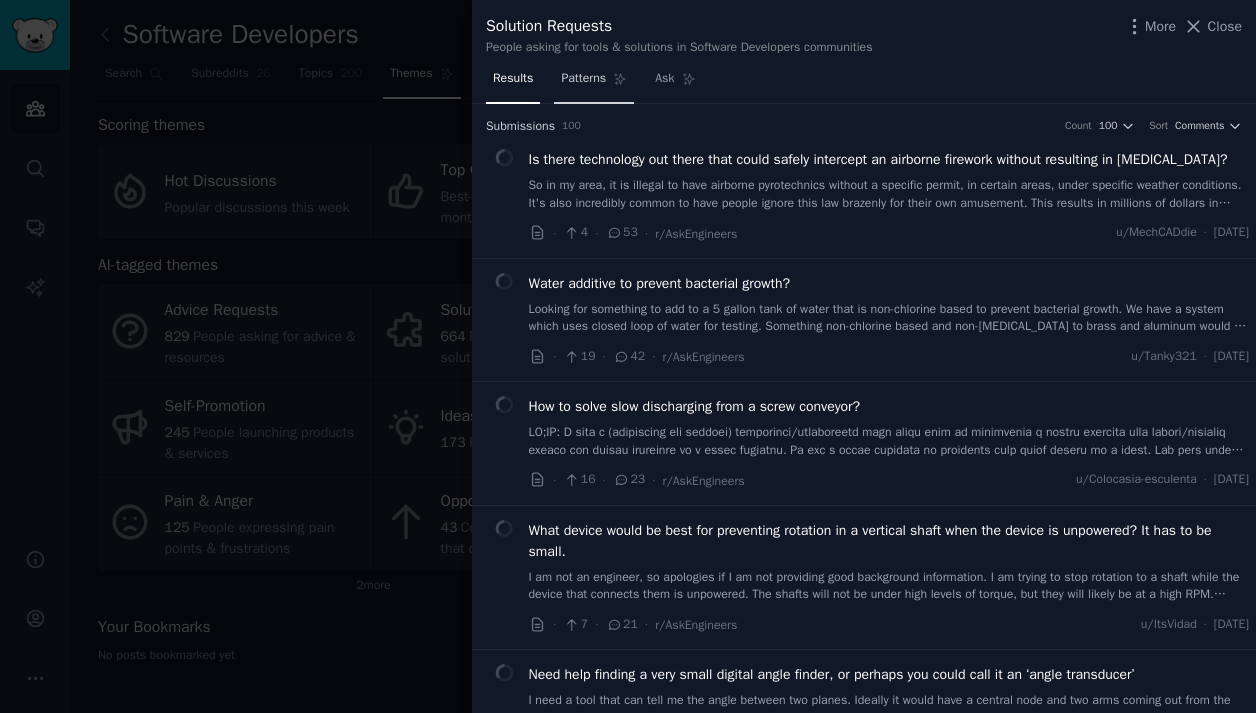 click on "Patterns" at bounding box center [583, 79] 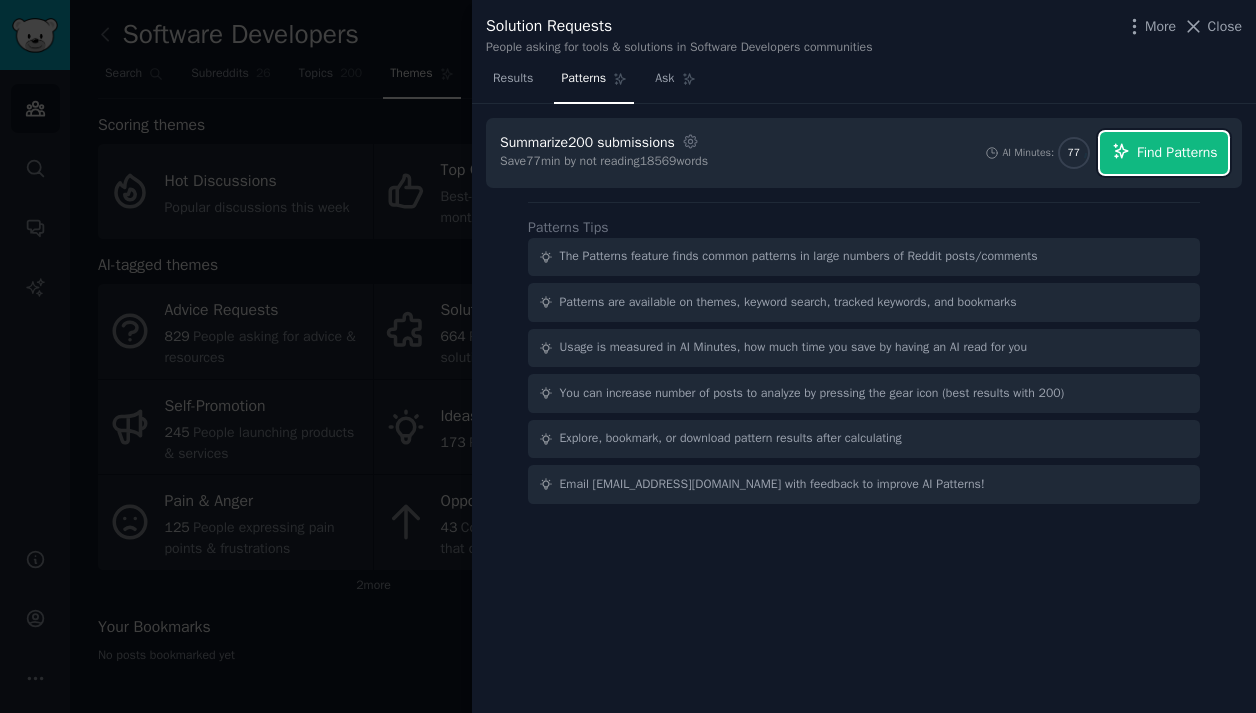 click on "Find Patterns" at bounding box center [1164, 153] 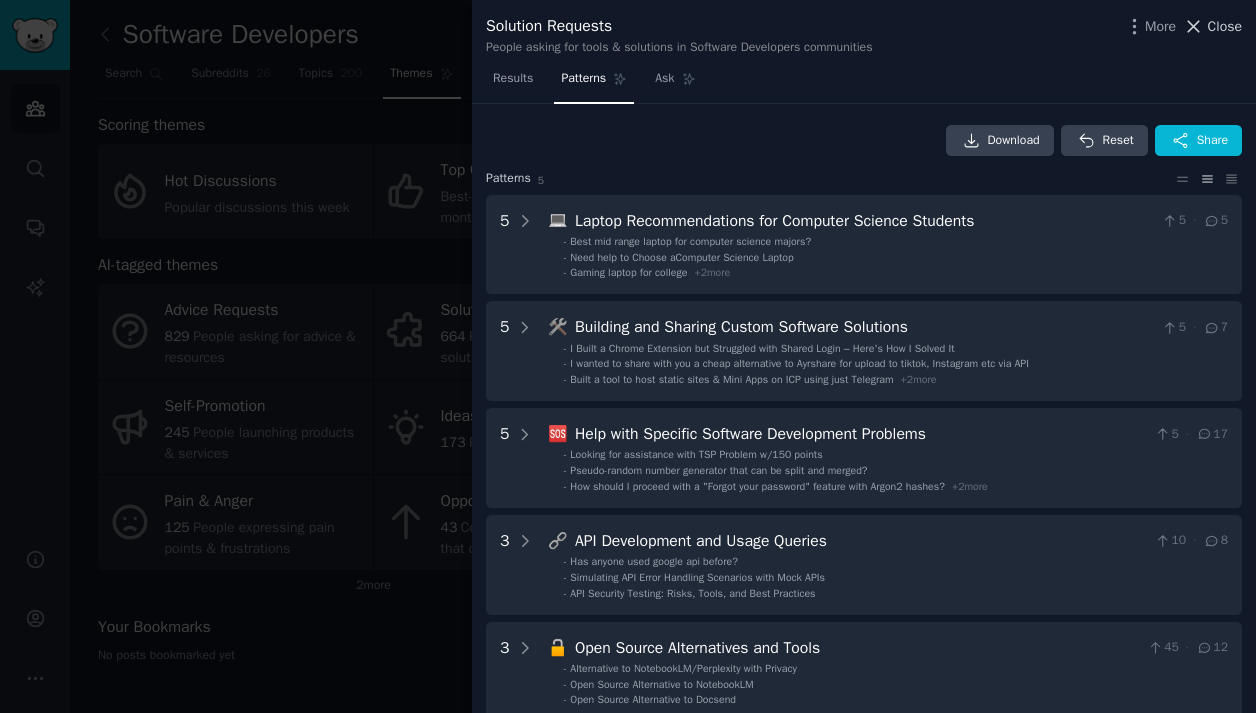click 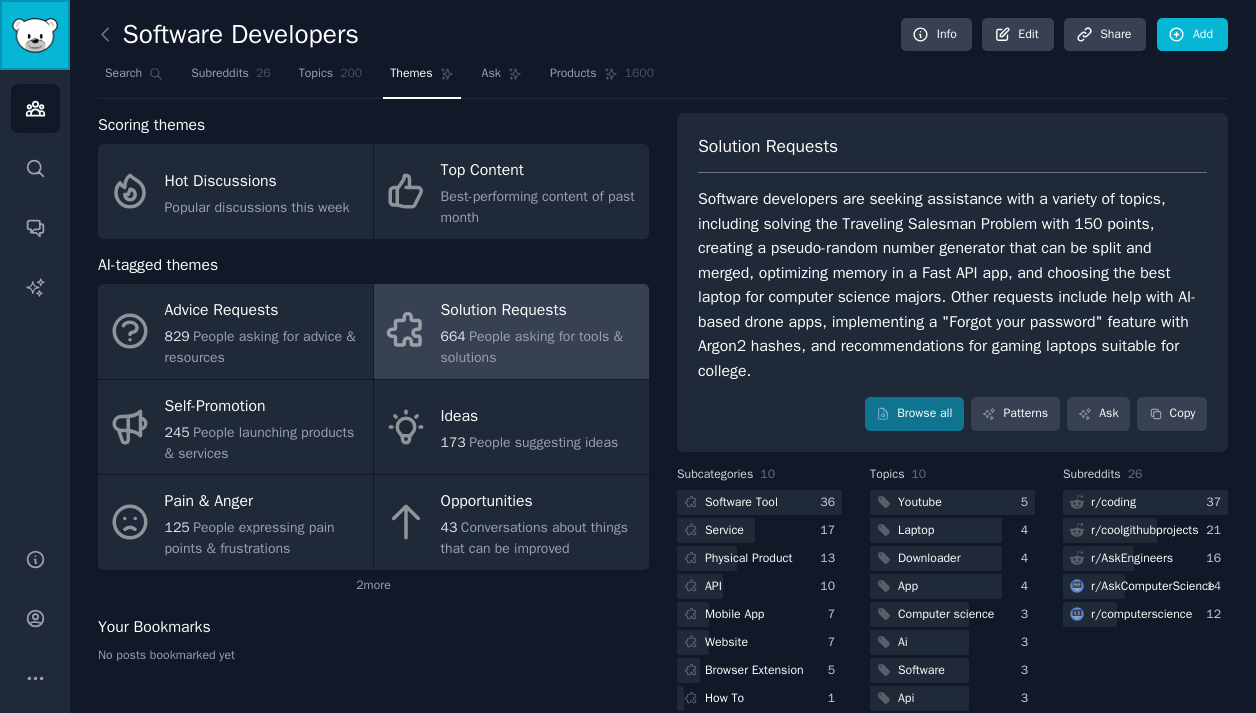 click at bounding box center [35, 35] 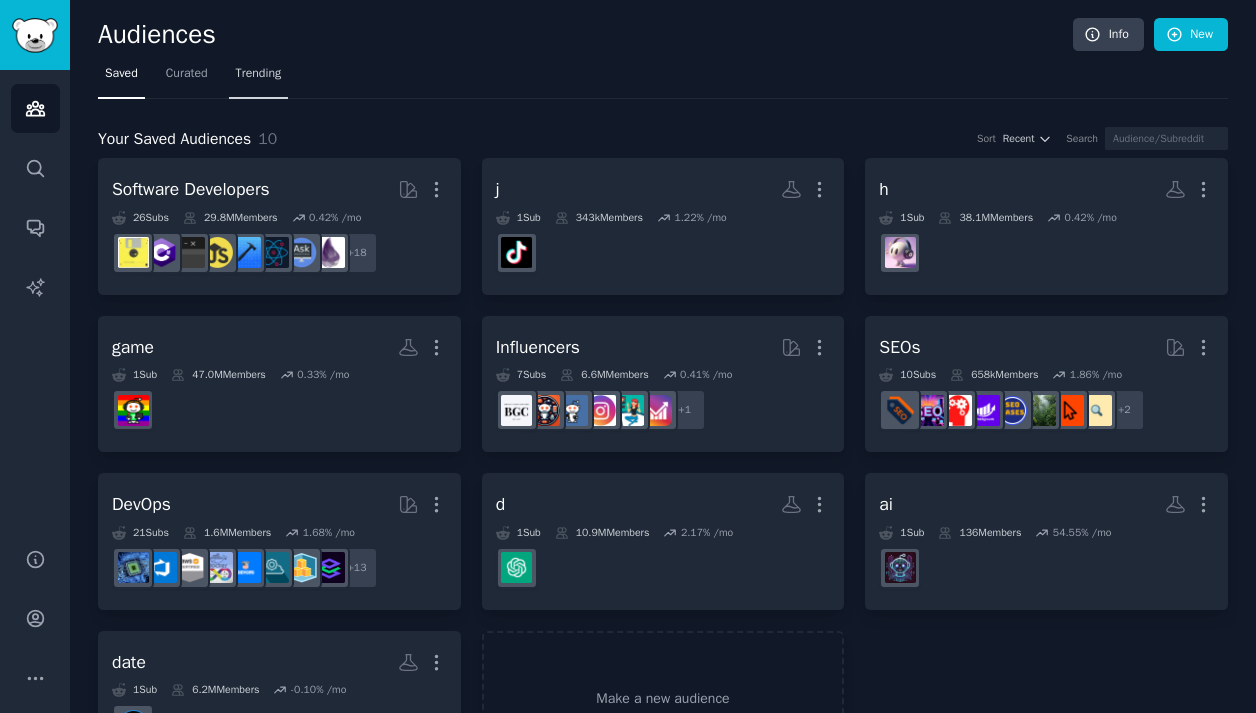 click on "Trending" at bounding box center [259, 74] 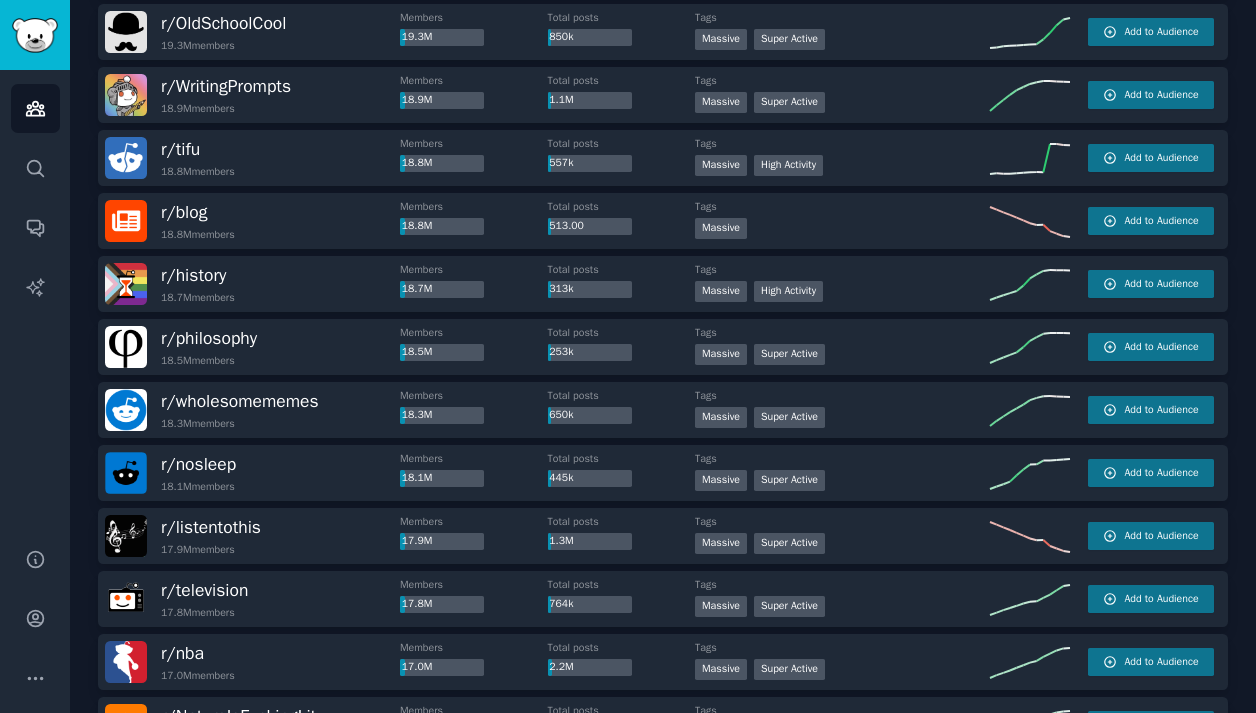 scroll, scrollTop: 2782, scrollLeft: 0, axis: vertical 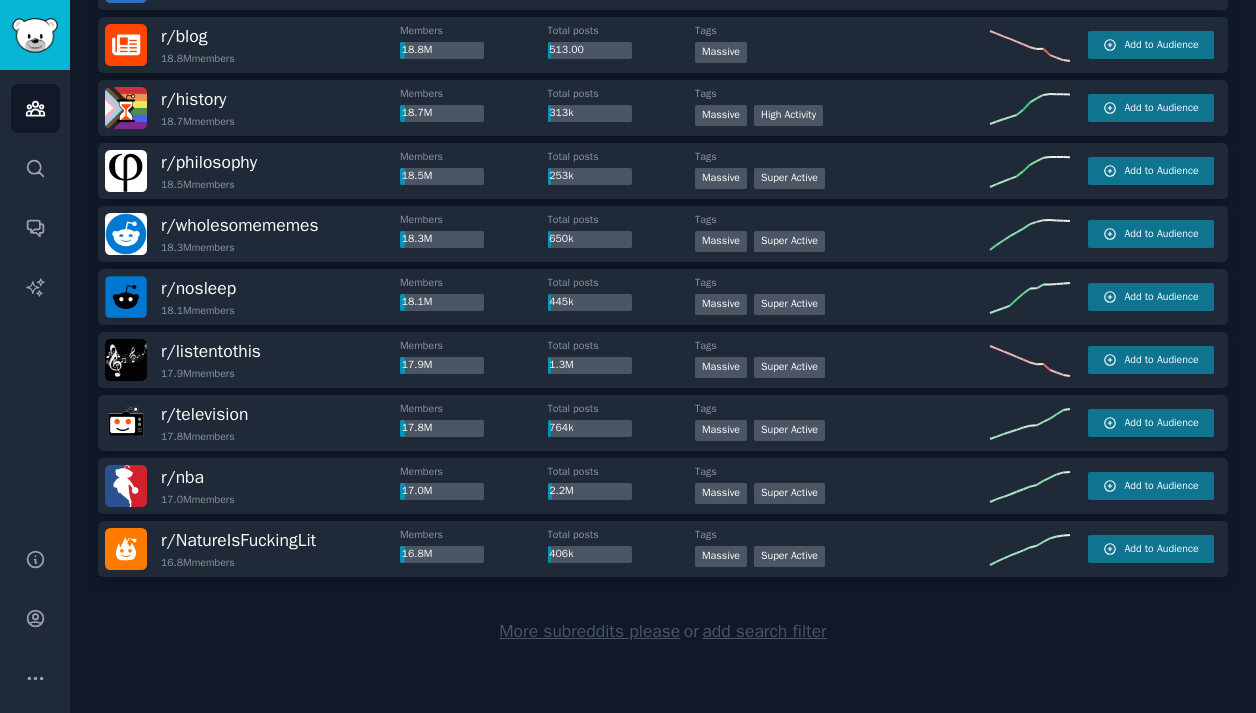 click on "More subreddits please" at bounding box center (589, 631) 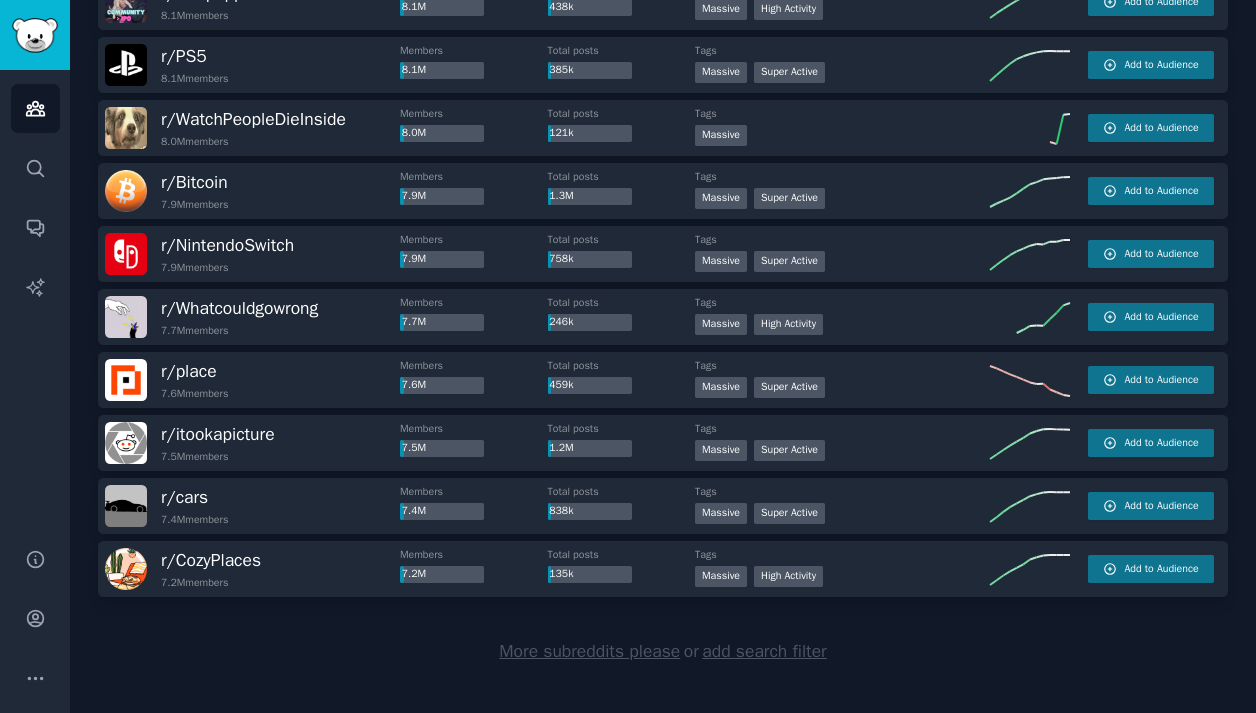 scroll, scrollTop: 5932, scrollLeft: 0, axis: vertical 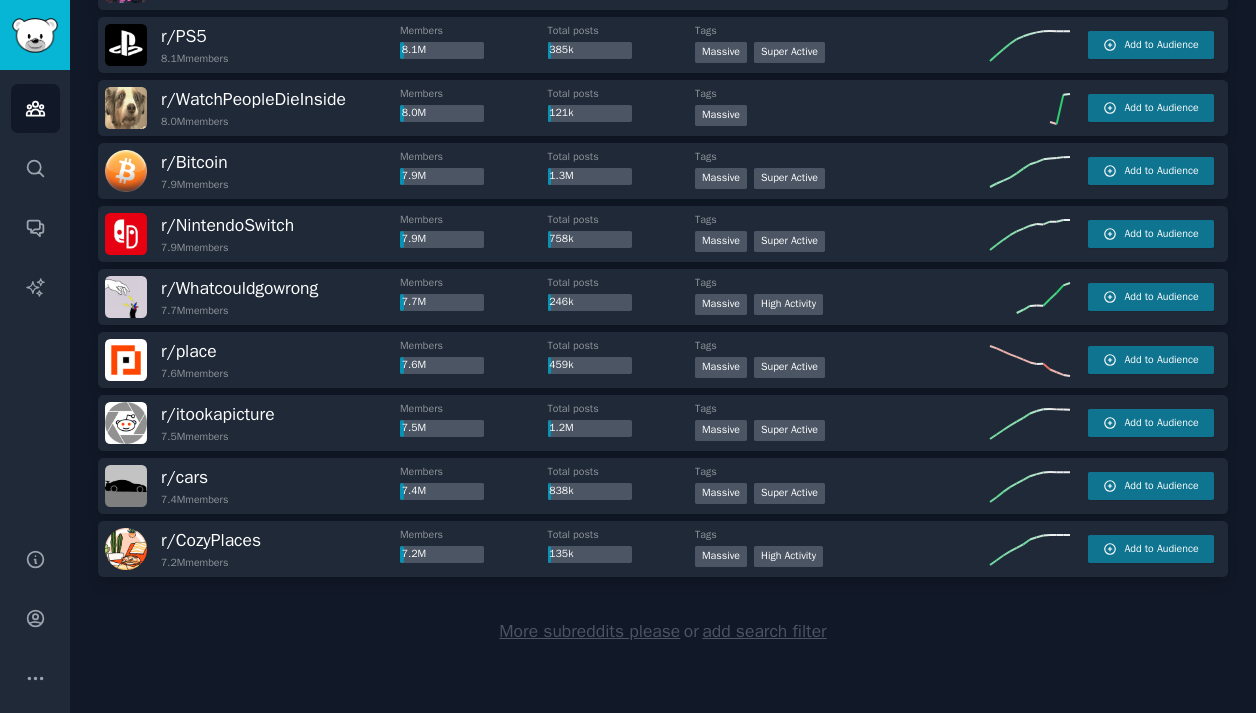 click on "More subreddits please" at bounding box center (589, 631) 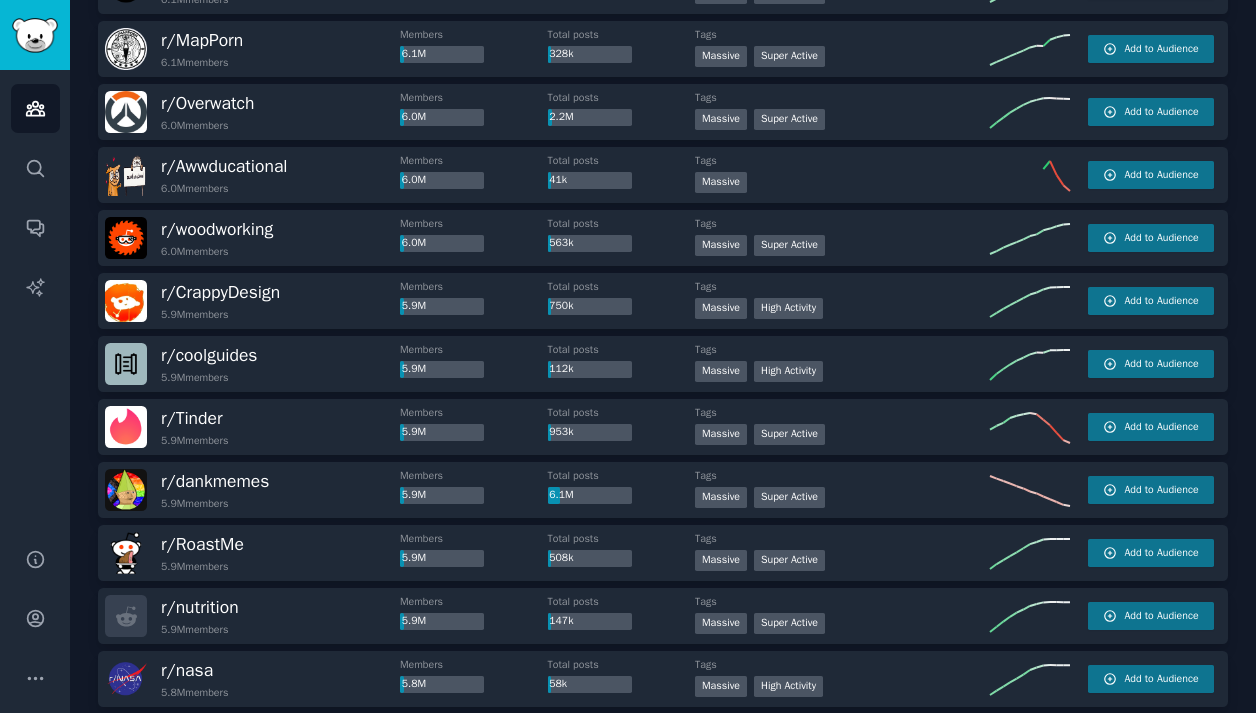 scroll, scrollTop: 7753, scrollLeft: 0, axis: vertical 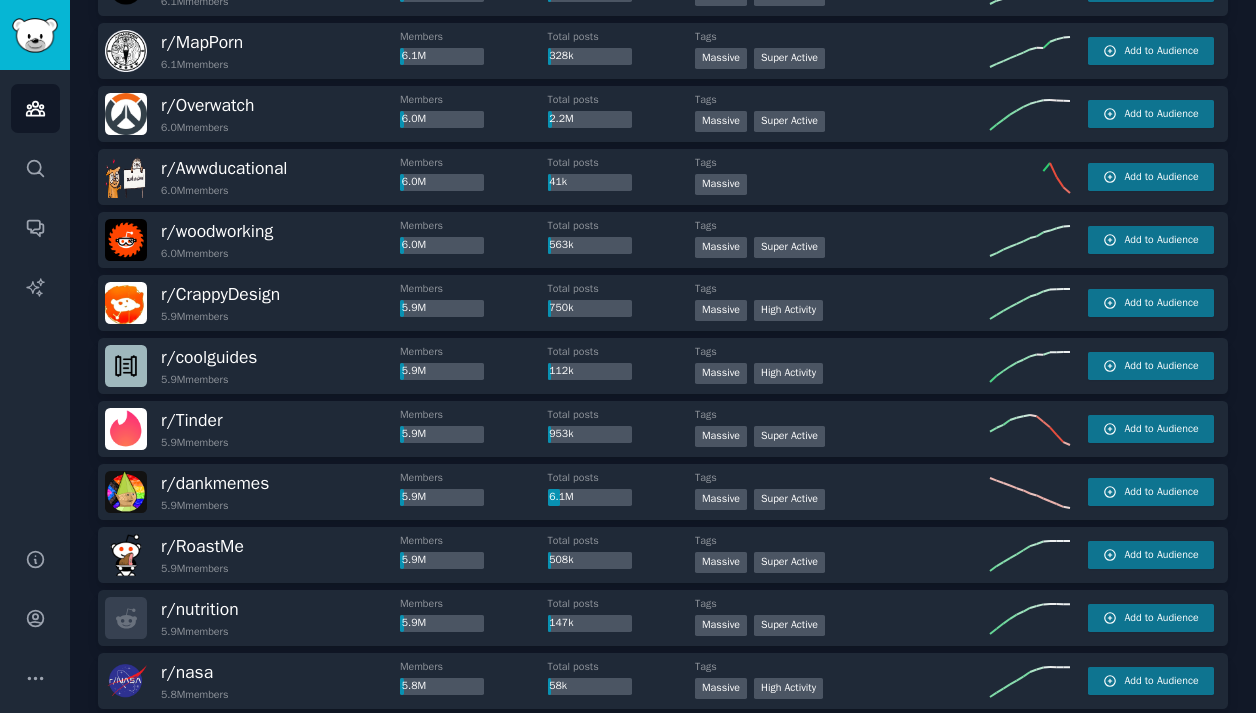 click on "r/ Tinder 5.9M  members" at bounding box center [252, 429] 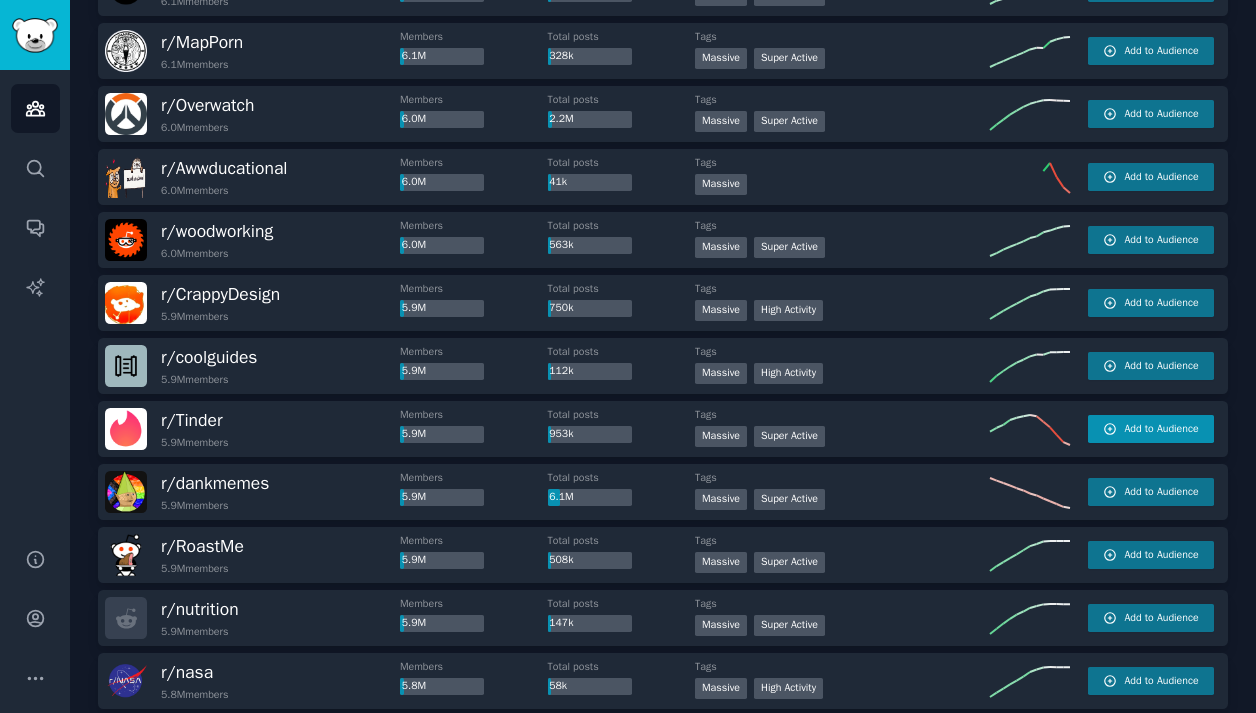 click 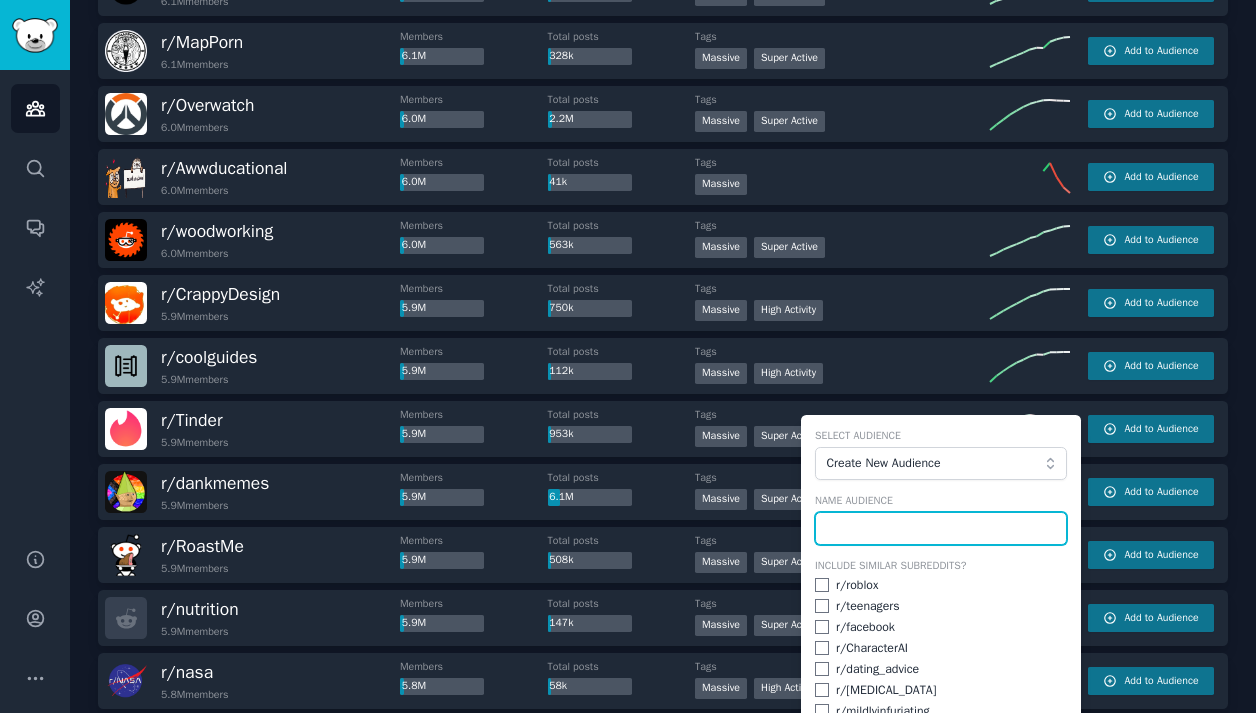 click at bounding box center (941, 529) 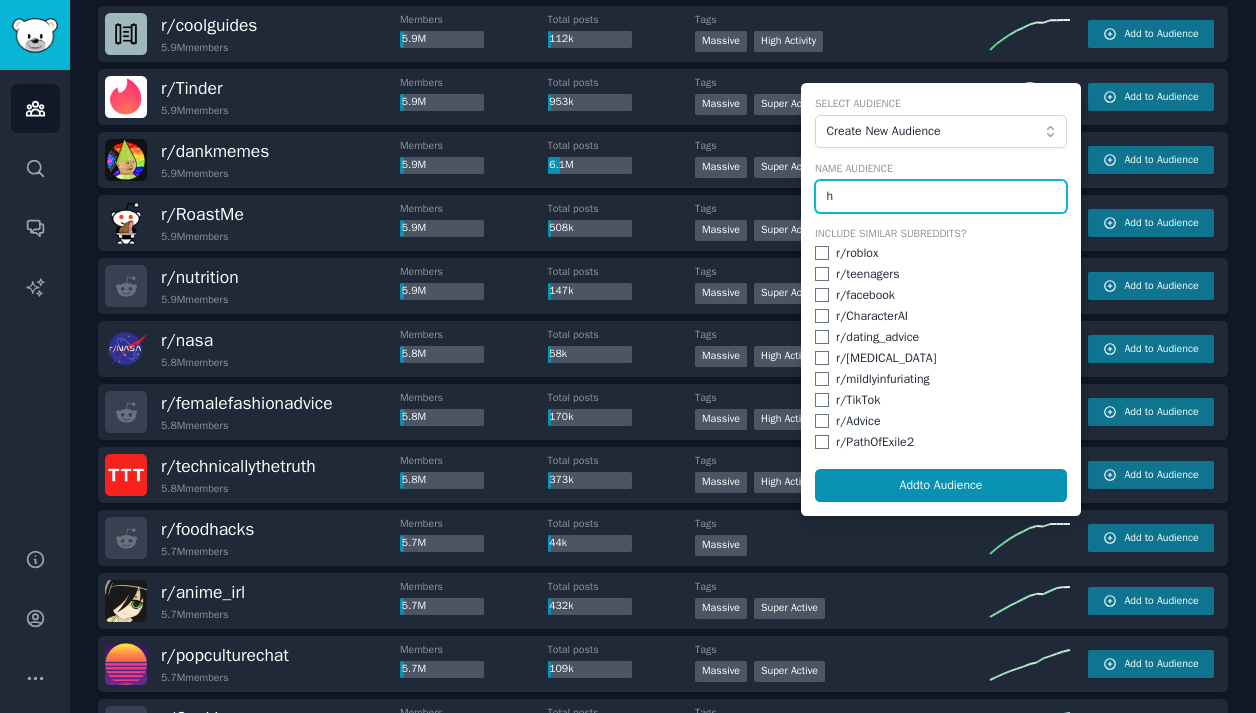 scroll, scrollTop: 8230, scrollLeft: 0, axis: vertical 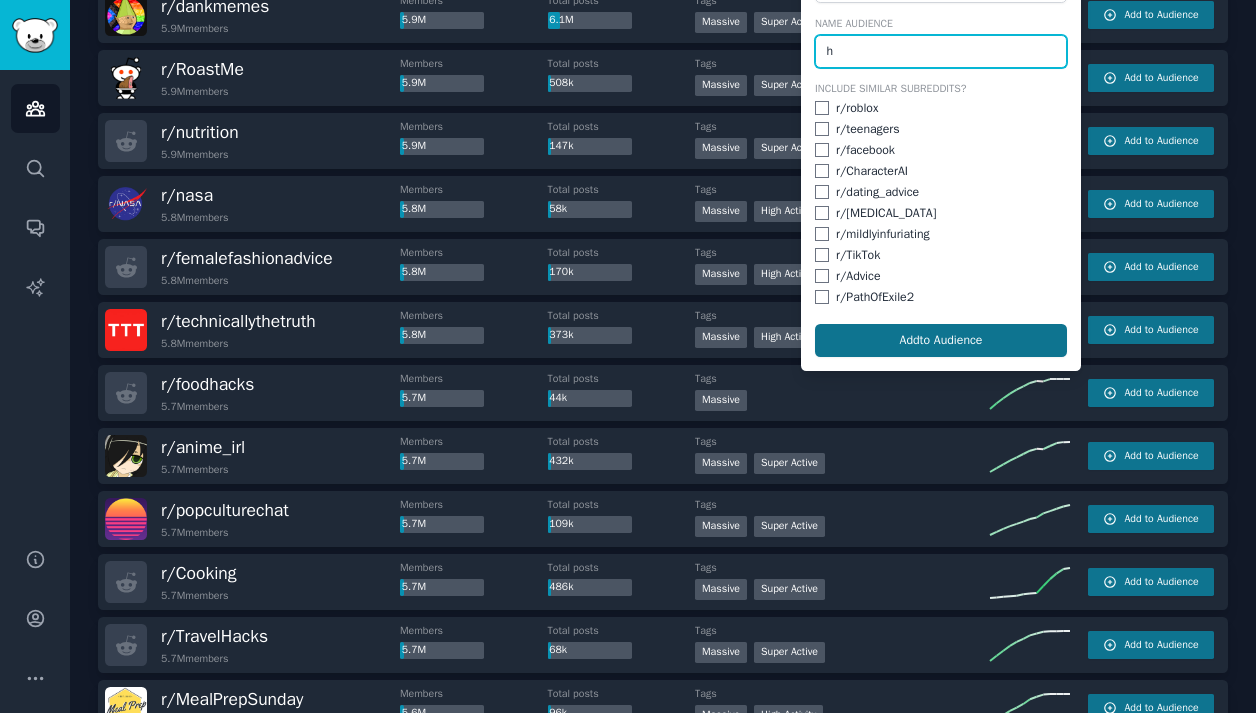 type on "h" 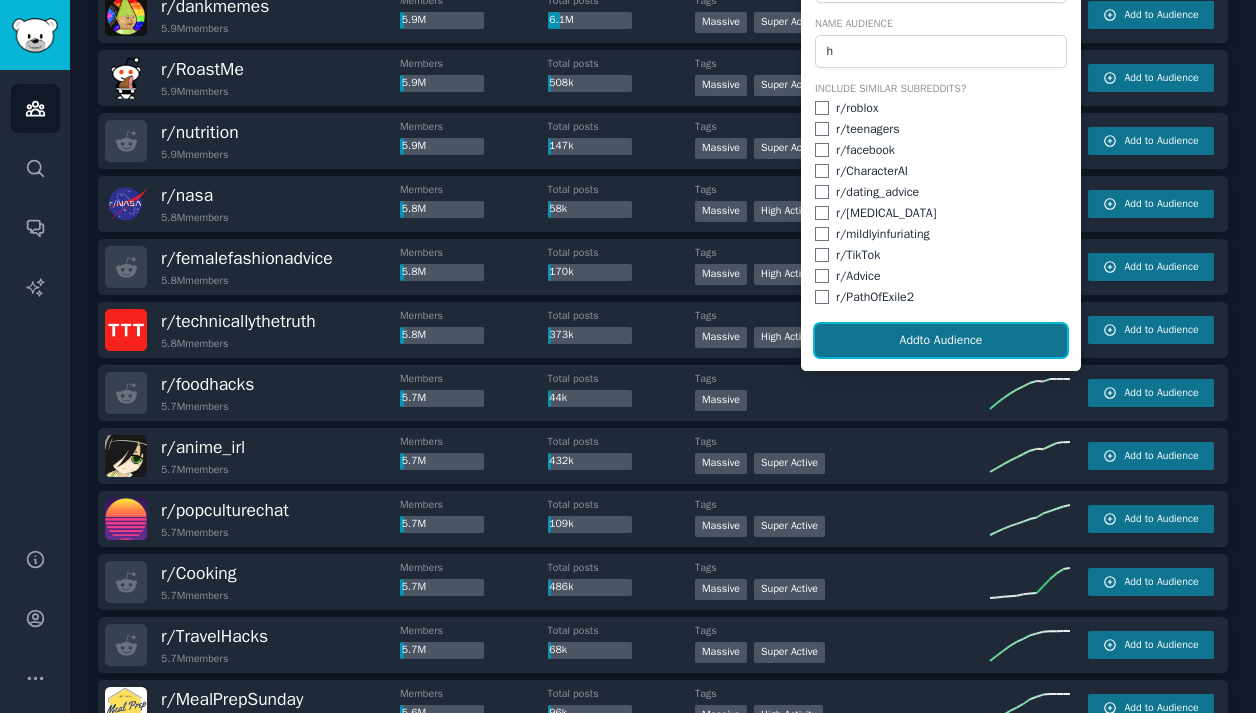 click on "Add  to Audience" at bounding box center (941, 341) 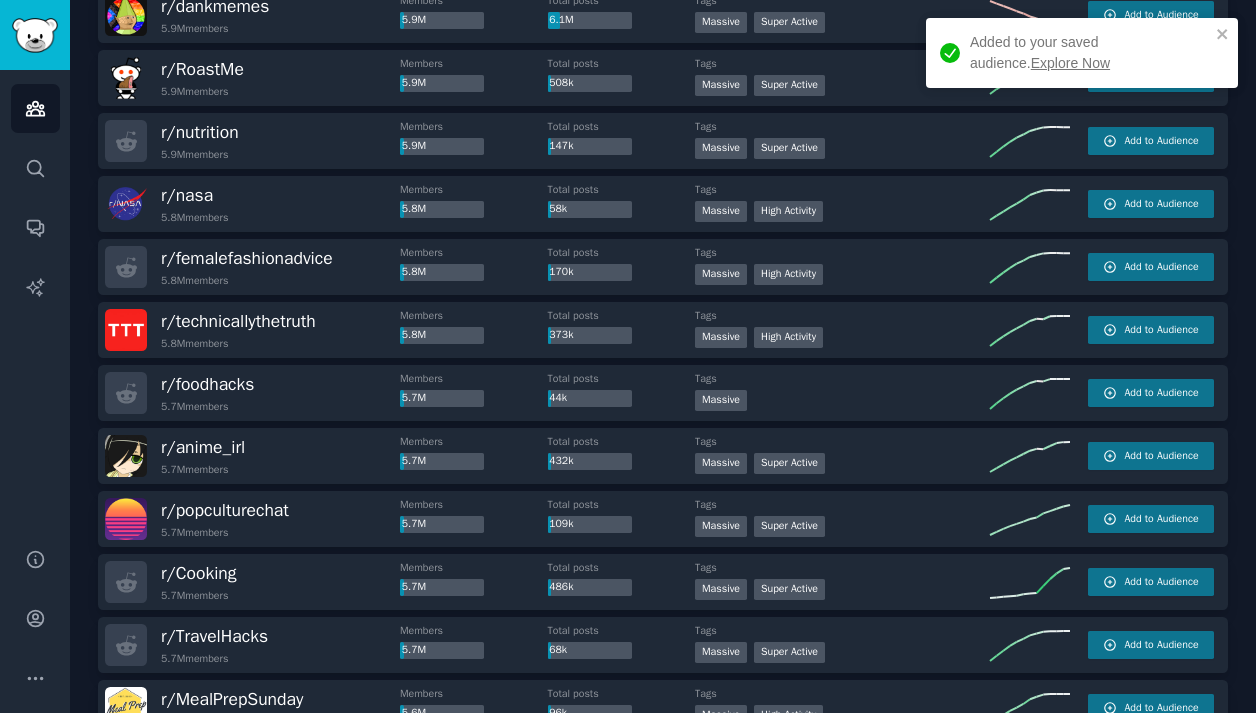 click on "Explore Now" at bounding box center (1070, 63) 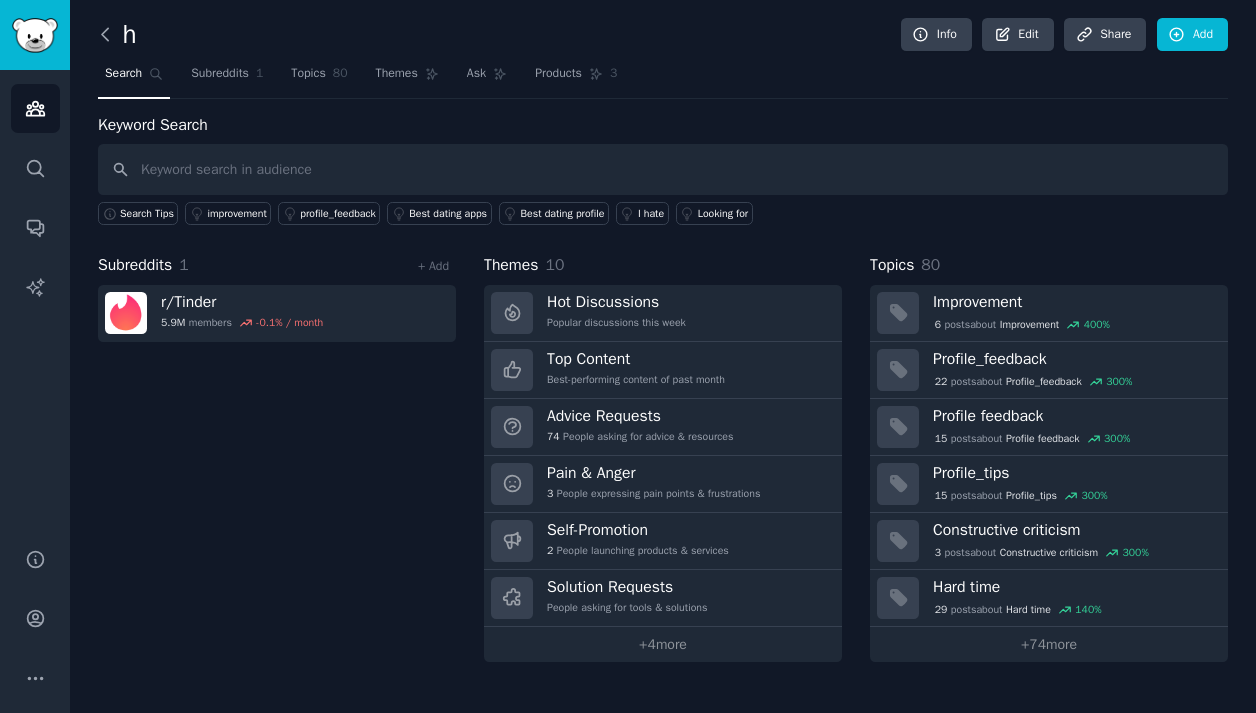 click 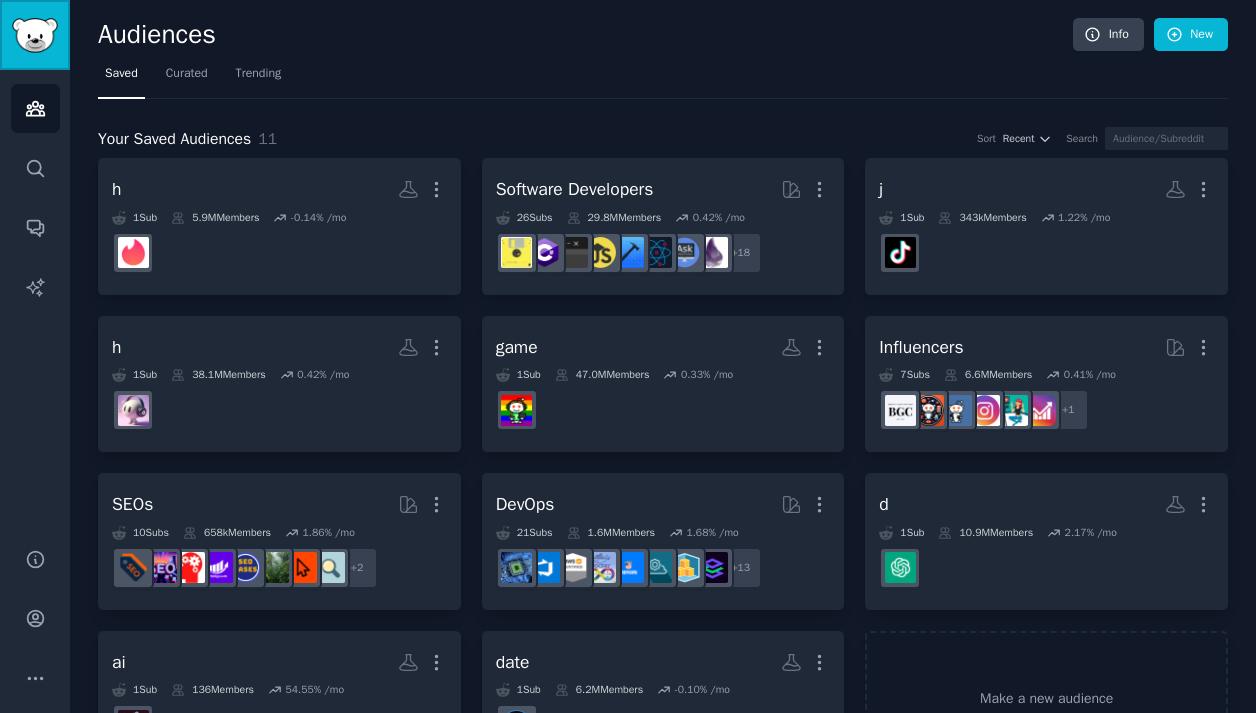 click at bounding box center (35, 35) 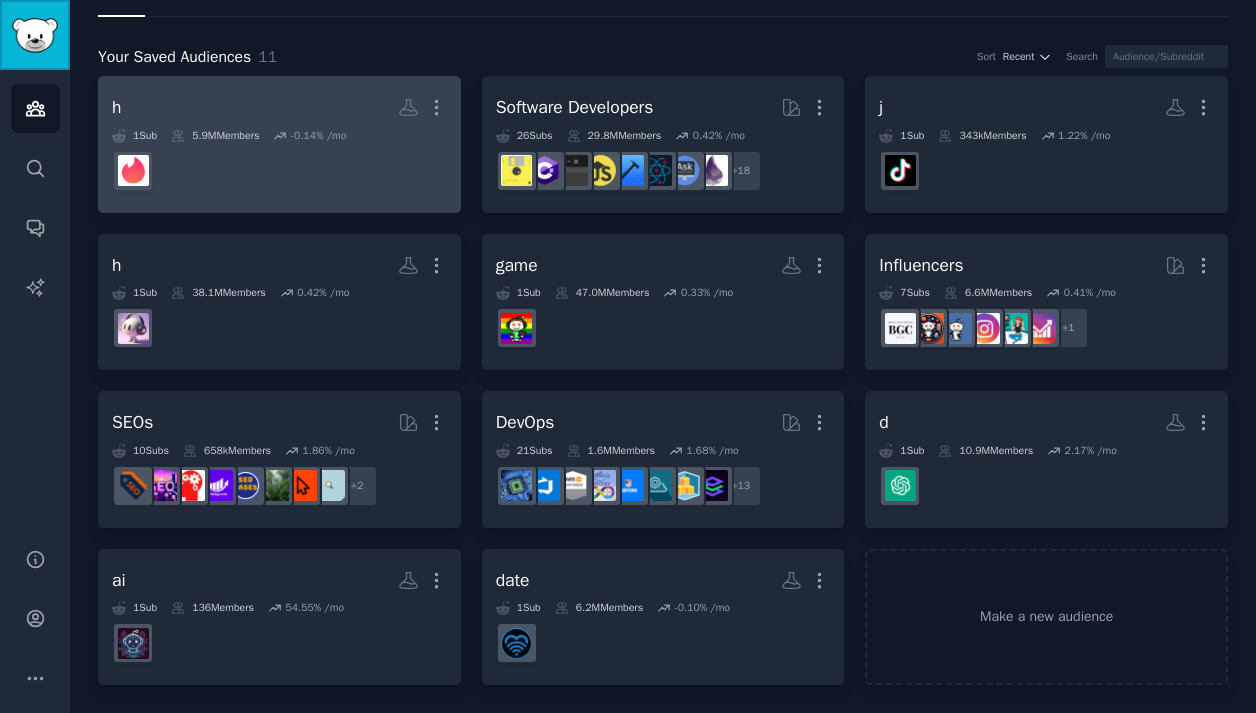 scroll, scrollTop: 0, scrollLeft: 0, axis: both 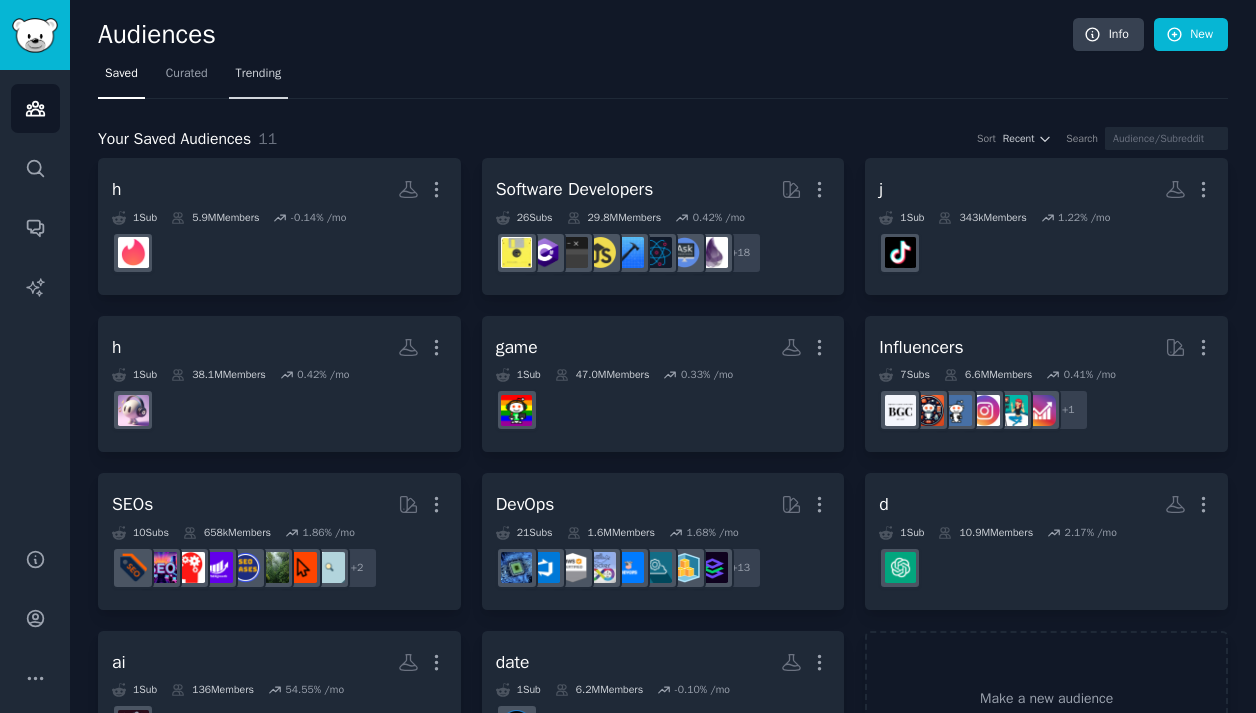click on "Trending" at bounding box center (259, 78) 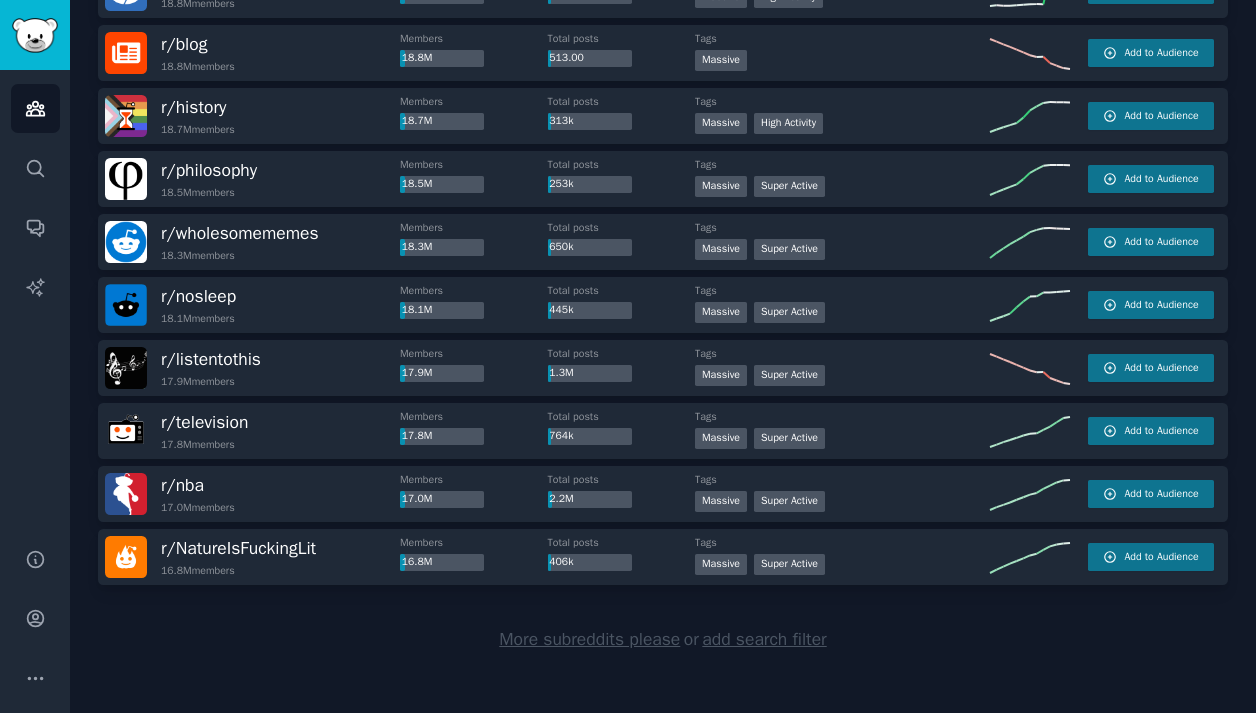 scroll, scrollTop: 2782, scrollLeft: 0, axis: vertical 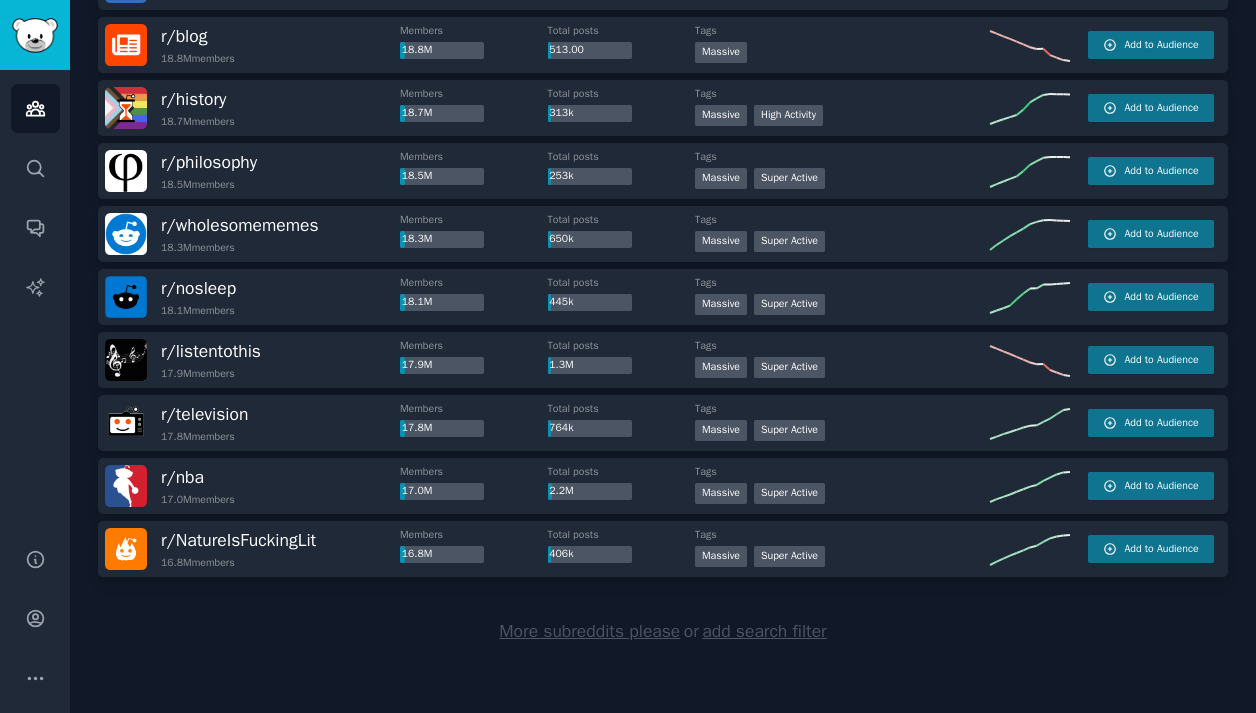 click on "More subreddits please" at bounding box center (589, 631) 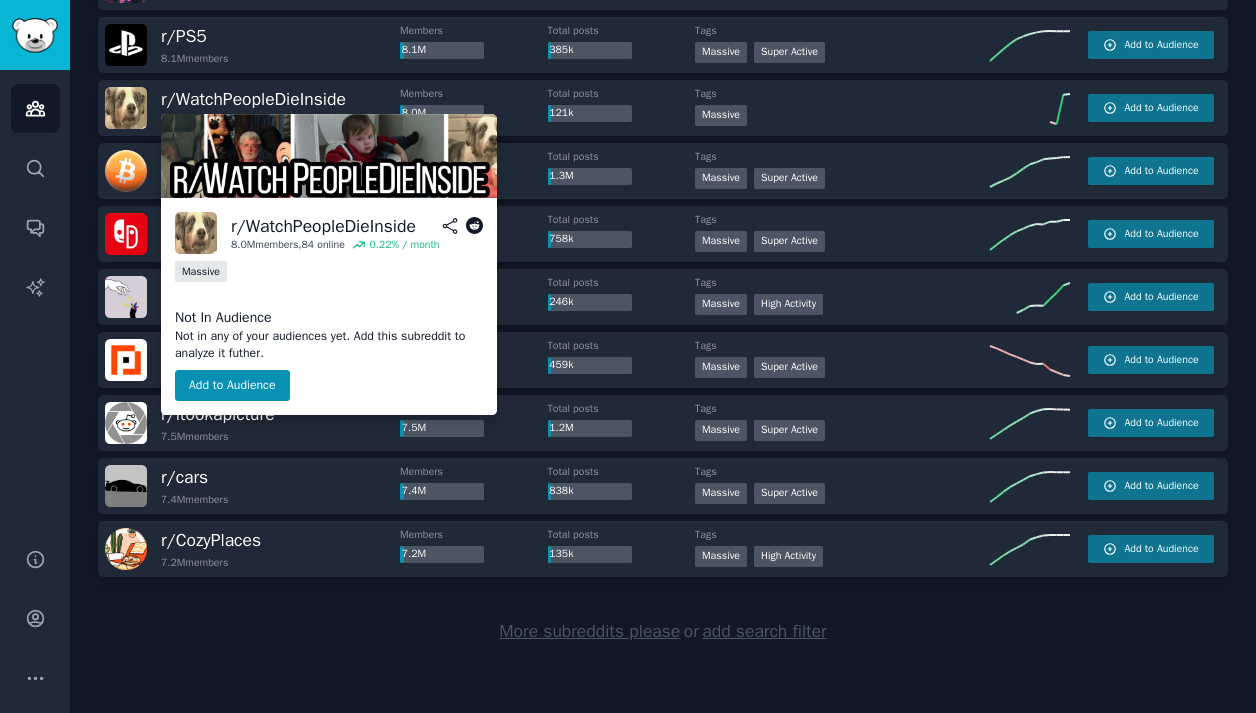 scroll, scrollTop: 5929, scrollLeft: 0, axis: vertical 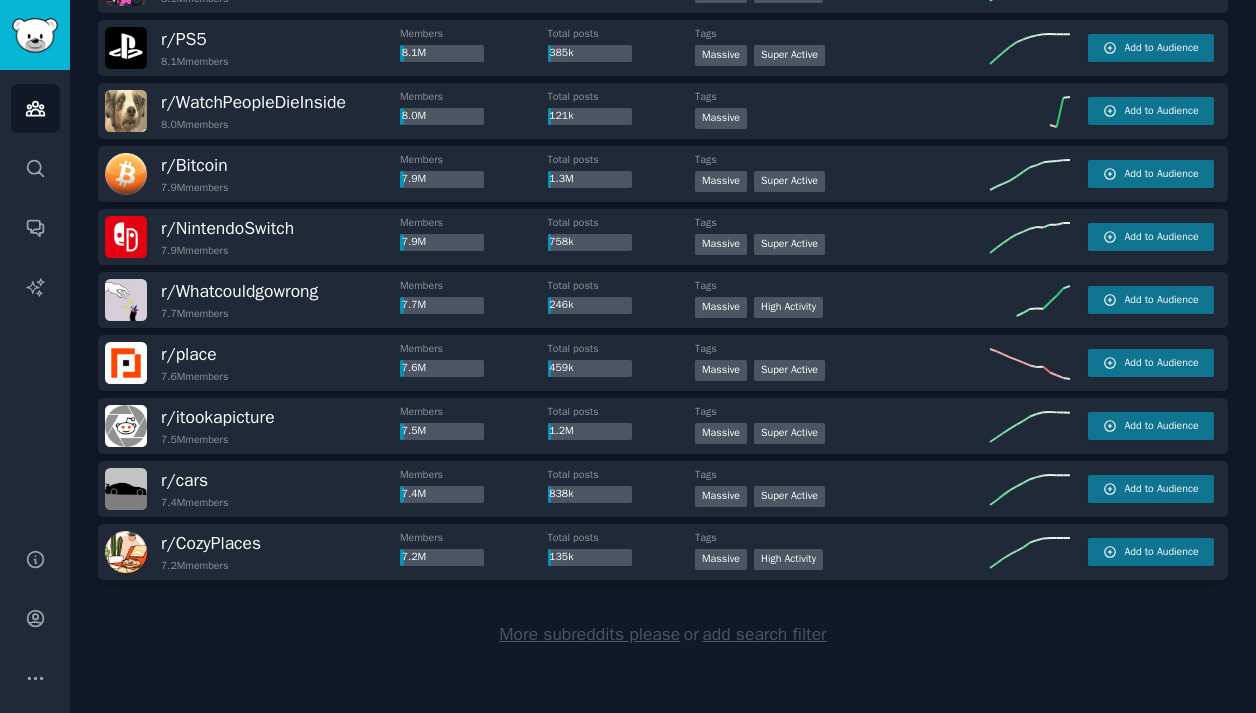 click on "More subreddits please" at bounding box center [589, 634] 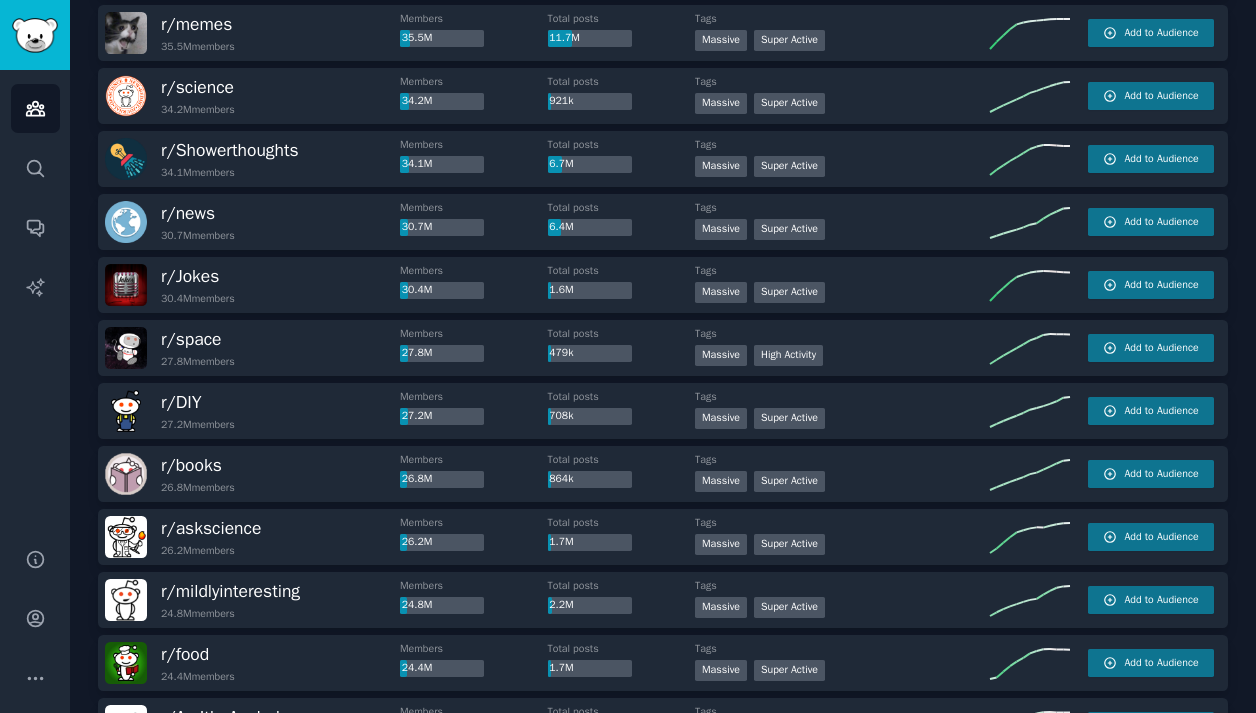 scroll, scrollTop: 0, scrollLeft: 0, axis: both 